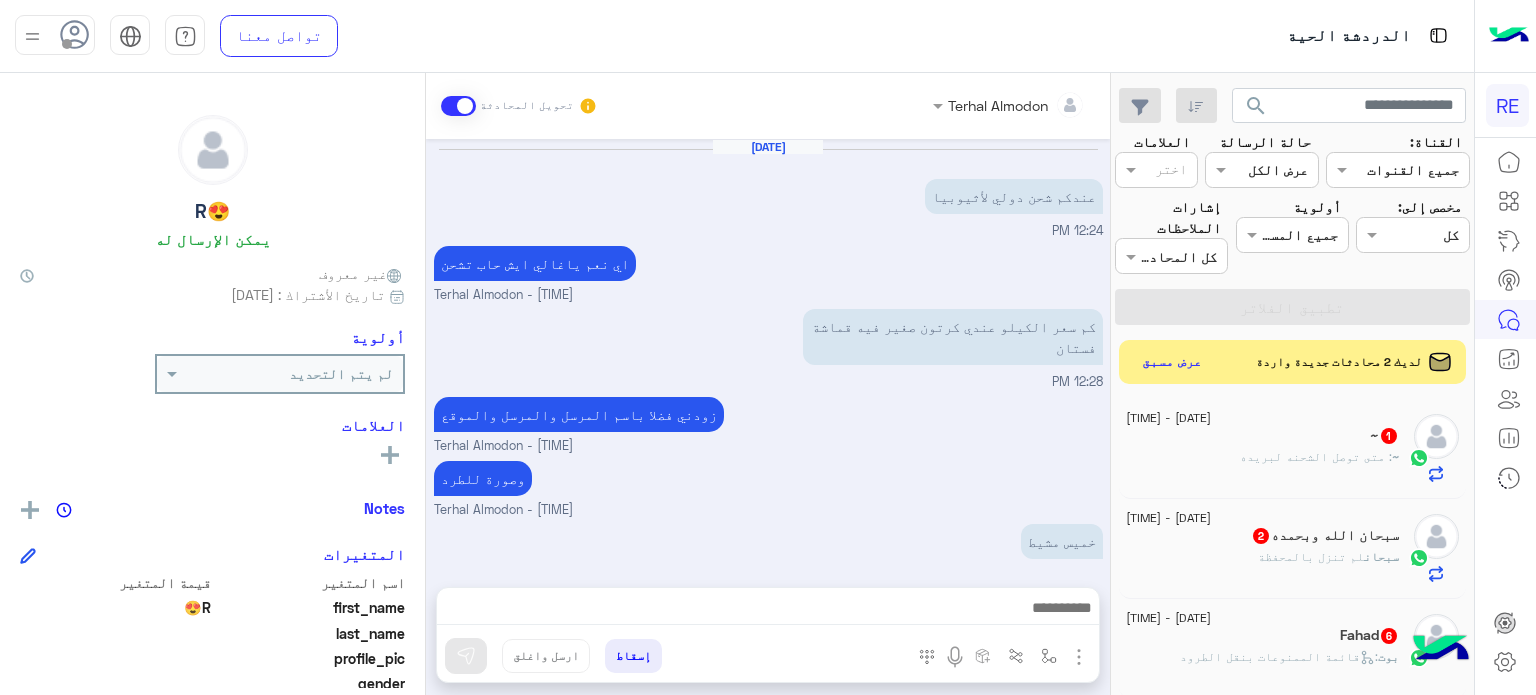 scroll, scrollTop: 0, scrollLeft: 0, axis: both 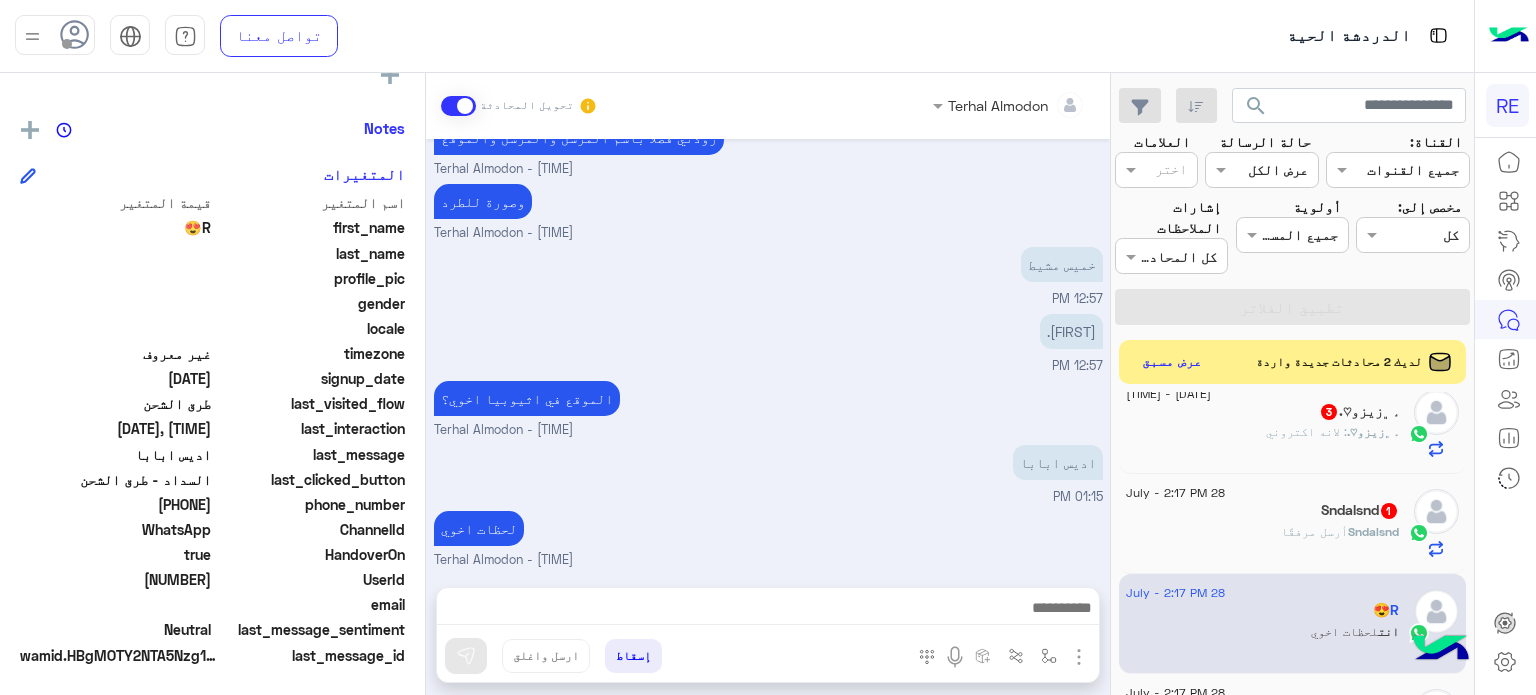 click on "Sndalsnd 1" 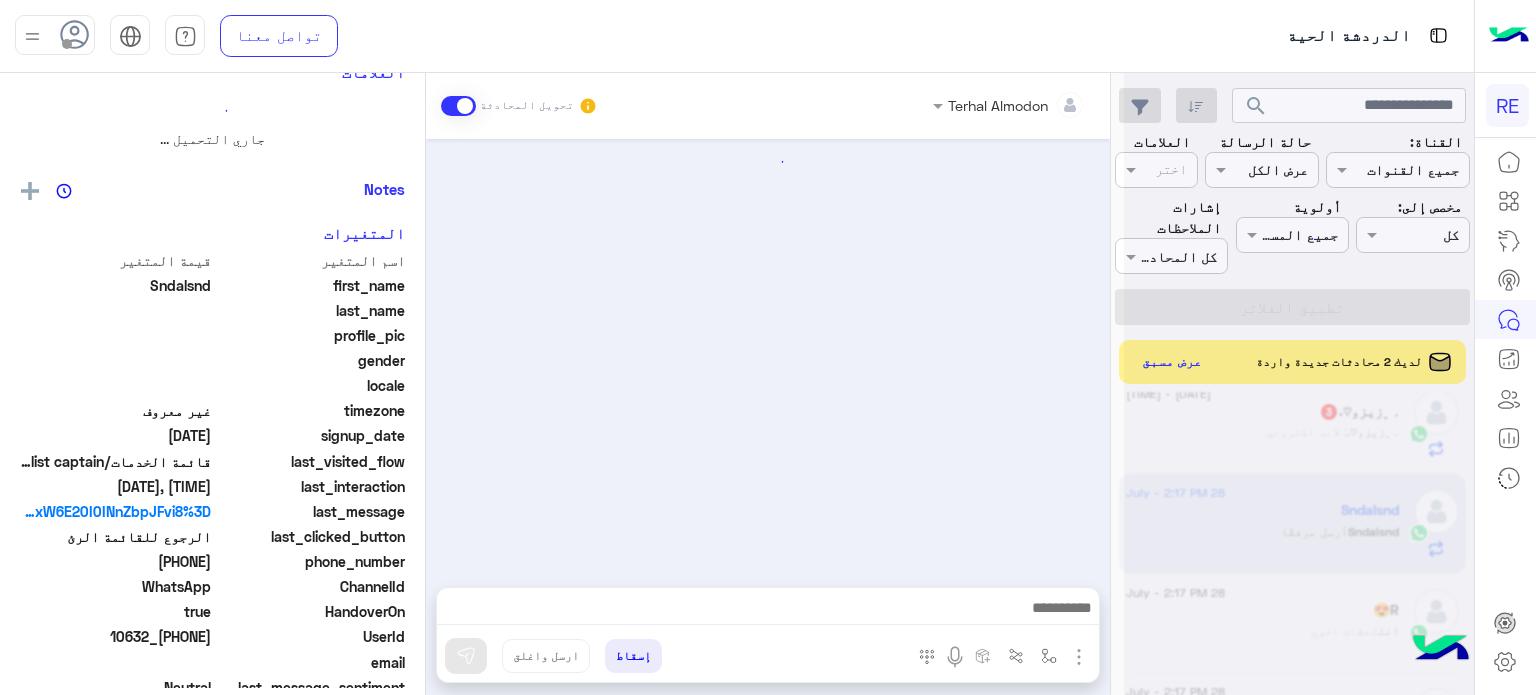 scroll, scrollTop: 0, scrollLeft: 0, axis: both 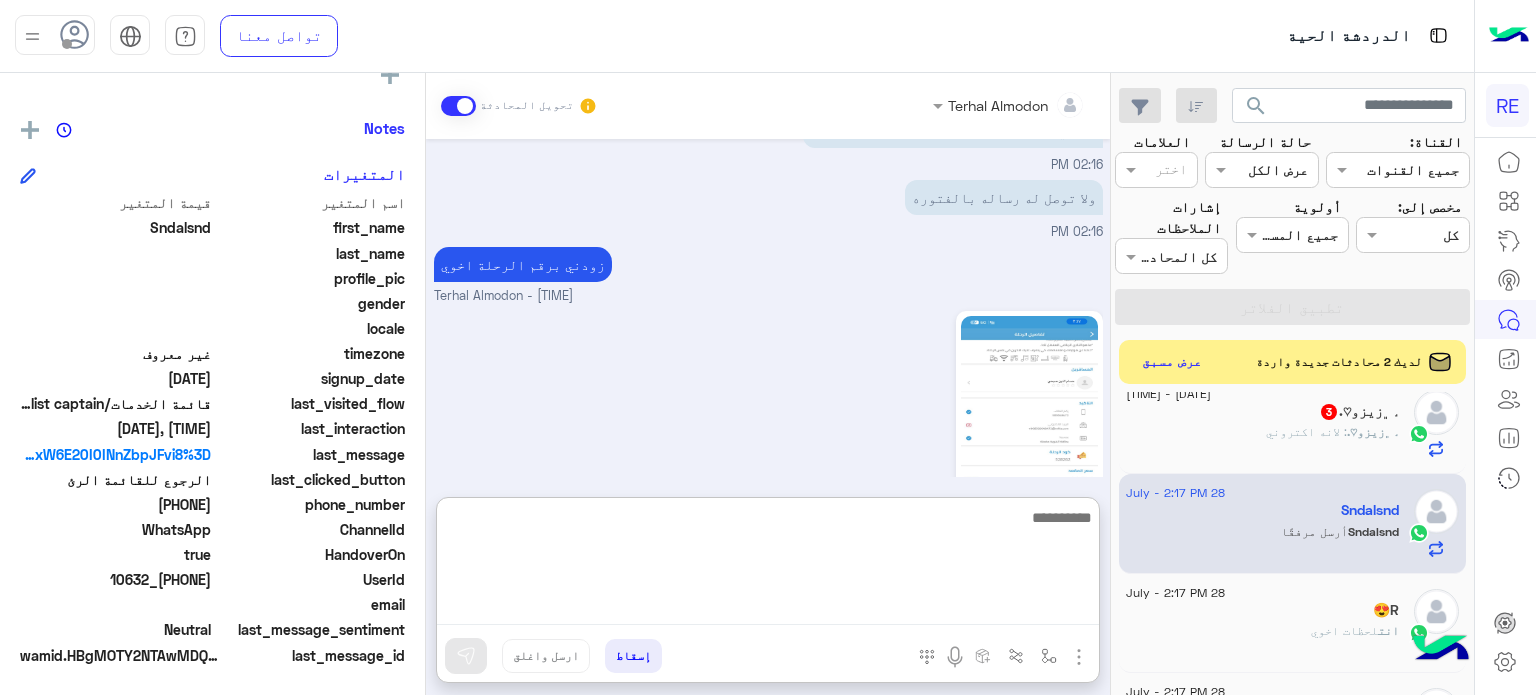 click at bounding box center (768, 565) 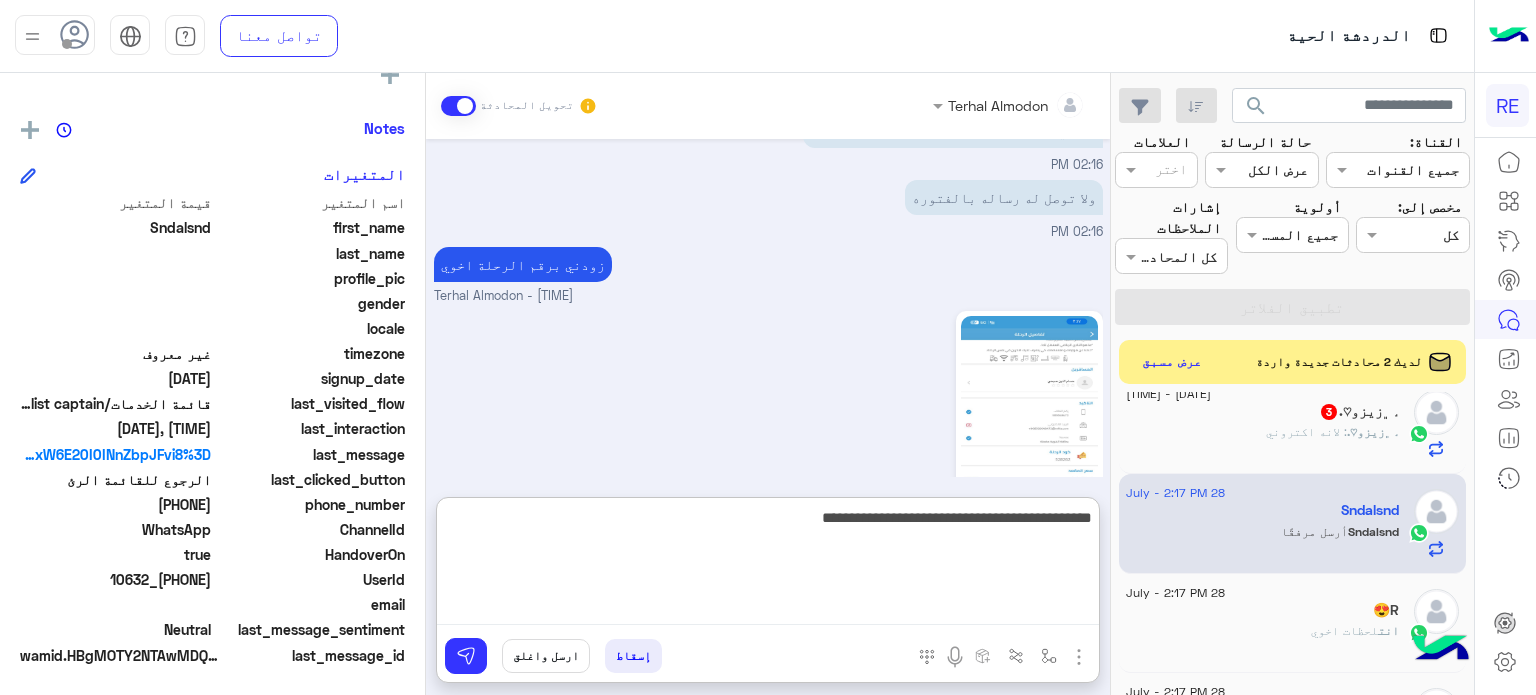 click on "**********" at bounding box center (768, 565) 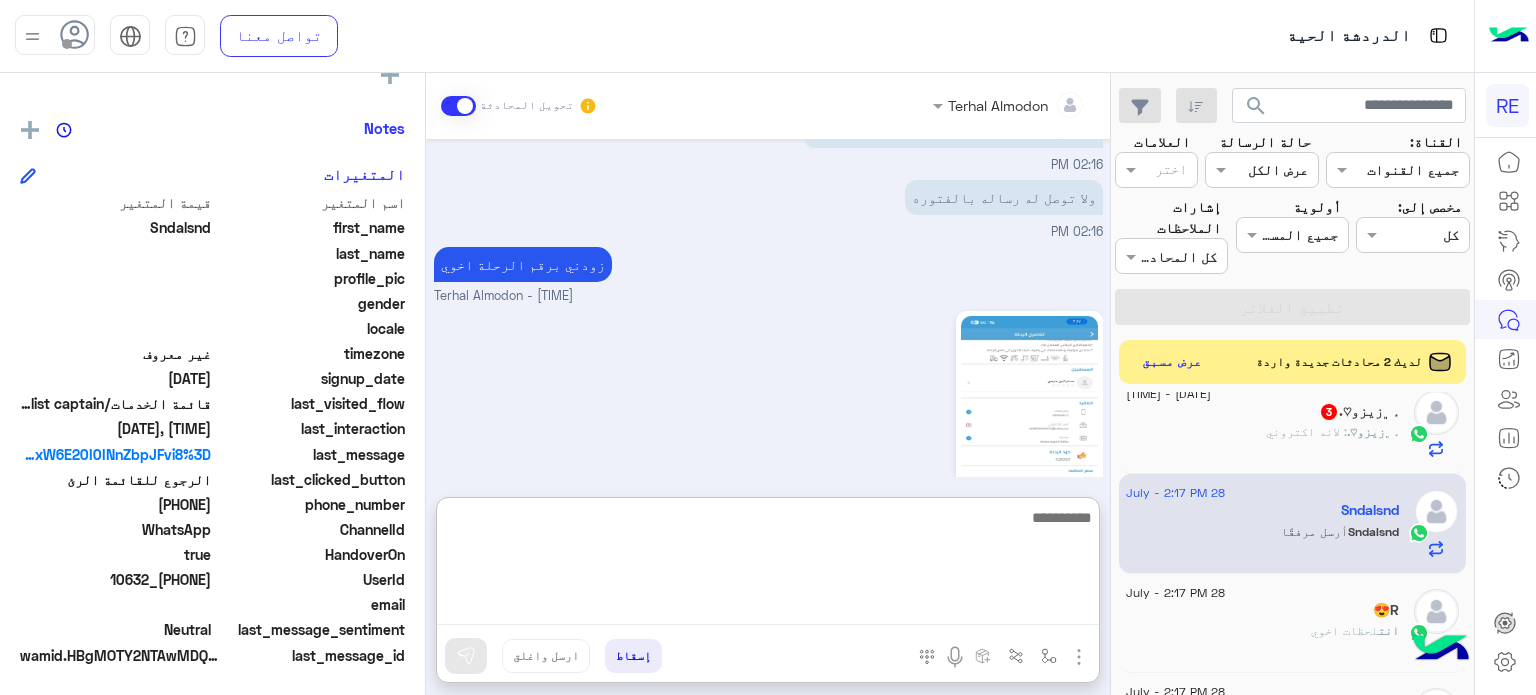 scroll, scrollTop: 639, scrollLeft: 0, axis: vertical 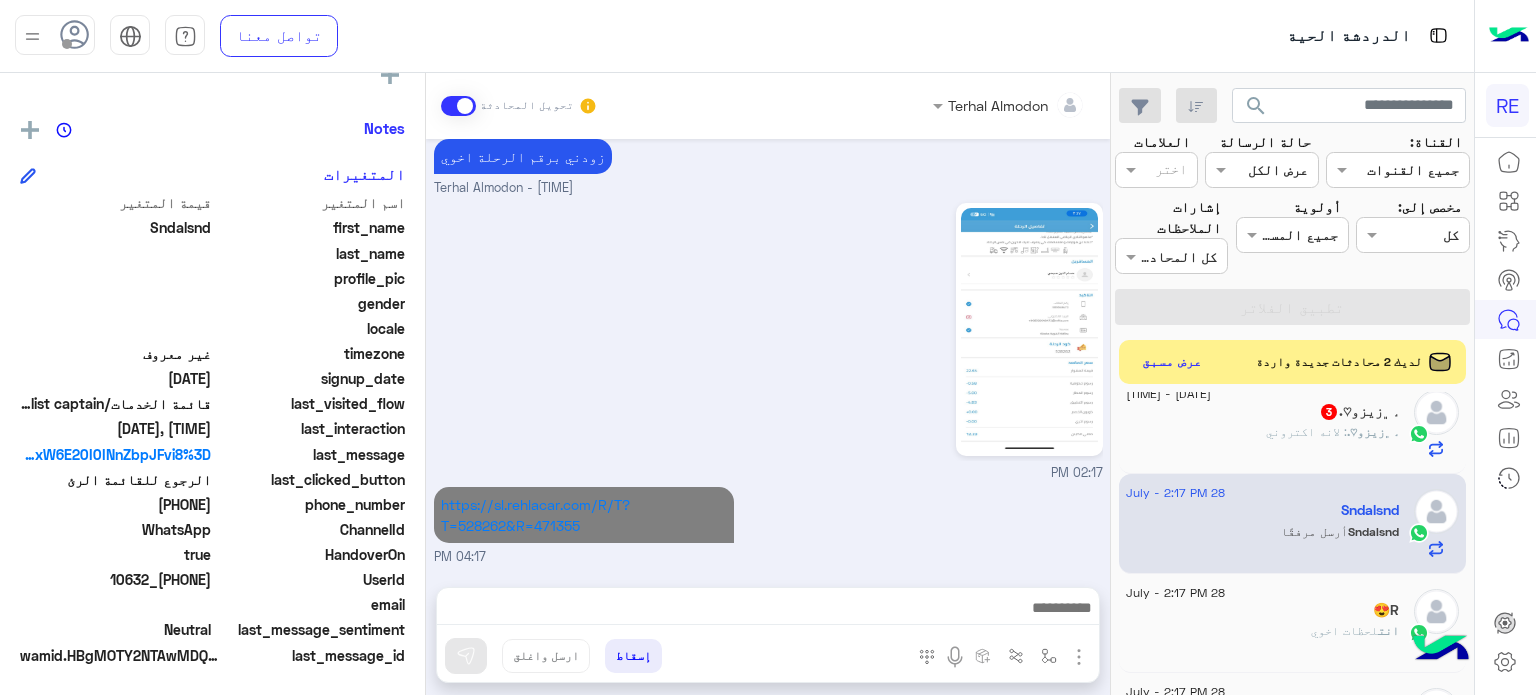 click on "˼﮼زيزو♡. : لانه اكتروني" 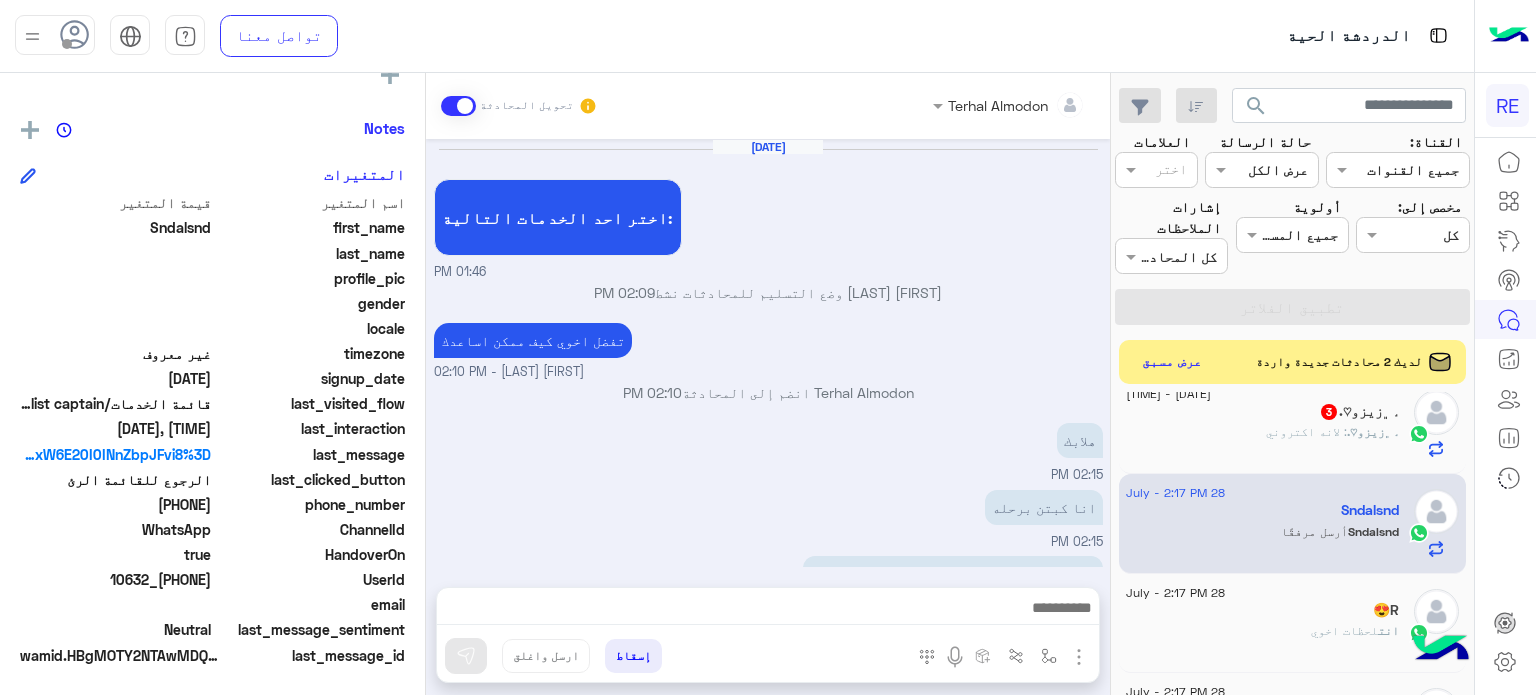 scroll, scrollTop: 438, scrollLeft: 0, axis: vertical 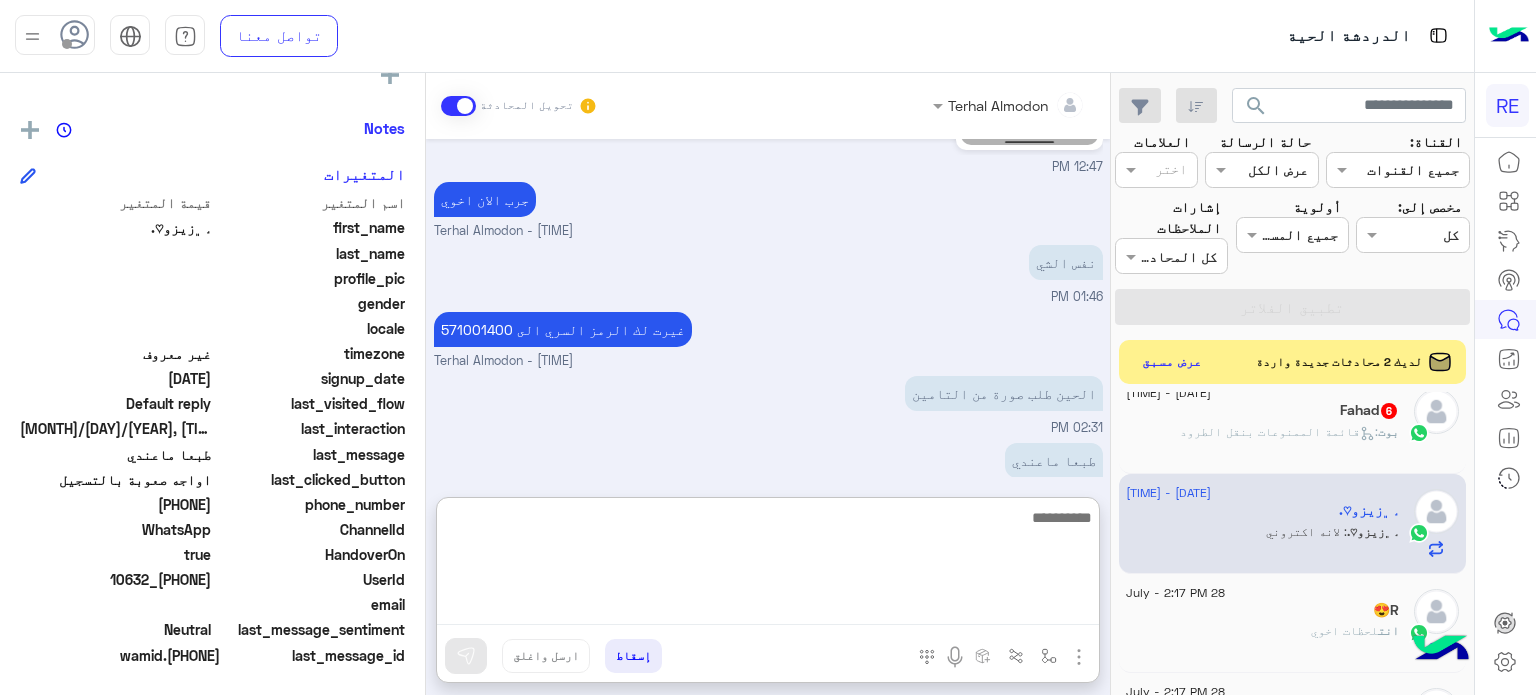 click at bounding box center [768, 565] 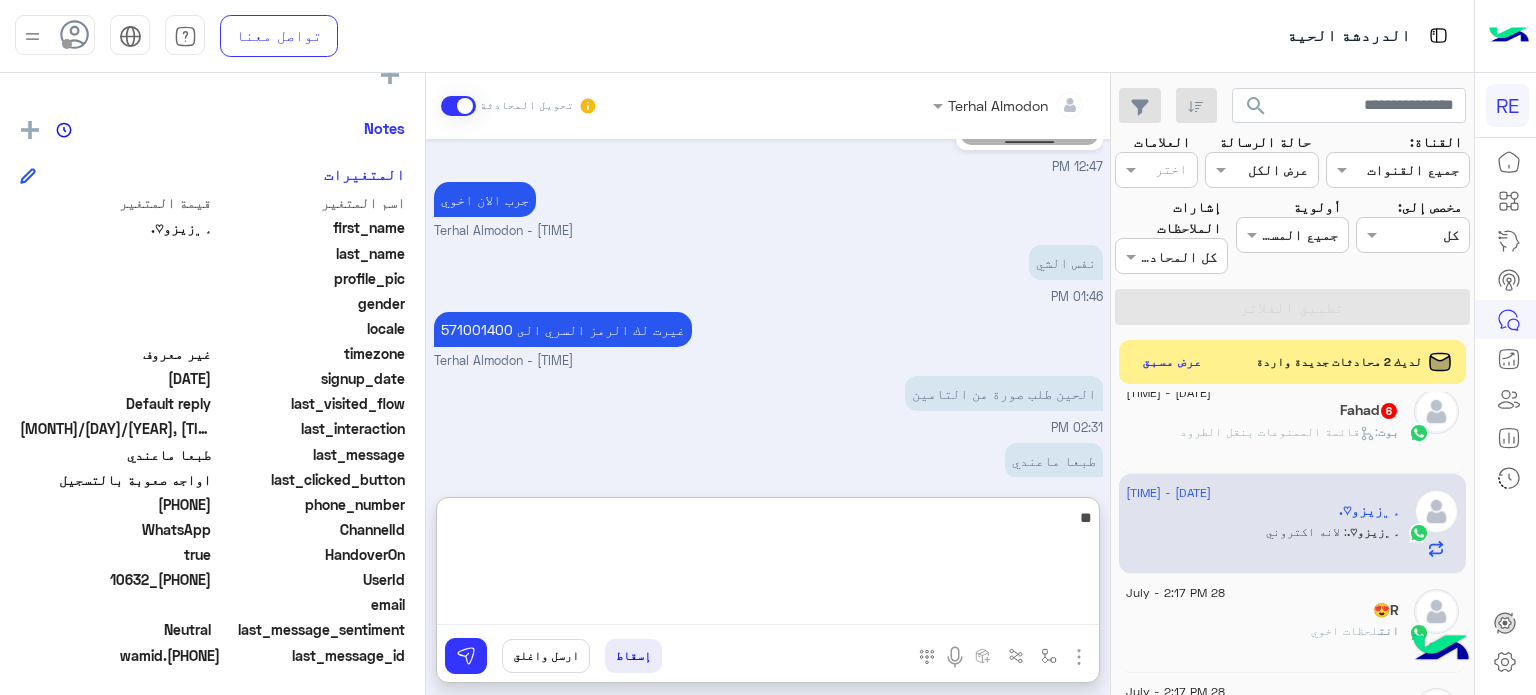 type on "*" 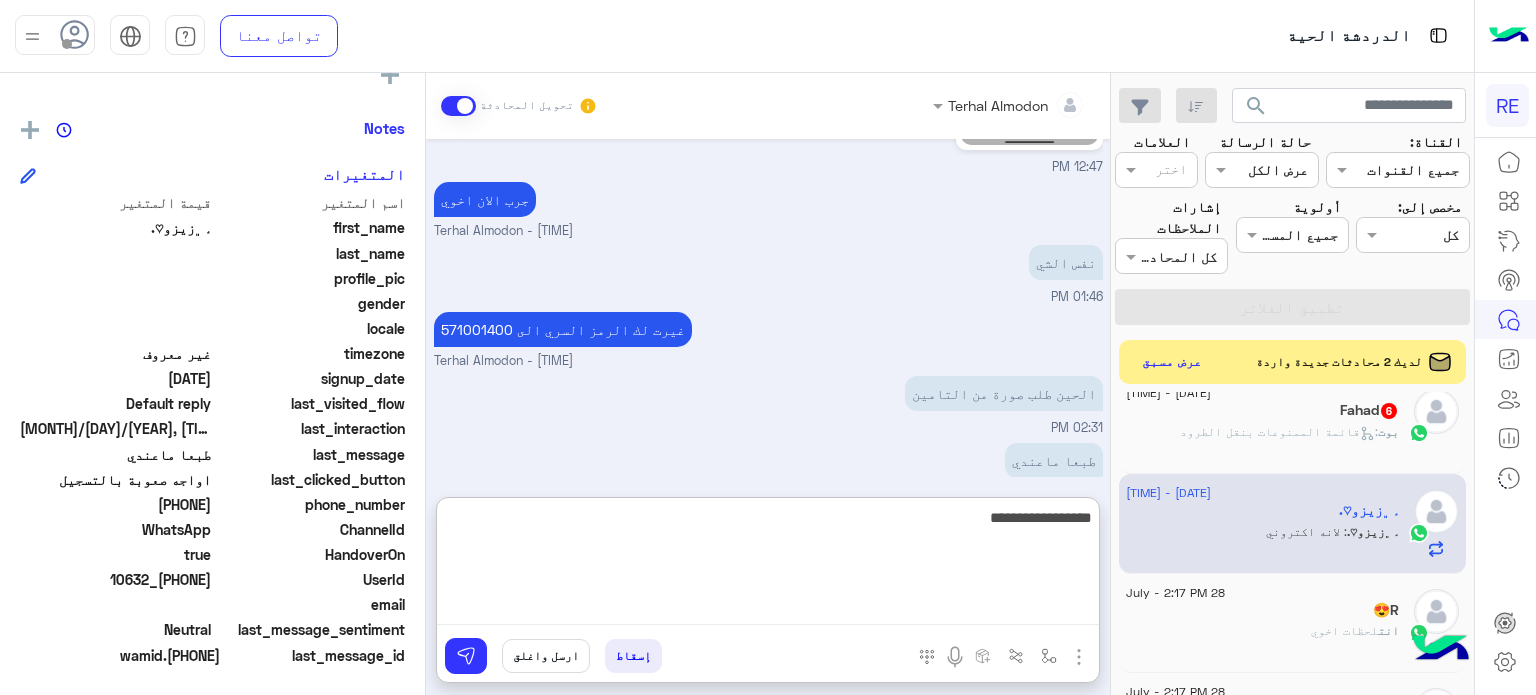 type on "**********" 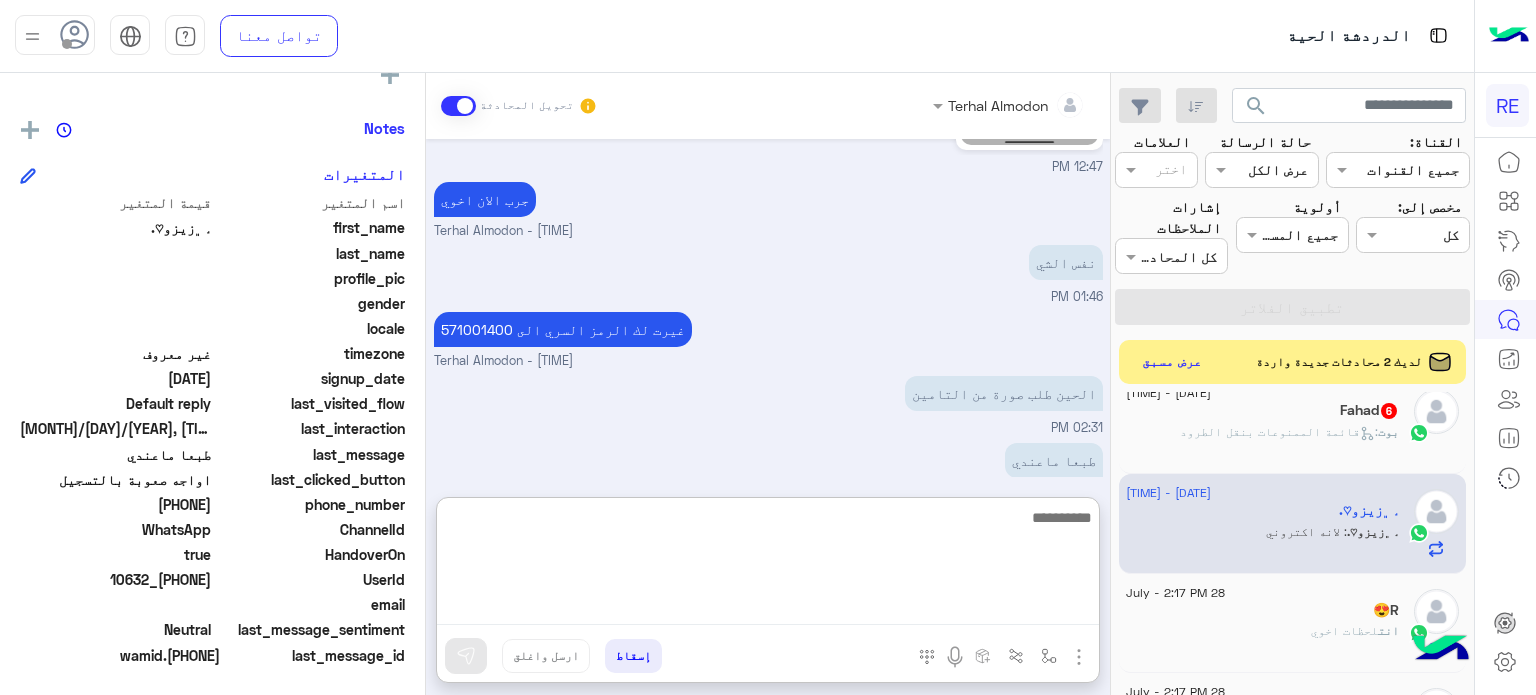 scroll, scrollTop: 655, scrollLeft: 0, axis: vertical 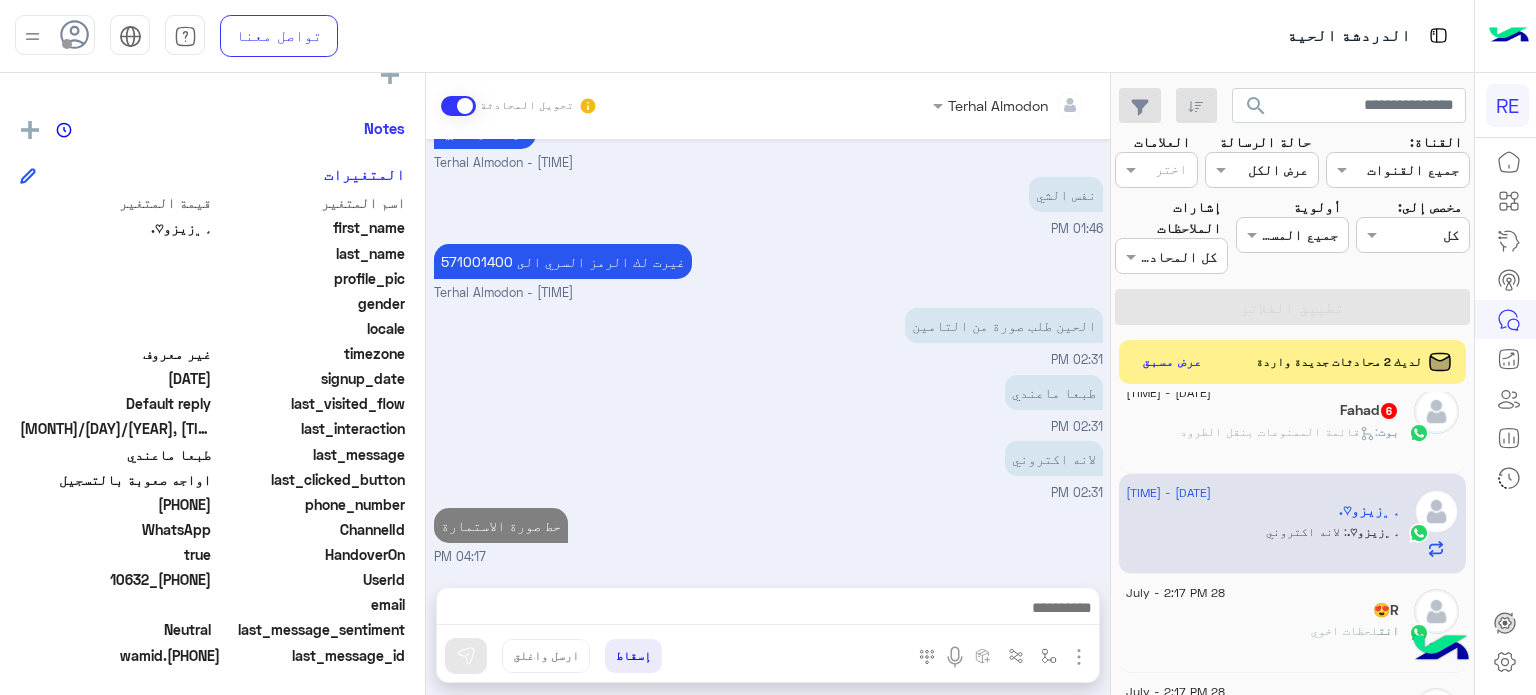 click on "Fahad   6" 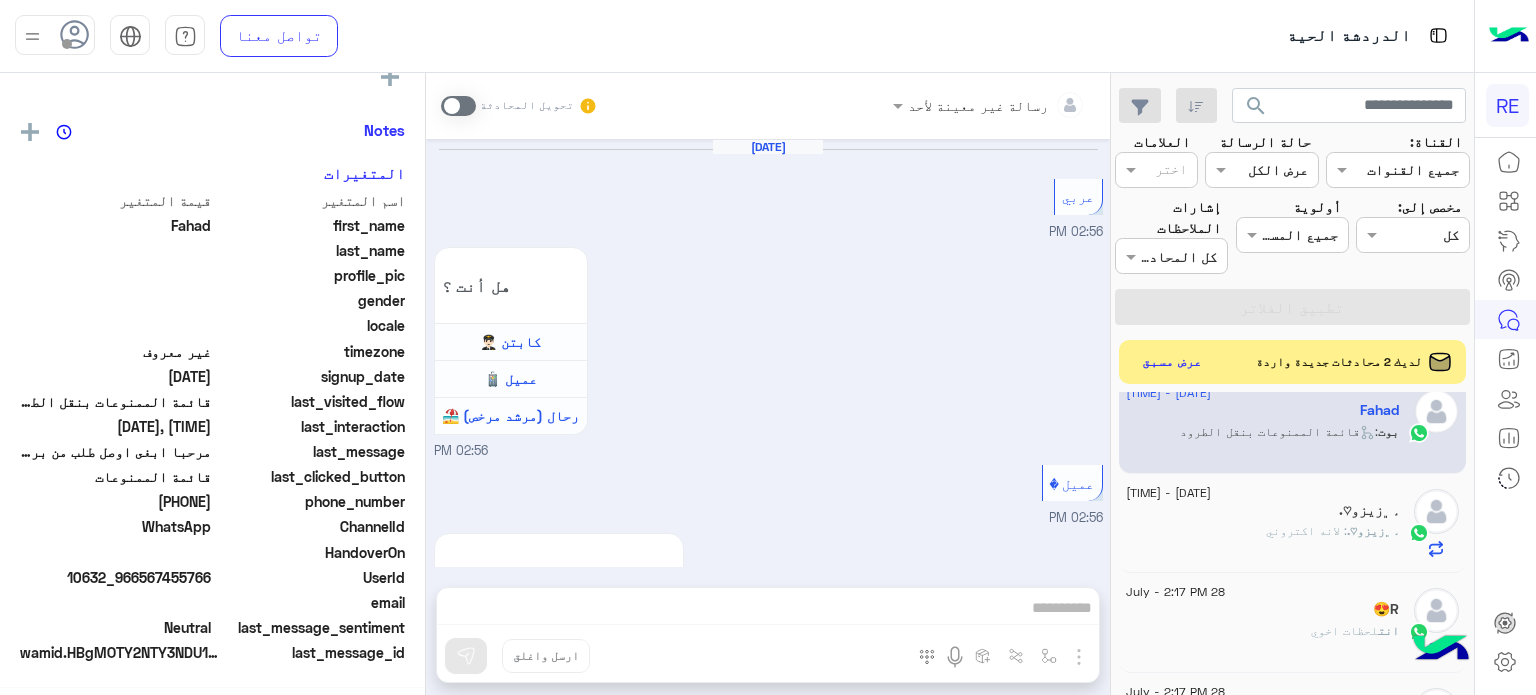 scroll, scrollTop: 376, scrollLeft: 0, axis: vertical 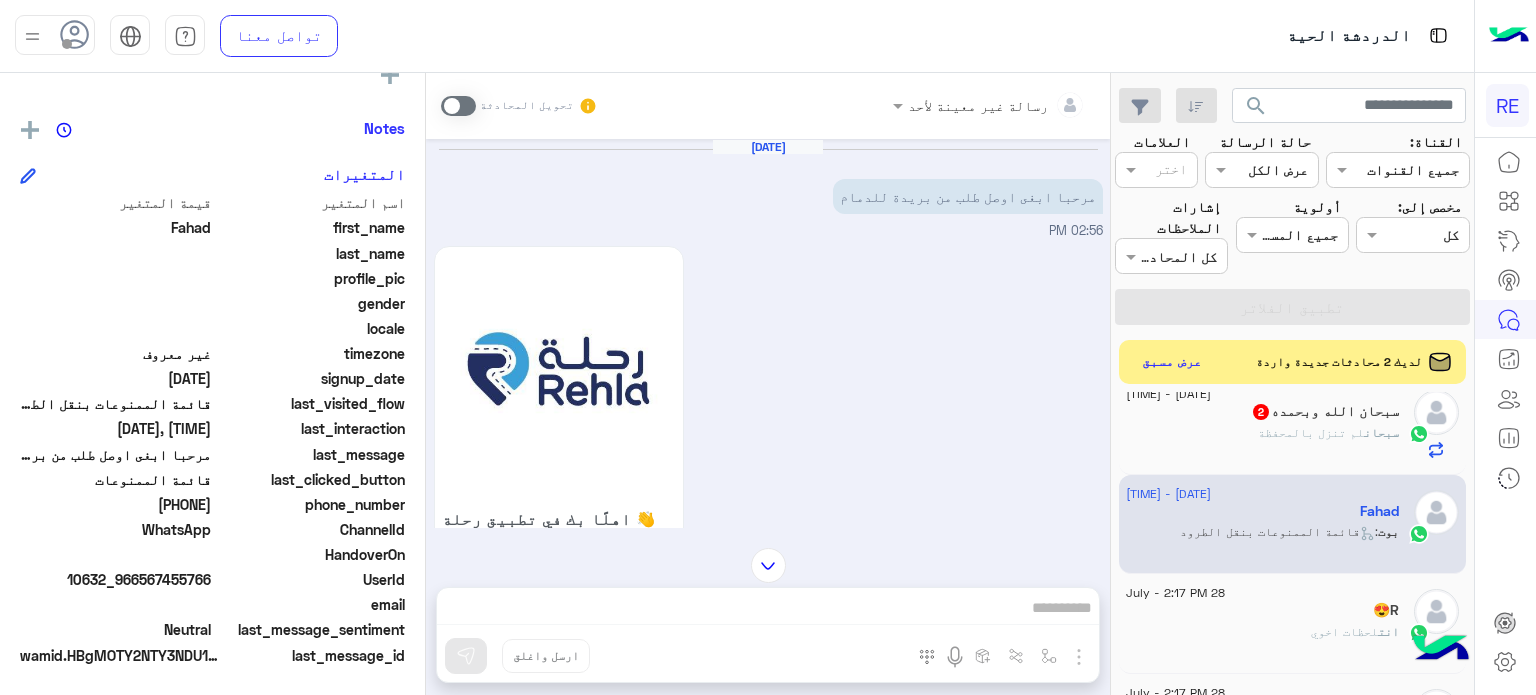 click on "تحويل المحادثة" at bounding box center (519, 106) 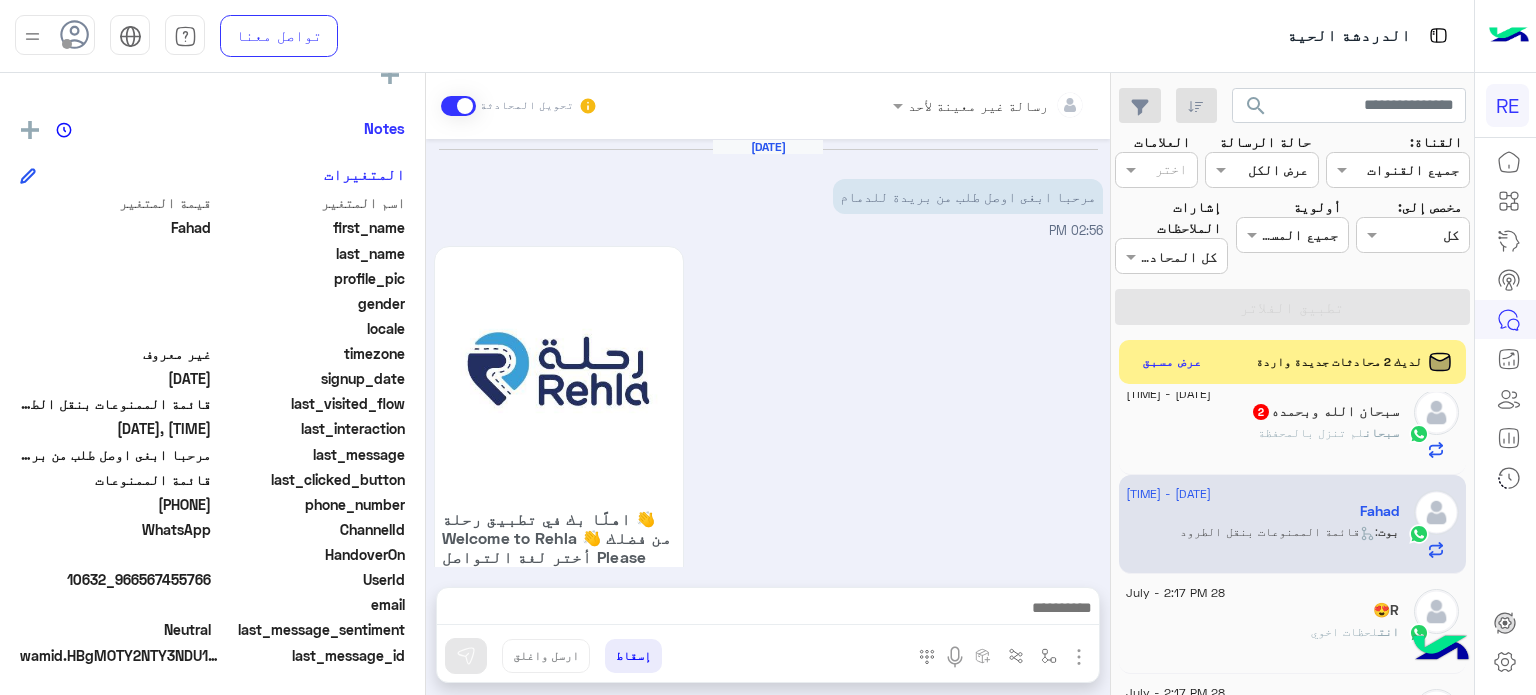 scroll, scrollTop: 2324, scrollLeft: 0, axis: vertical 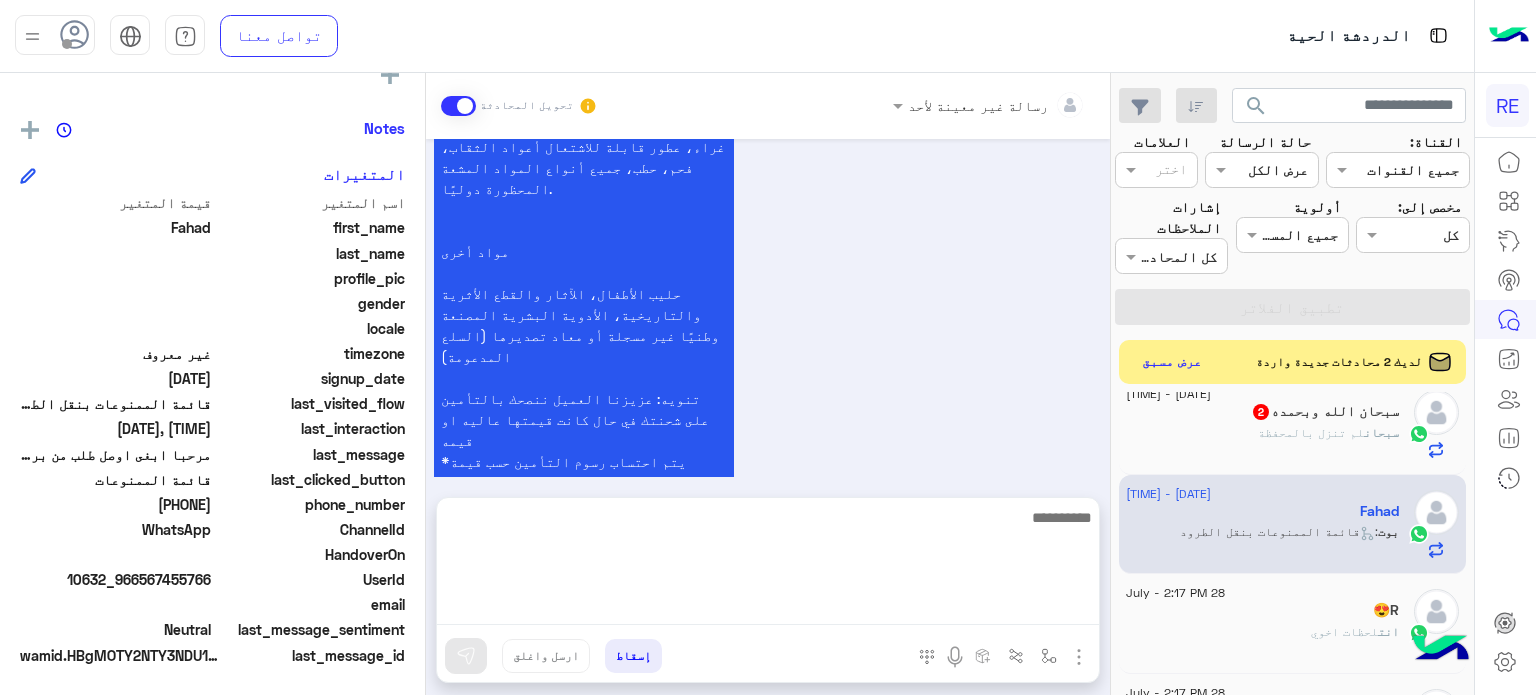click at bounding box center (768, 565) 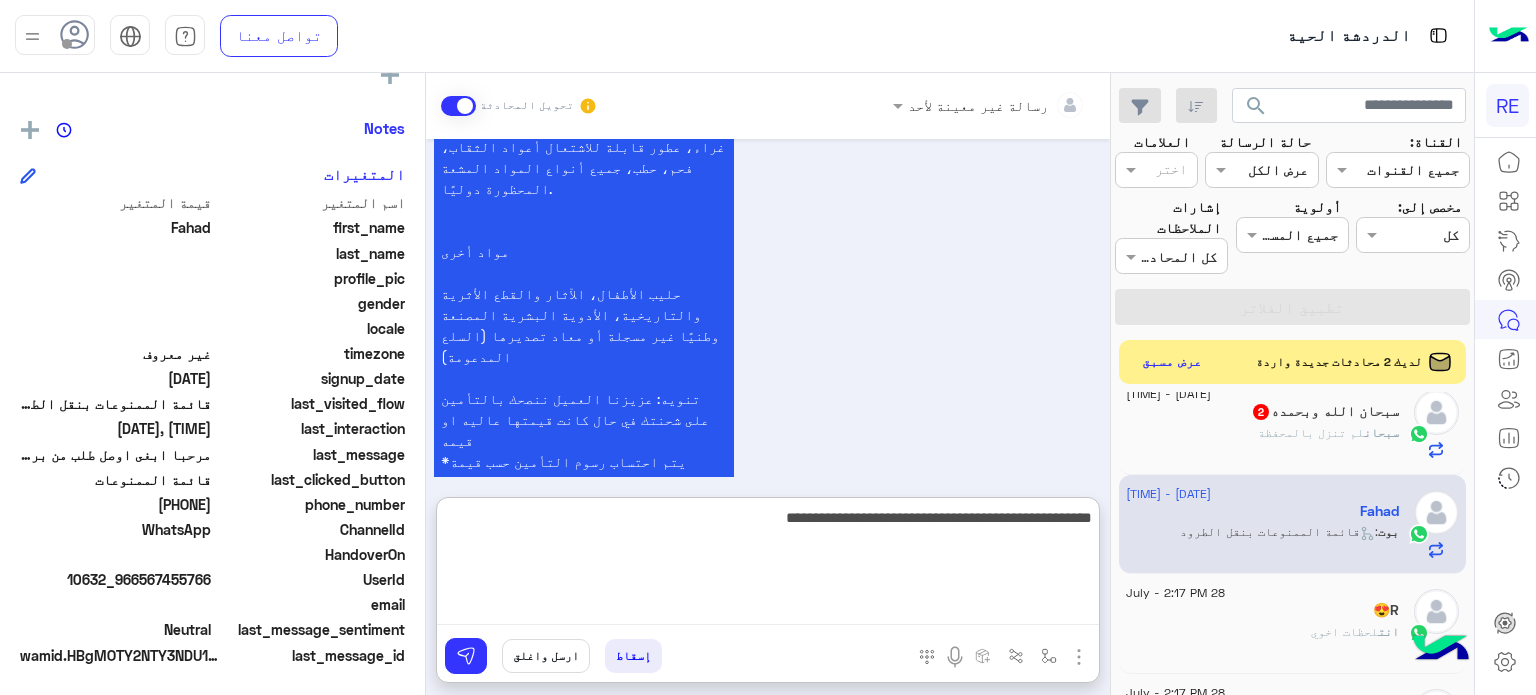 type on "**********" 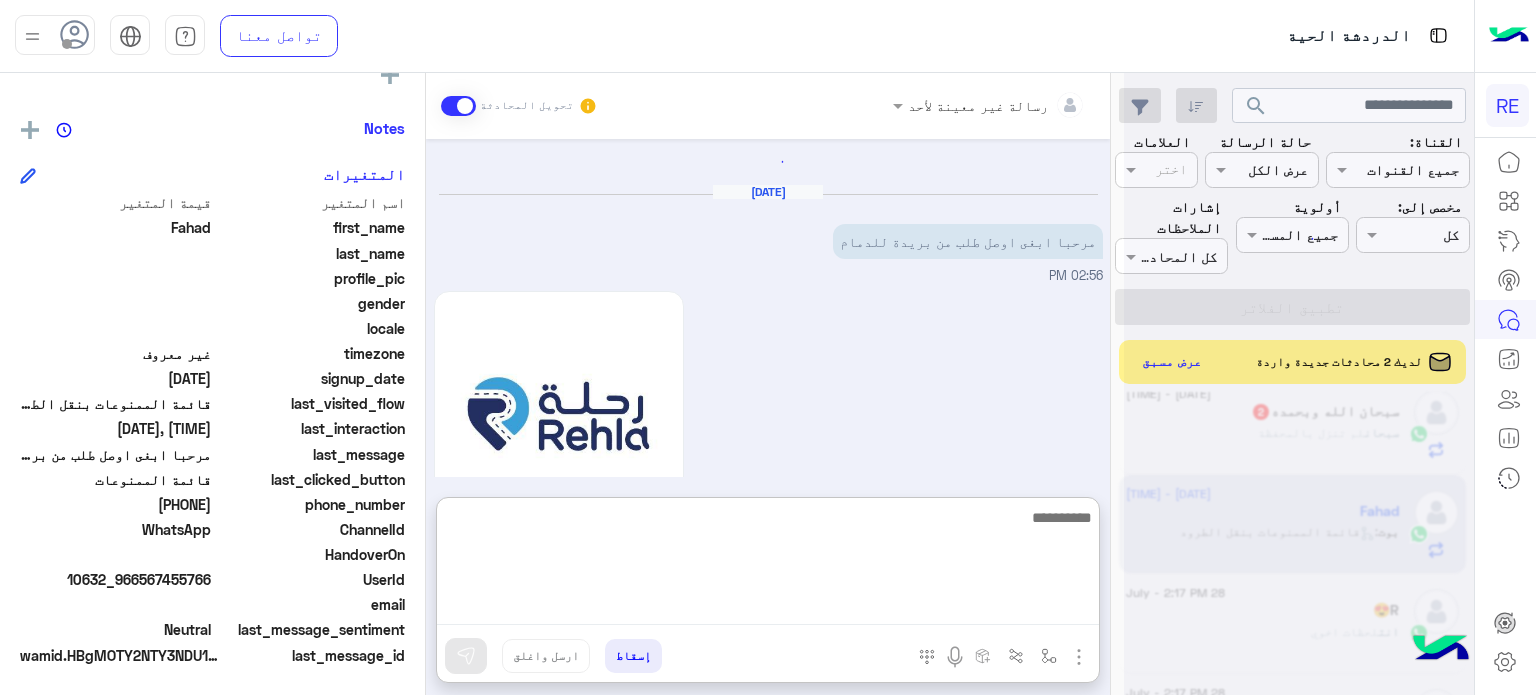 scroll, scrollTop: 0, scrollLeft: 0, axis: both 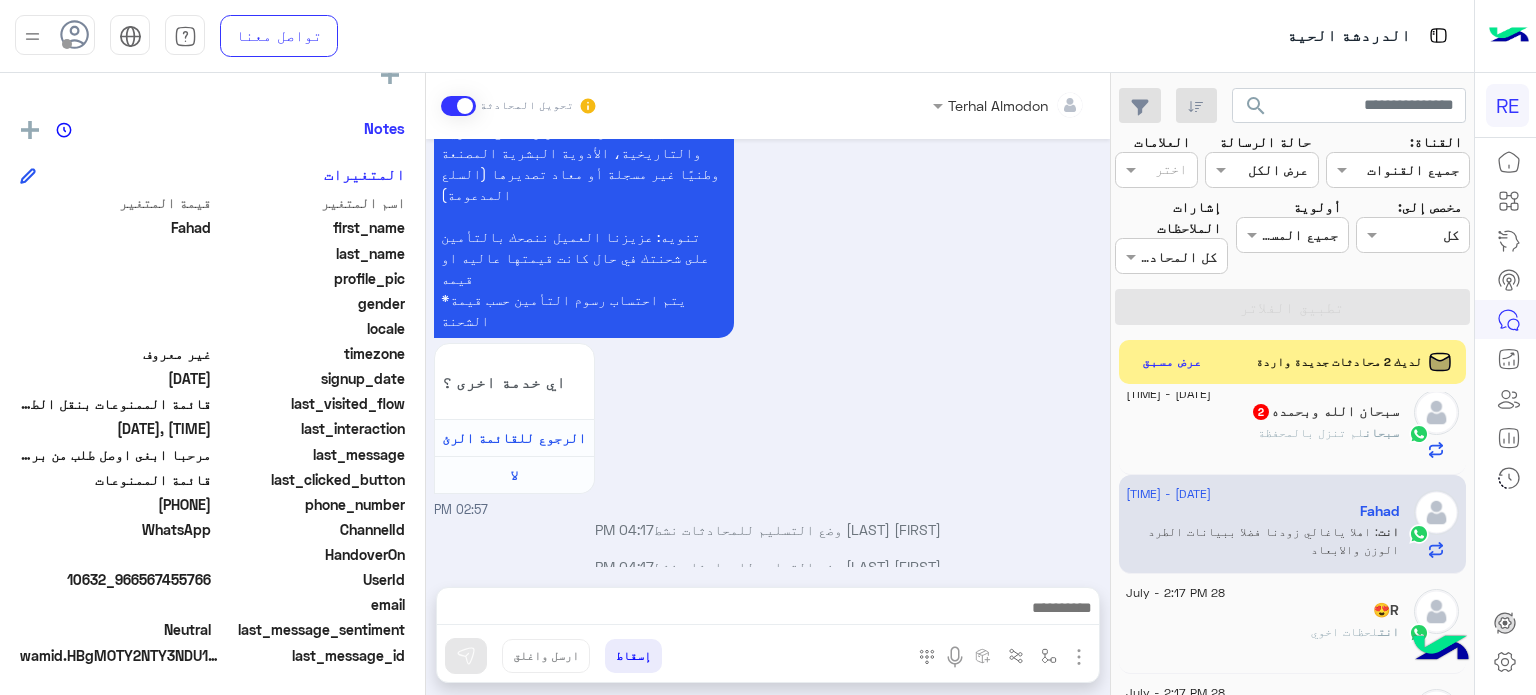 click on "[FIRST] [LAST] تحويل المحادثة     Jul 28, 2025  مرحبا ابغى اوصل طلب من بريدة للدمام   02:56 PM
اهلًا بك في تطبيق رحلة 👋
Welcome to Rehla  👋
من فضلك أختر لغة التواصل
Please choose your preferred Language
English   عربي     02:56 PM   عربي    02:56 PM  هل أنت ؟   كابتن 👨🏻‍✈️   عميل 🧳   رحال (مرشد مرخص) 🏖️     02:56 PM   عميل     02:56 PM  هل لديك حساب مسجل على التطبيق   لا   نعم     02:56 PM   لا    02:56 PM  يمكنك تحميل التطبيق والتسجيل عبر الرابط 📲
http://onelink.to/Rehla
ونسعد بزيارتك حسابات التواصل الاجتماعي :
https://compiled.social/rehlacar    لمساعدتك بشكل افضل
الرجاء اختيار احد الخدمات التالية     02:56 PM   طلب توصيل طرد    02:56 PM   https://rehlacar.com/send-package/add-request    02:56 PM" at bounding box center [768, 388] 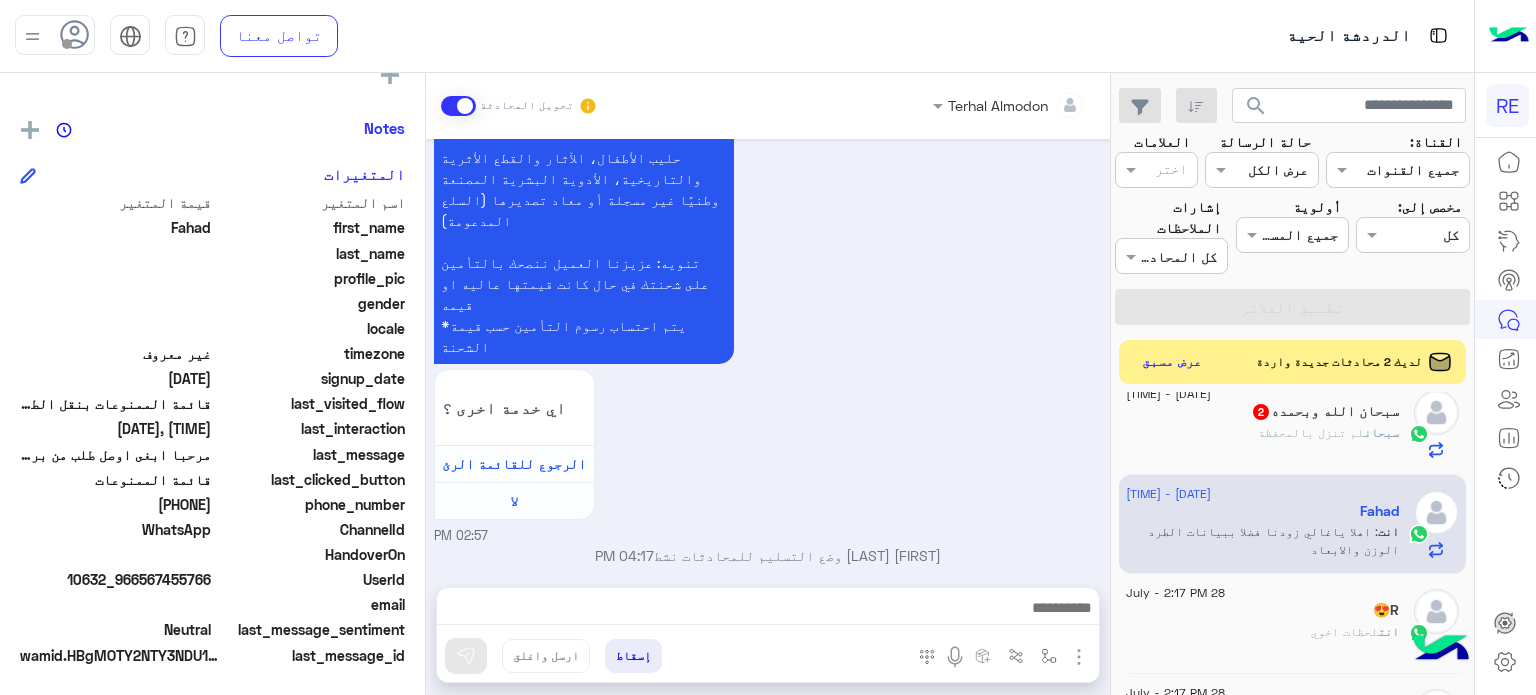 click on "سبحان الله وبحمده  2" 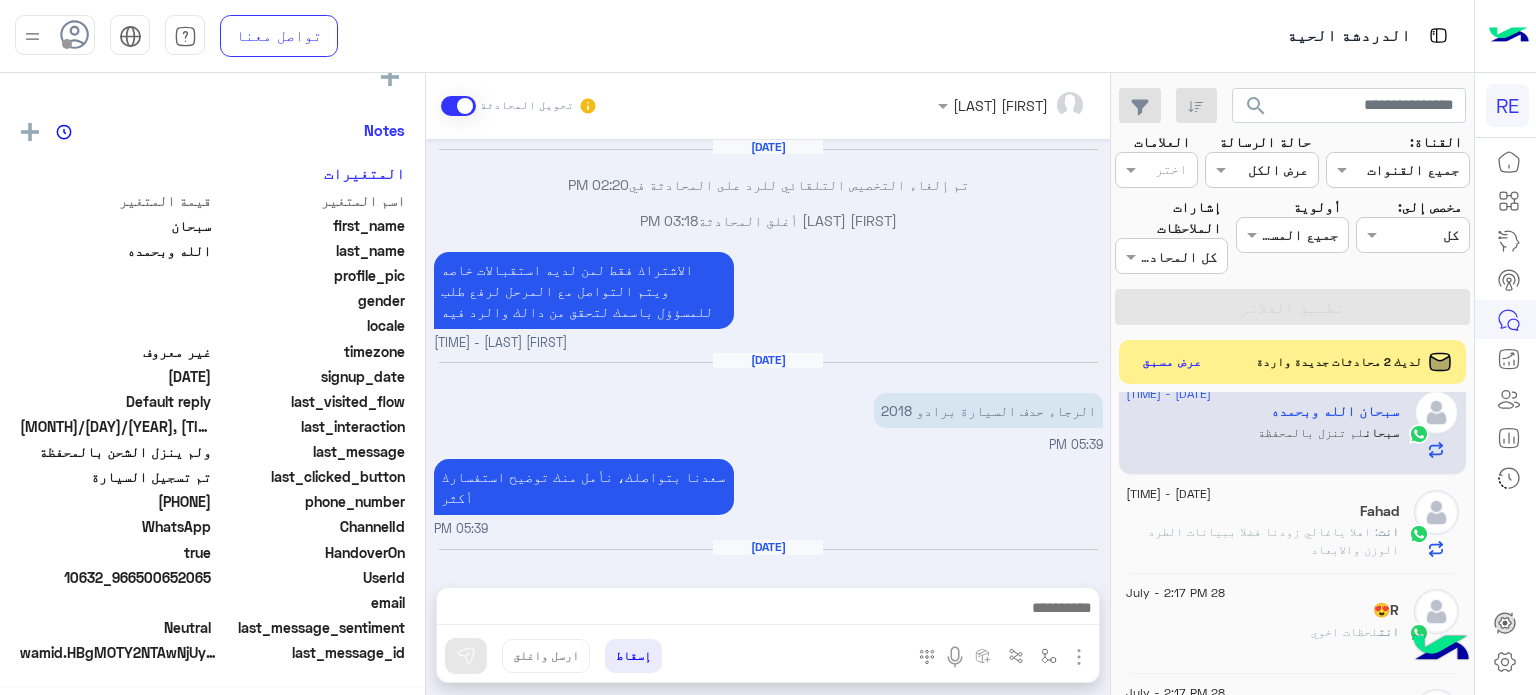 scroll, scrollTop: 376, scrollLeft: 0, axis: vertical 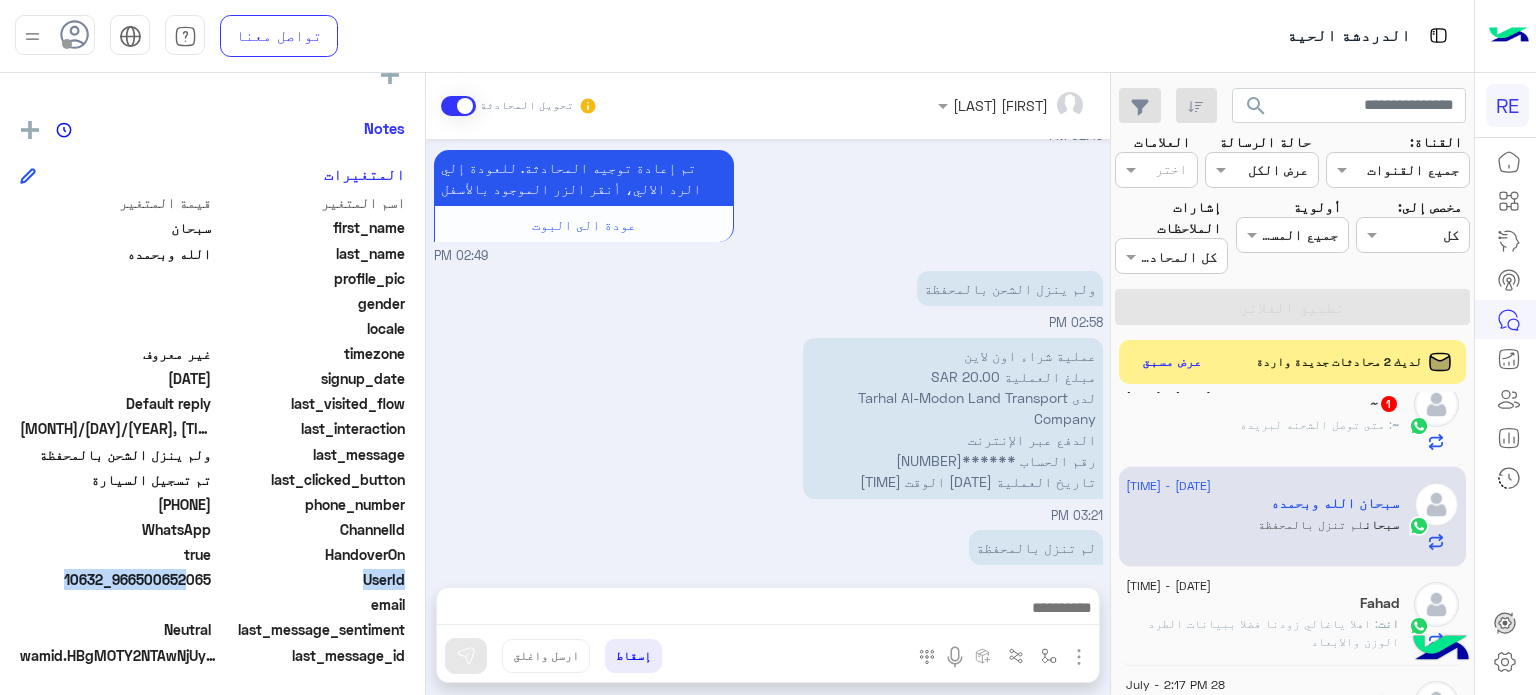 drag, startPoint x: 216, startPoint y: 579, endPoint x: 188, endPoint y: 589, distance: 29.732138 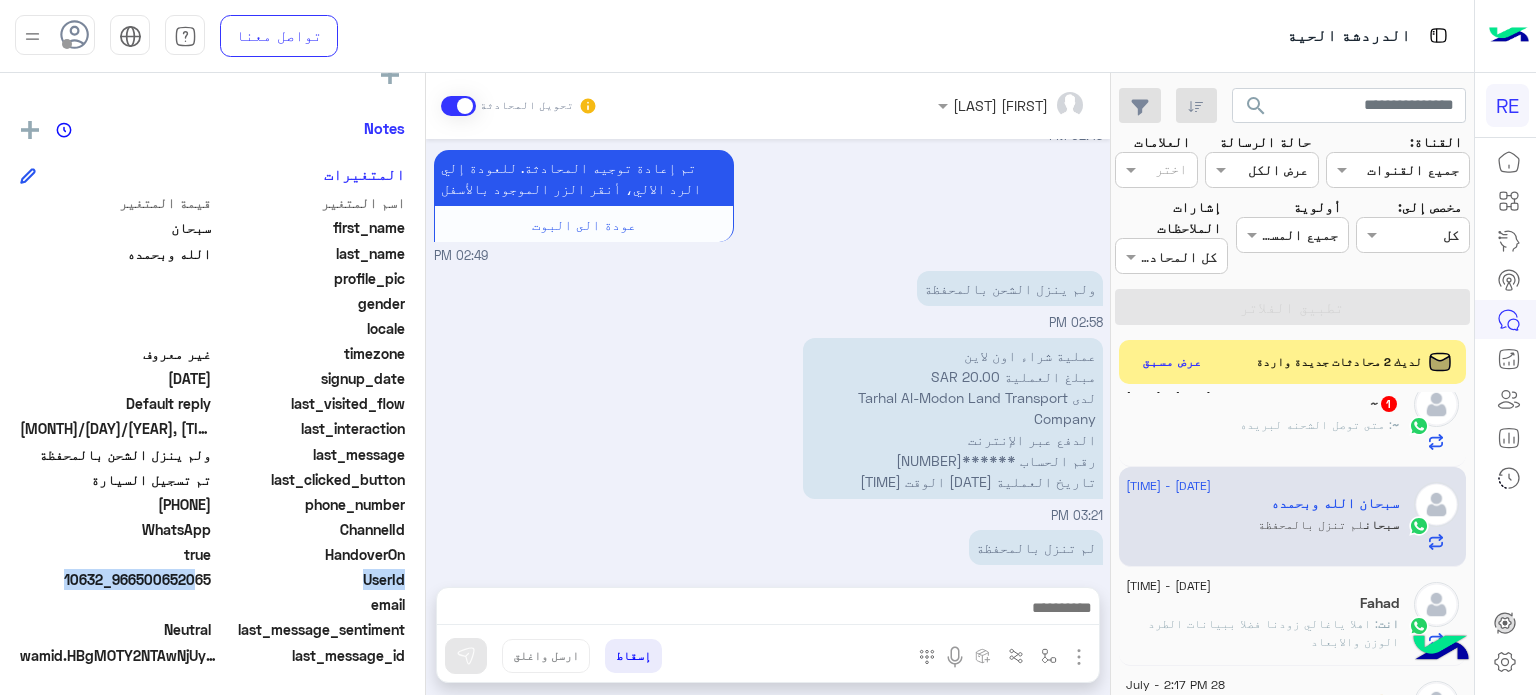 click at bounding box center (175, 587) 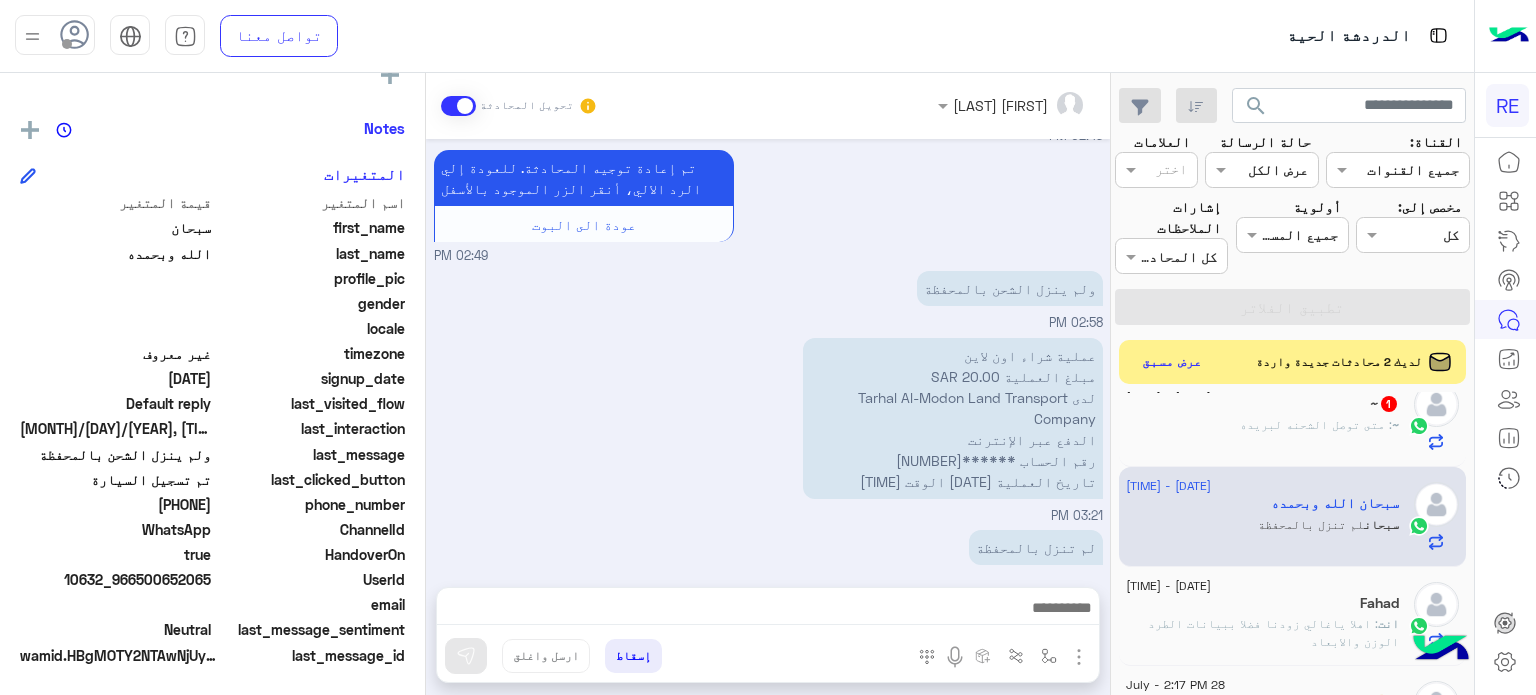 click on "10632_966500652065" 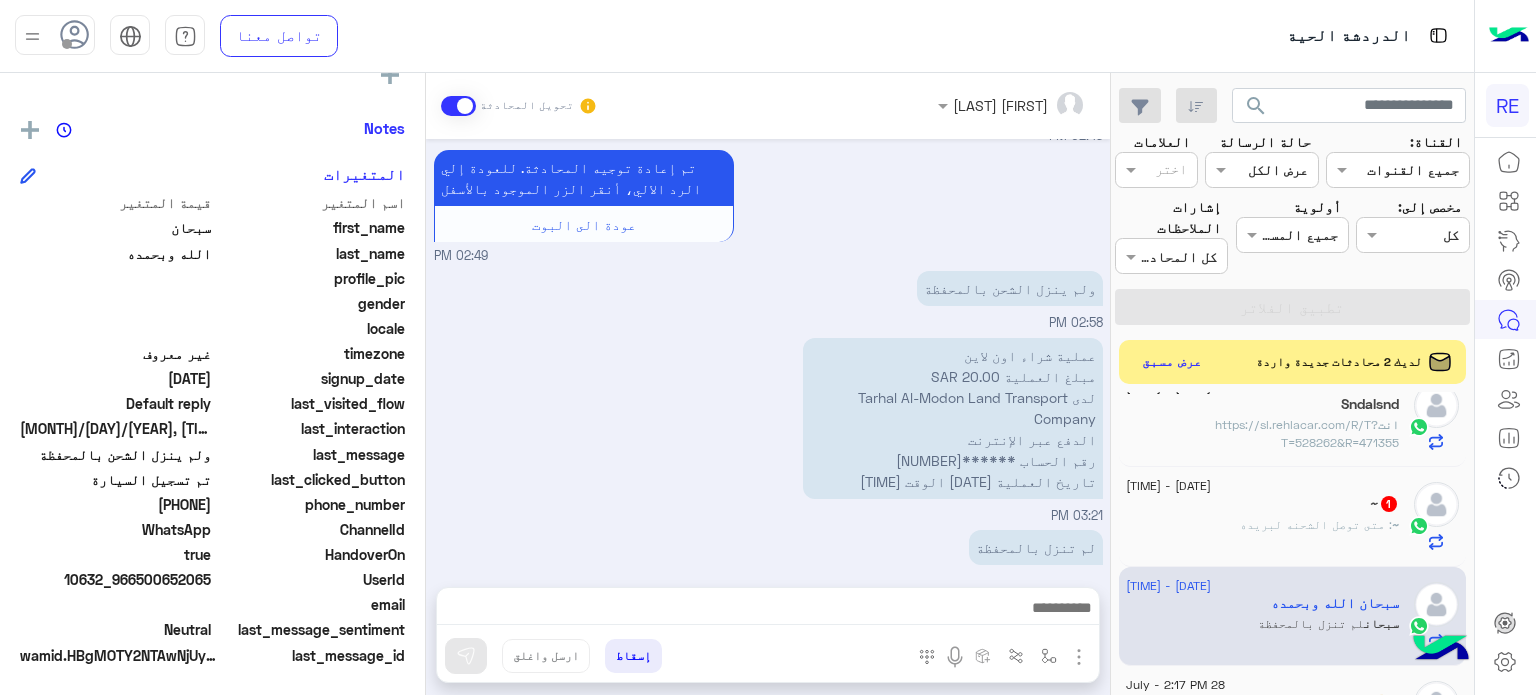 scroll, scrollTop: 232, scrollLeft: 0, axis: vertical 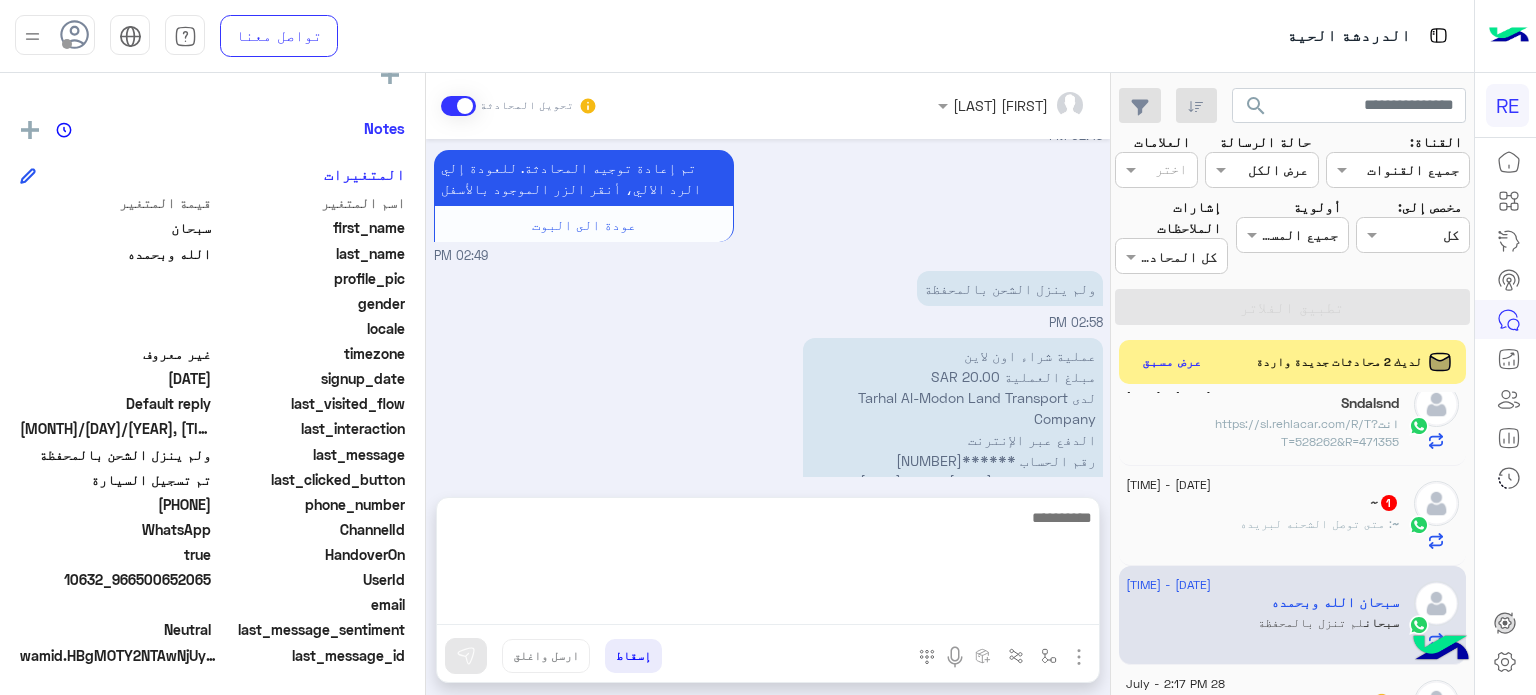 click at bounding box center [768, 565] 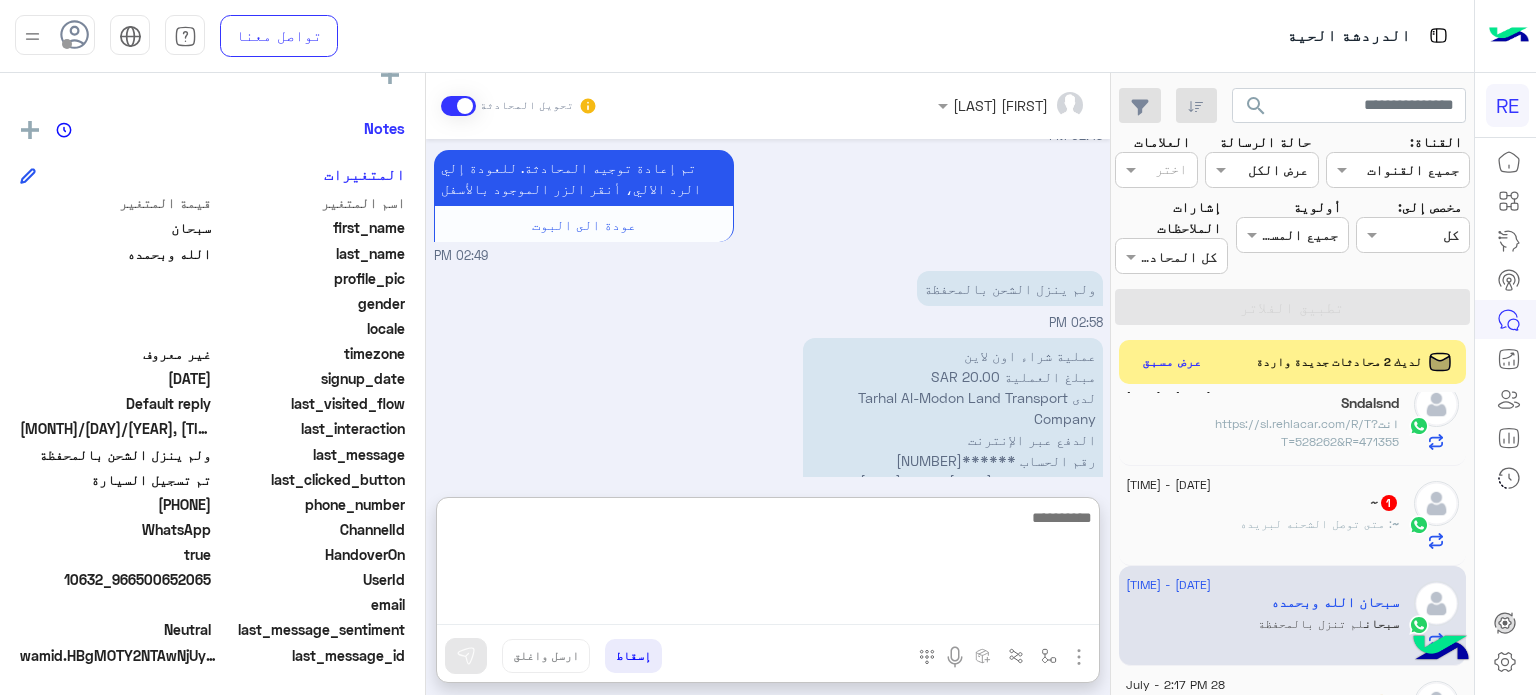 scroll, scrollTop: 232, scrollLeft: 0, axis: vertical 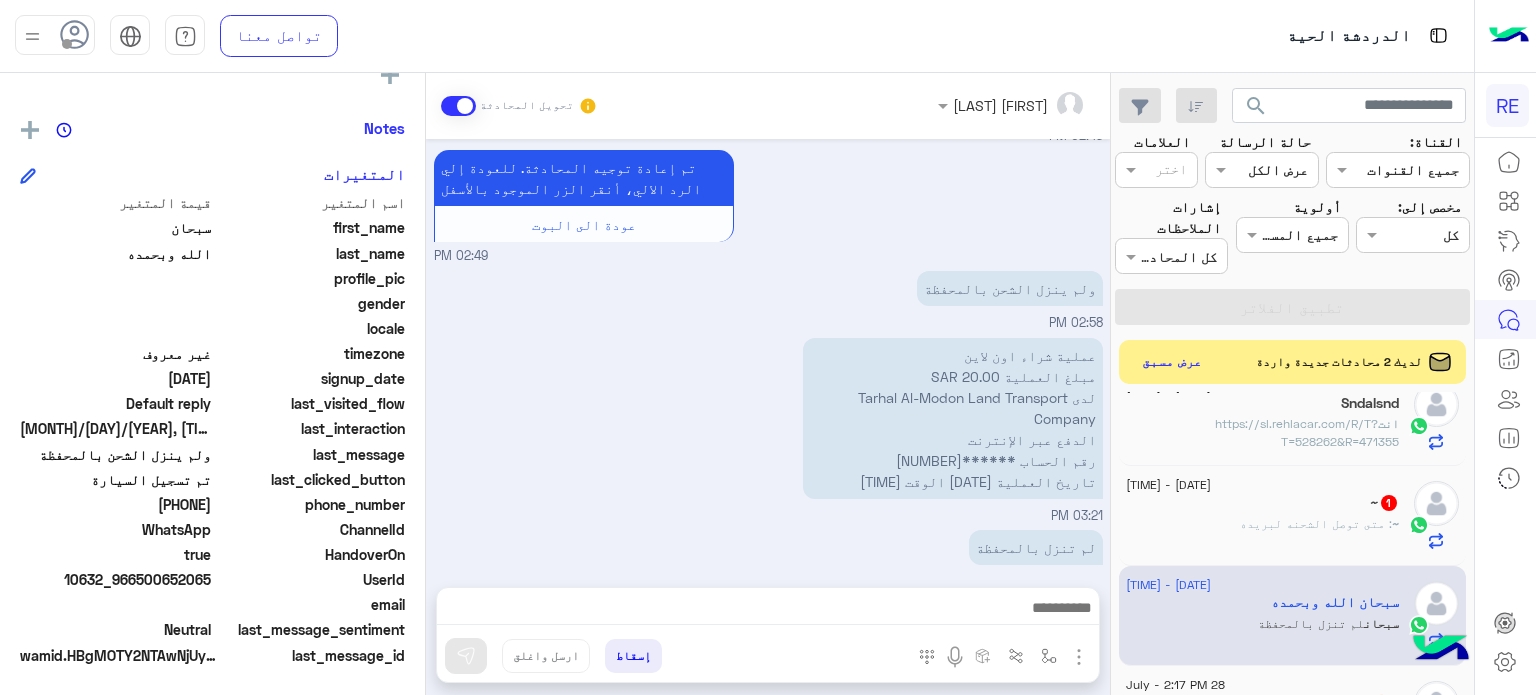click on "~   1" 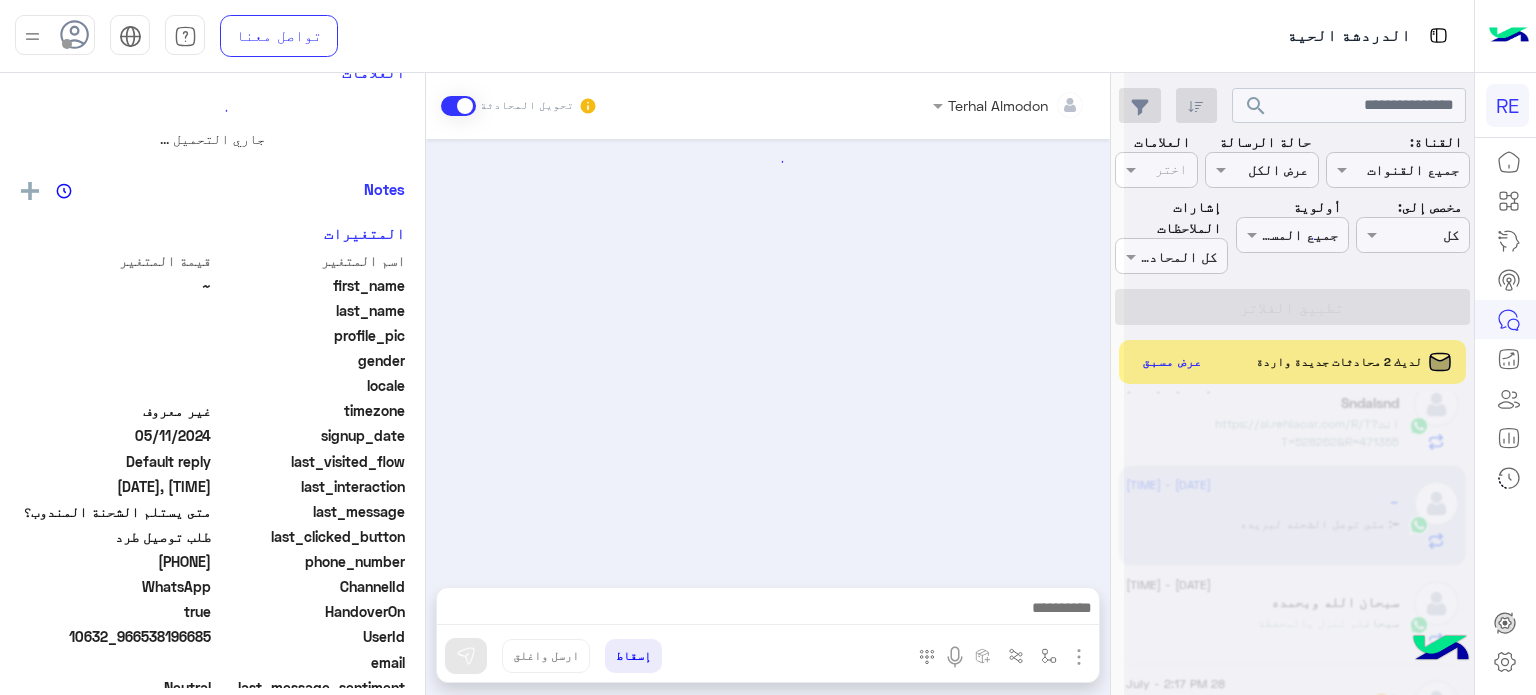 scroll, scrollTop: 0, scrollLeft: 0, axis: both 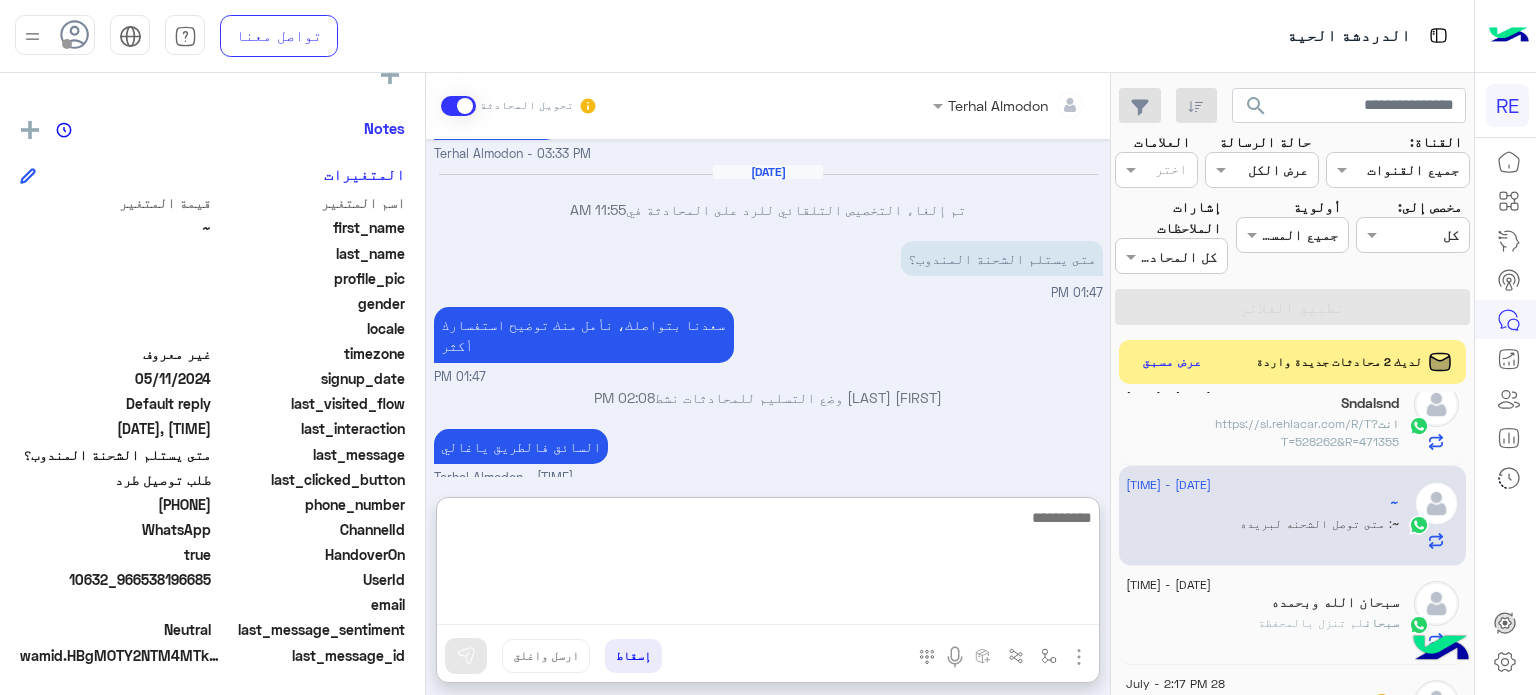 click at bounding box center (768, 565) 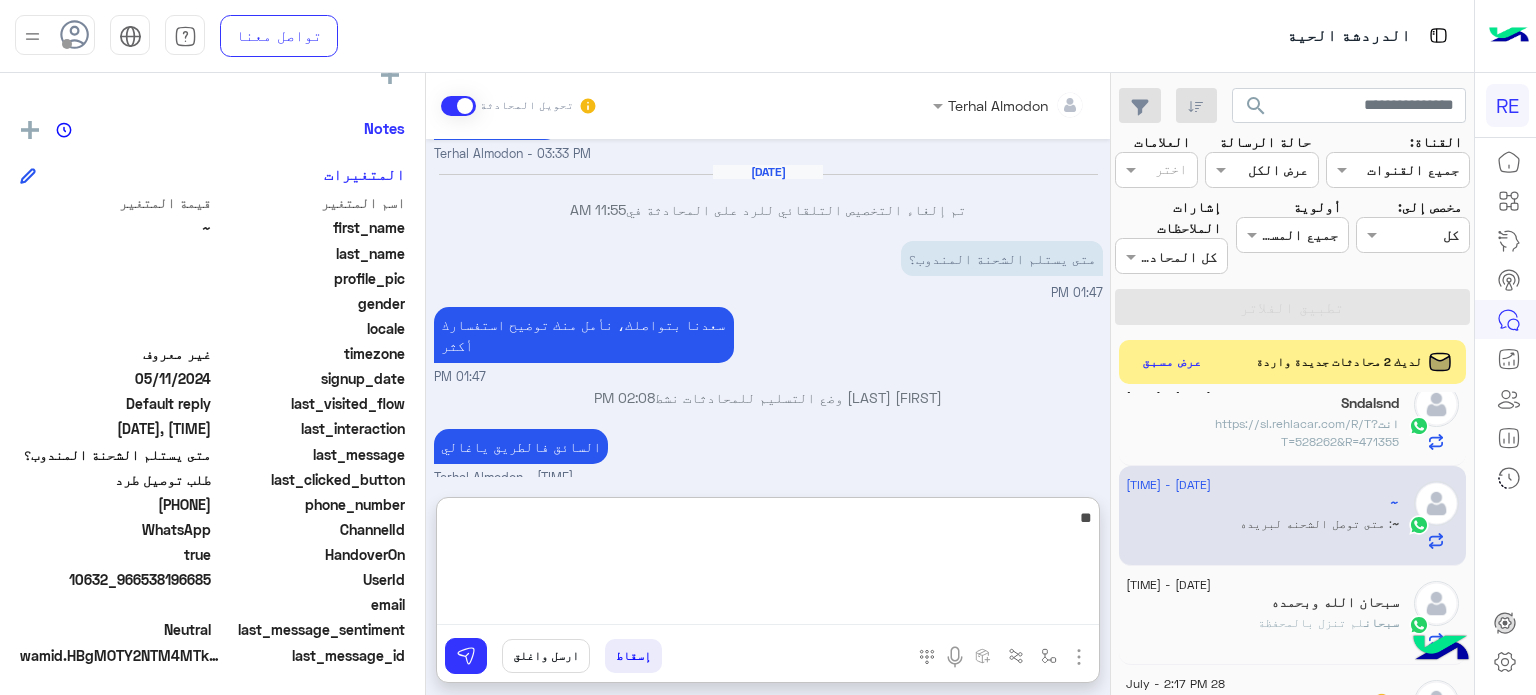 type on "*" 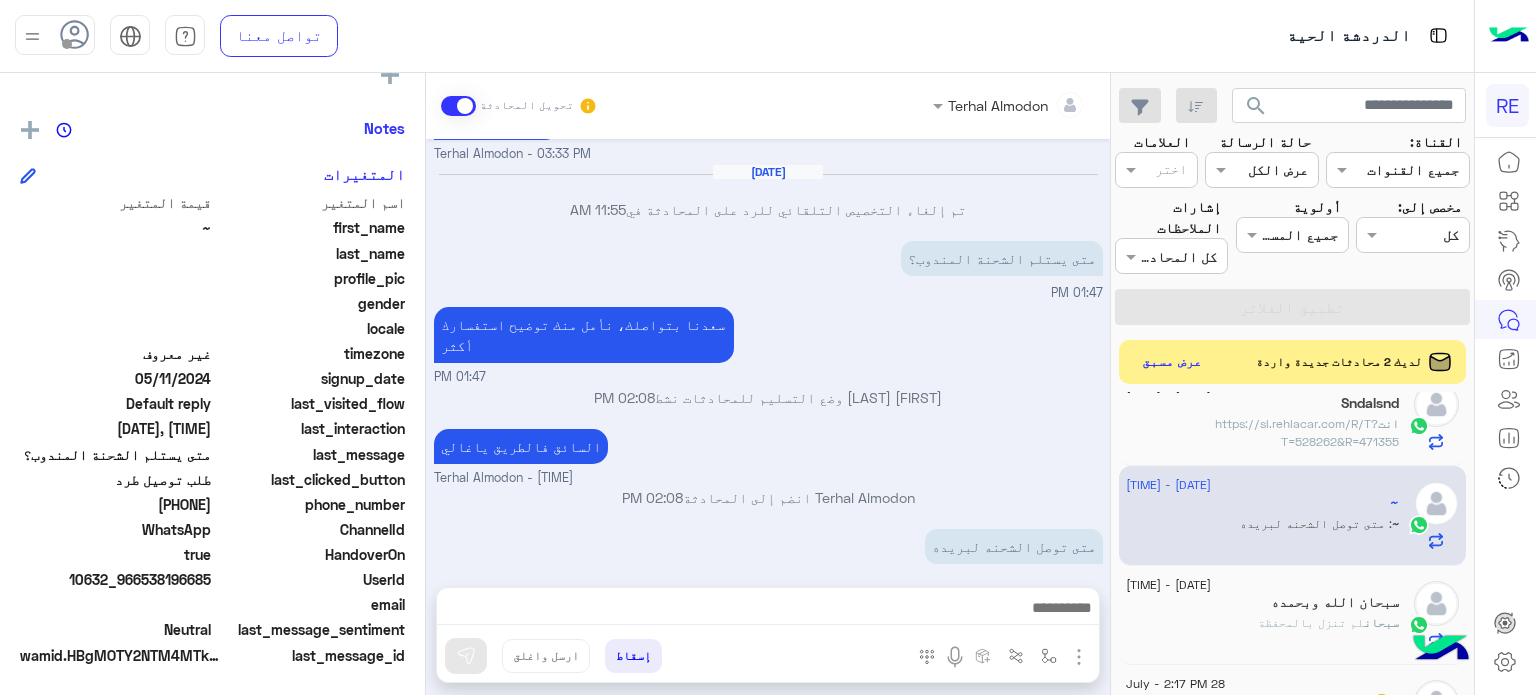 click on "السائق فالطريق ياغالي  [FIRST] [LAST] -  02:08 PM" at bounding box center (768, 456) 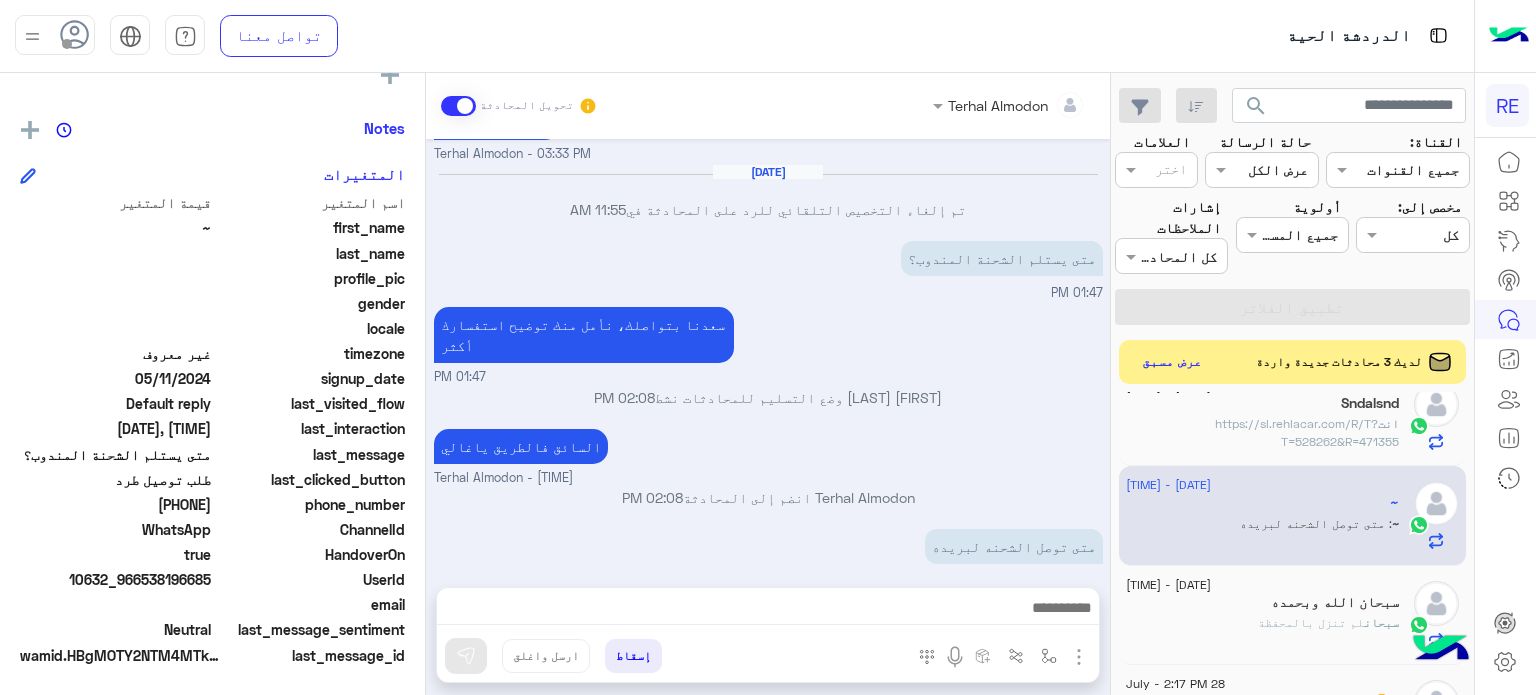 scroll, scrollTop: 0, scrollLeft: 0, axis: both 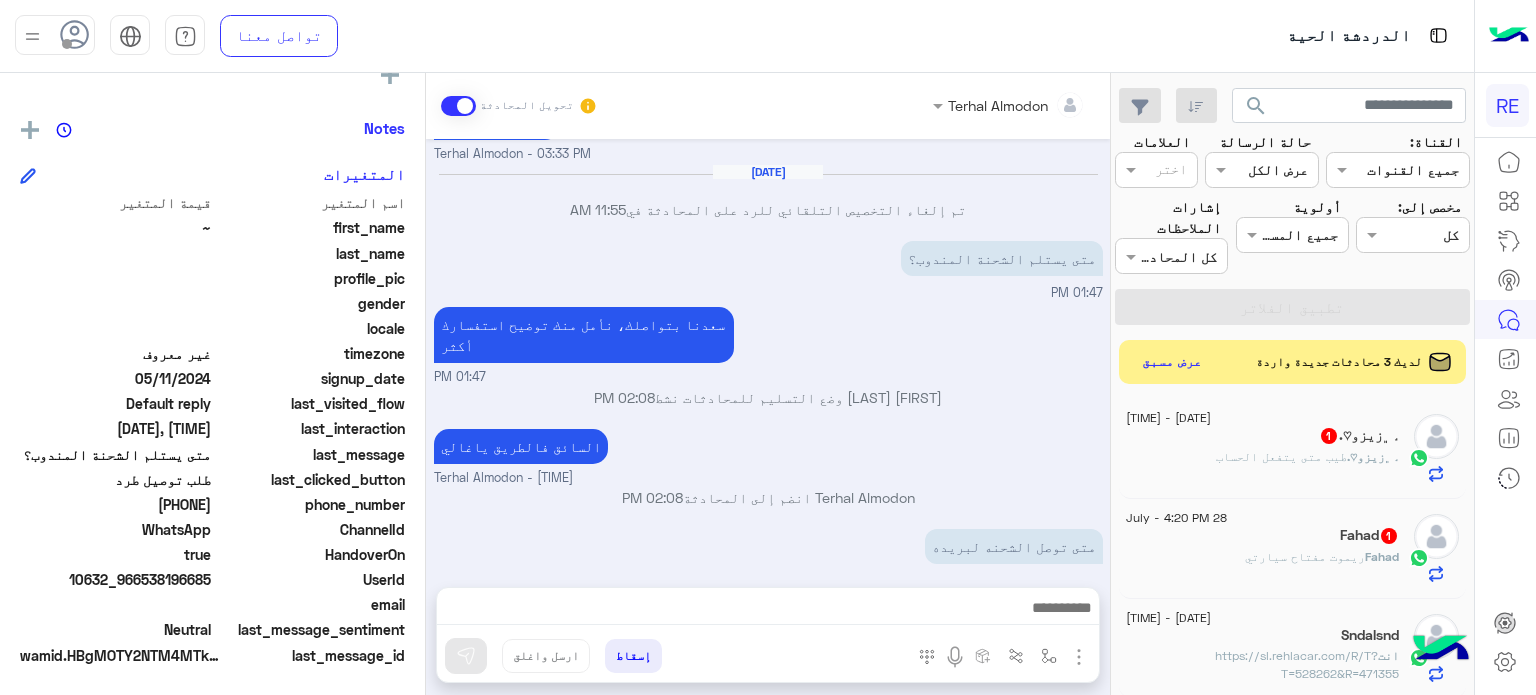 click on "طيب متى يتفعل الحساب" 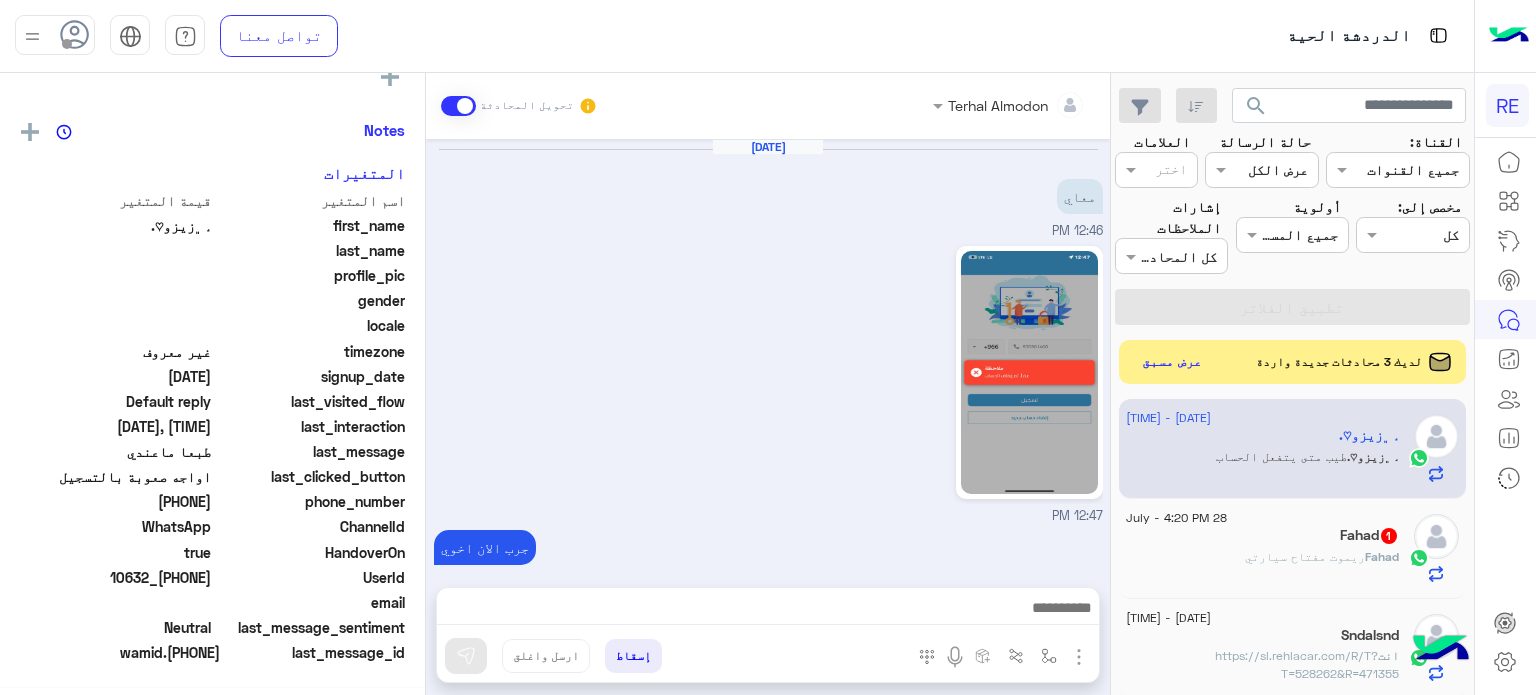scroll, scrollTop: 376, scrollLeft: 0, axis: vertical 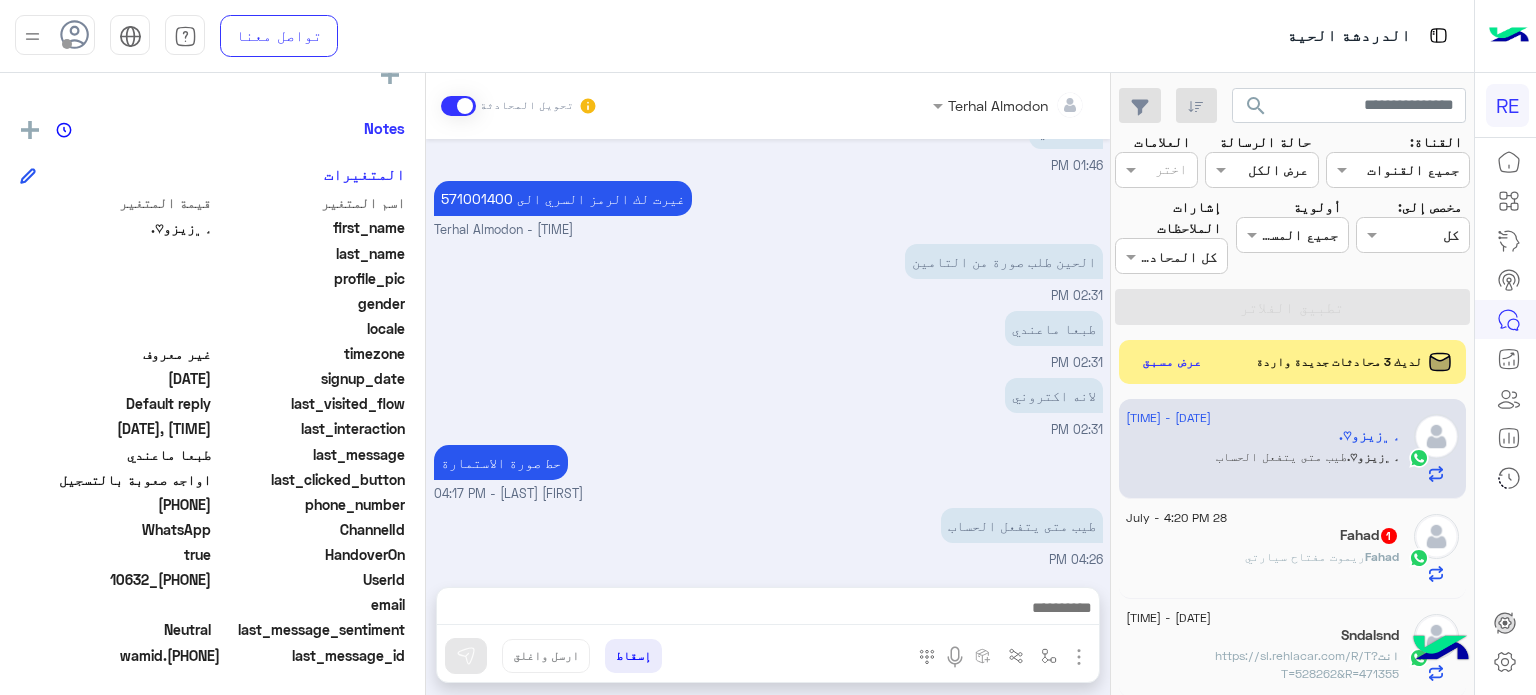 click on "[FIRST] 1" 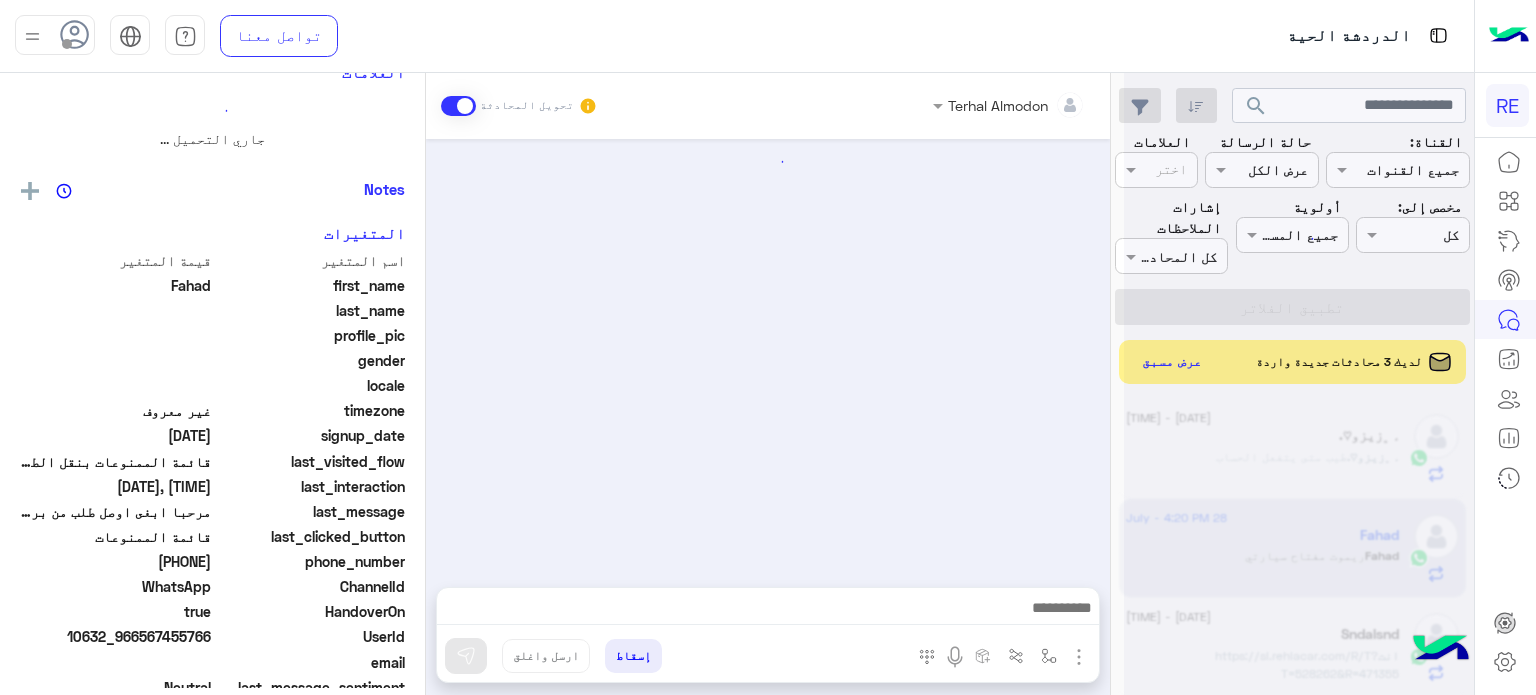 scroll, scrollTop: 0, scrollLeft: 0, axis: both 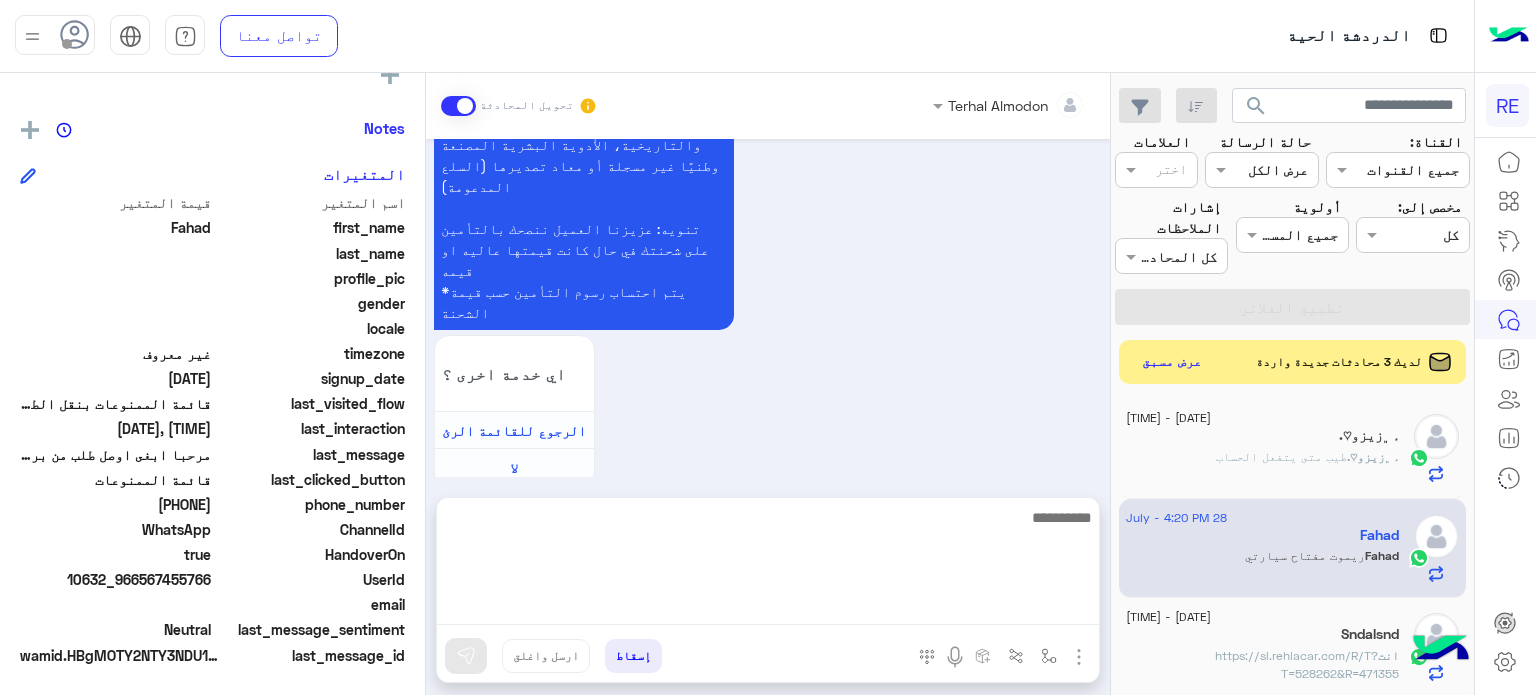 click at bounding box center (768, 565) 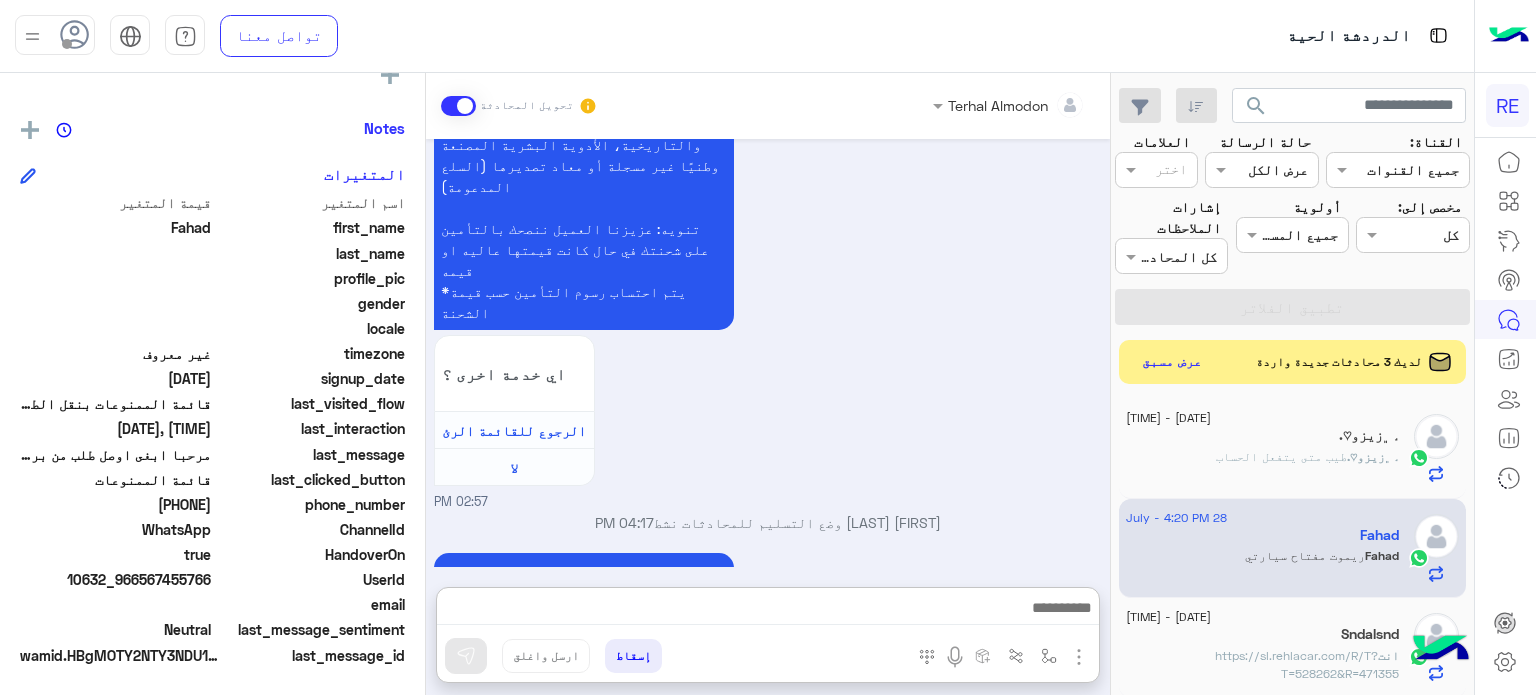 click on "02:57 PM" at bounding box center (768, 502) 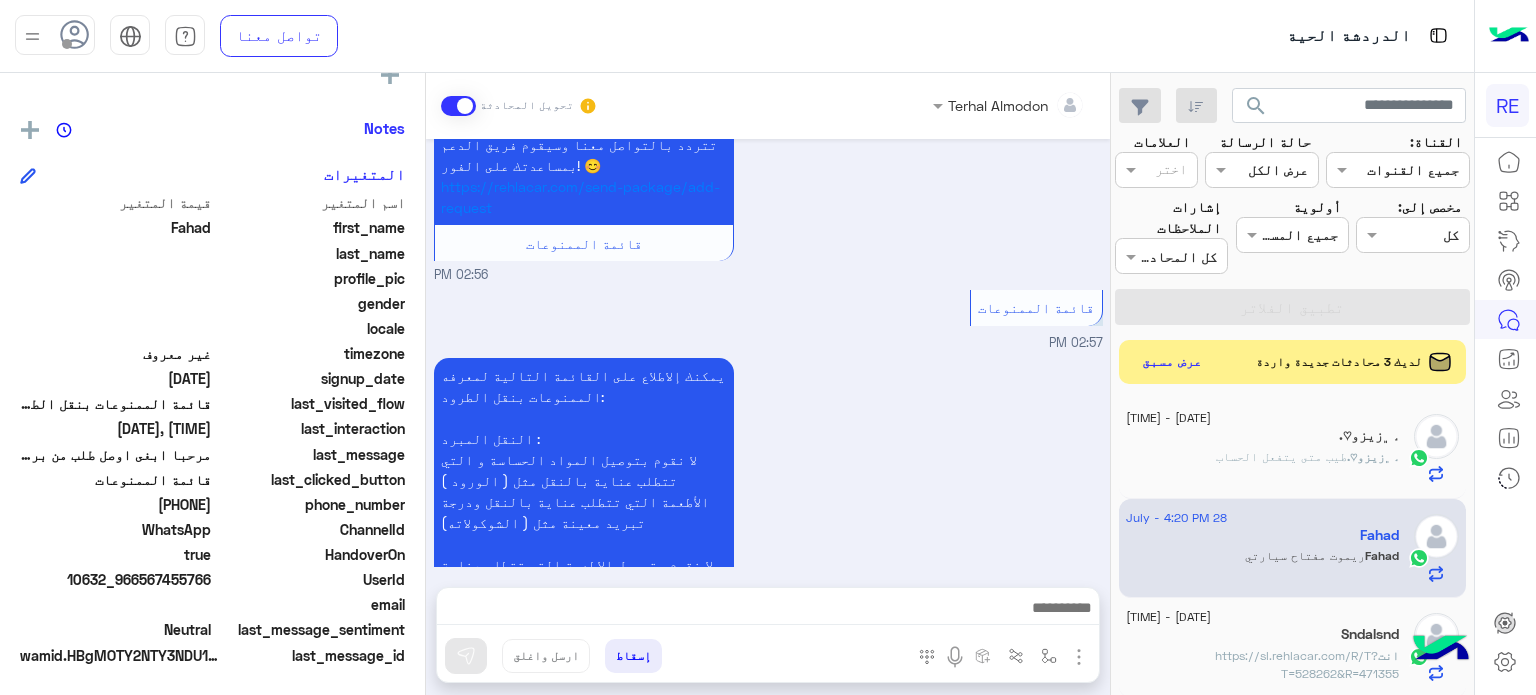 scroll, scrollTop: 2490, scrollLeft: 0, axis: vertical 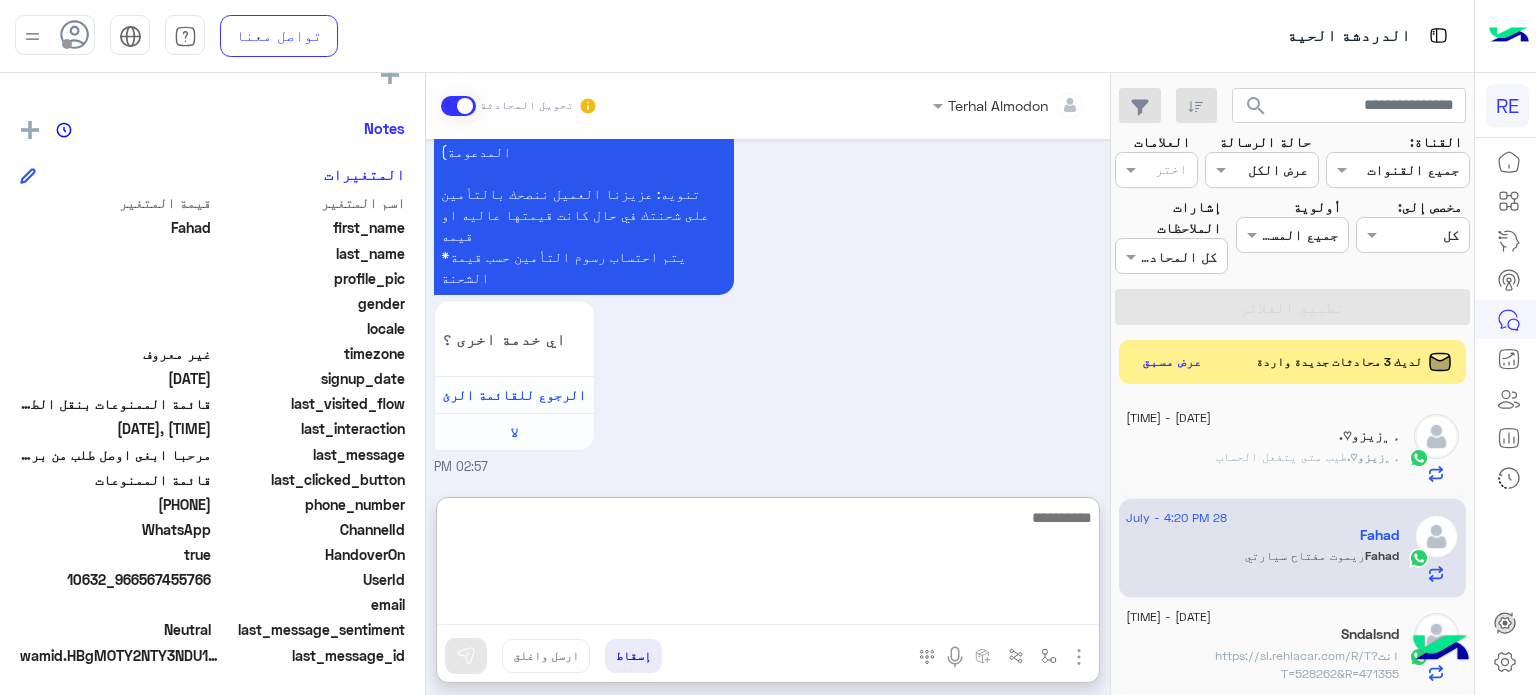 click at bounding box center (768, 565) 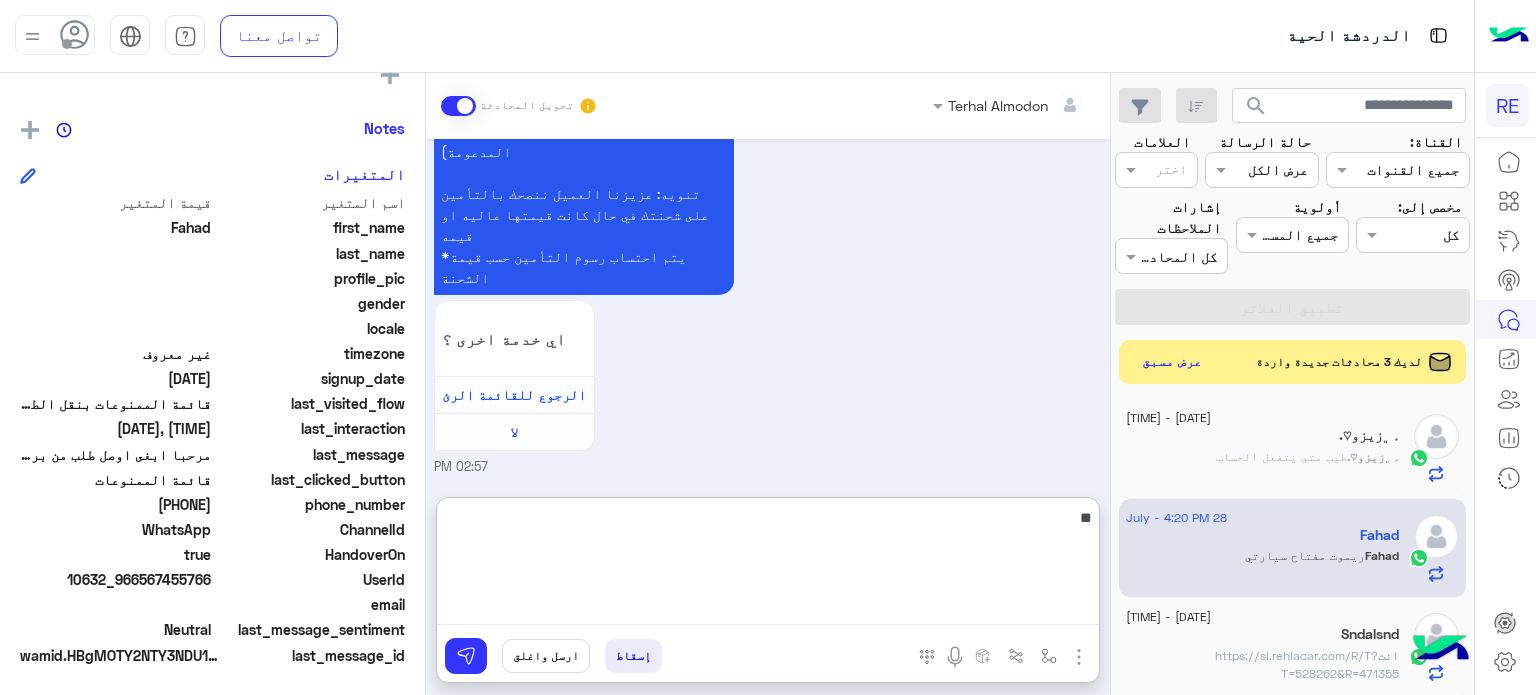 type on "*" 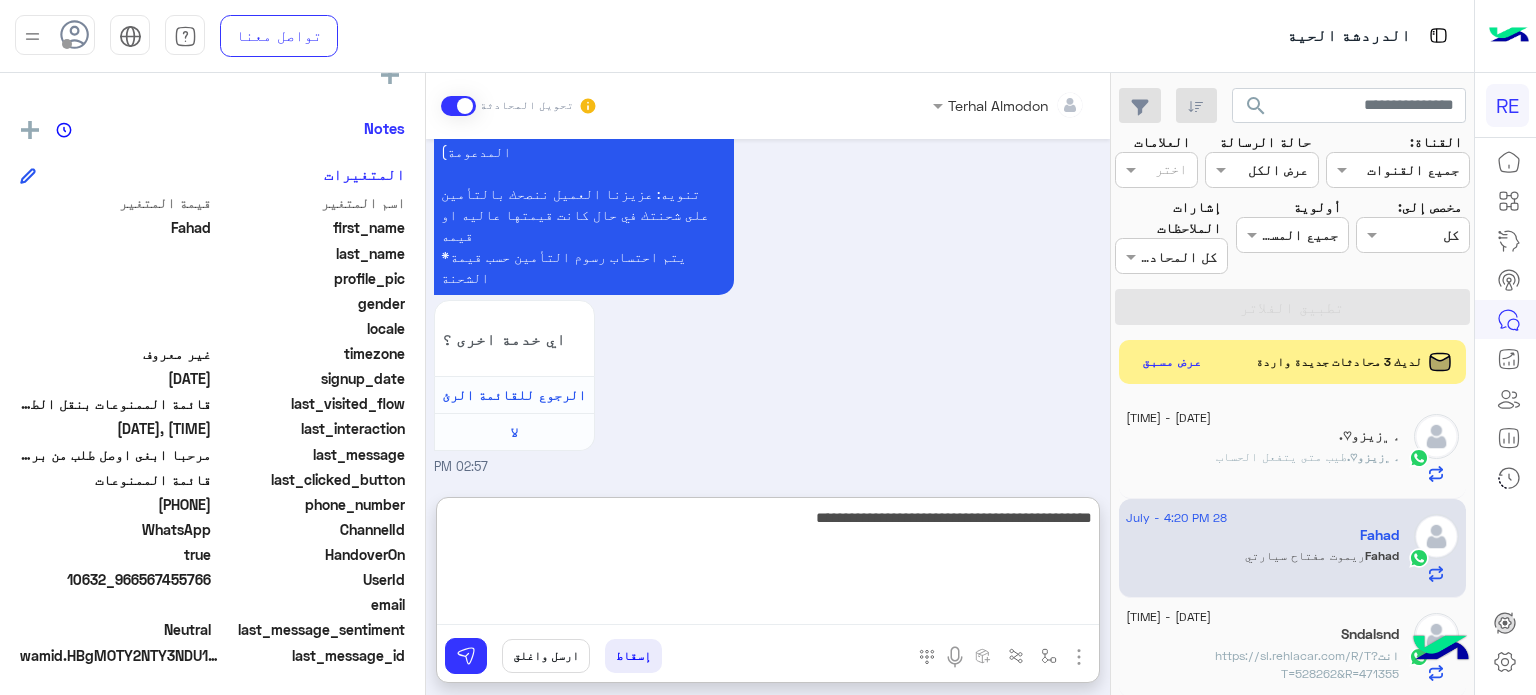 type on "**********" 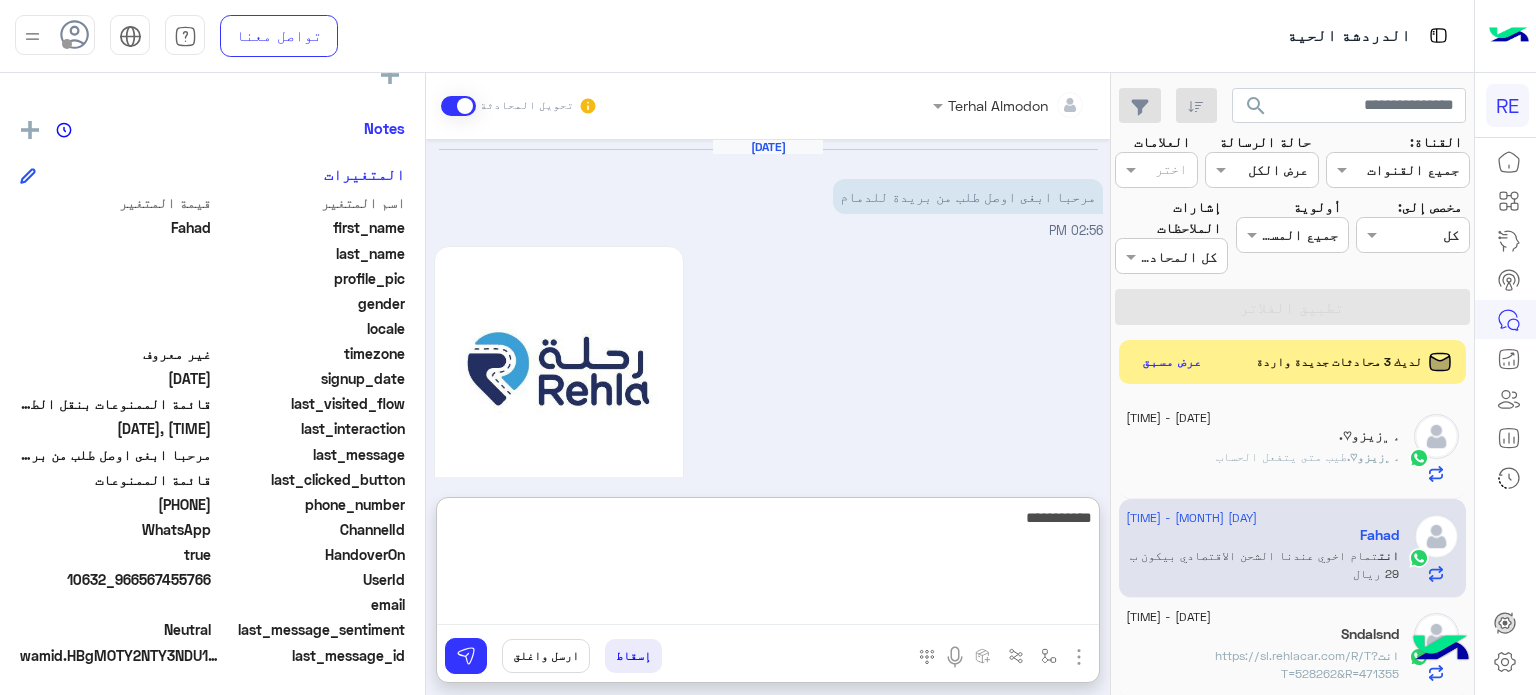 scroll, scrollTop: 2665, scrollLeft: 0, axis: vertical 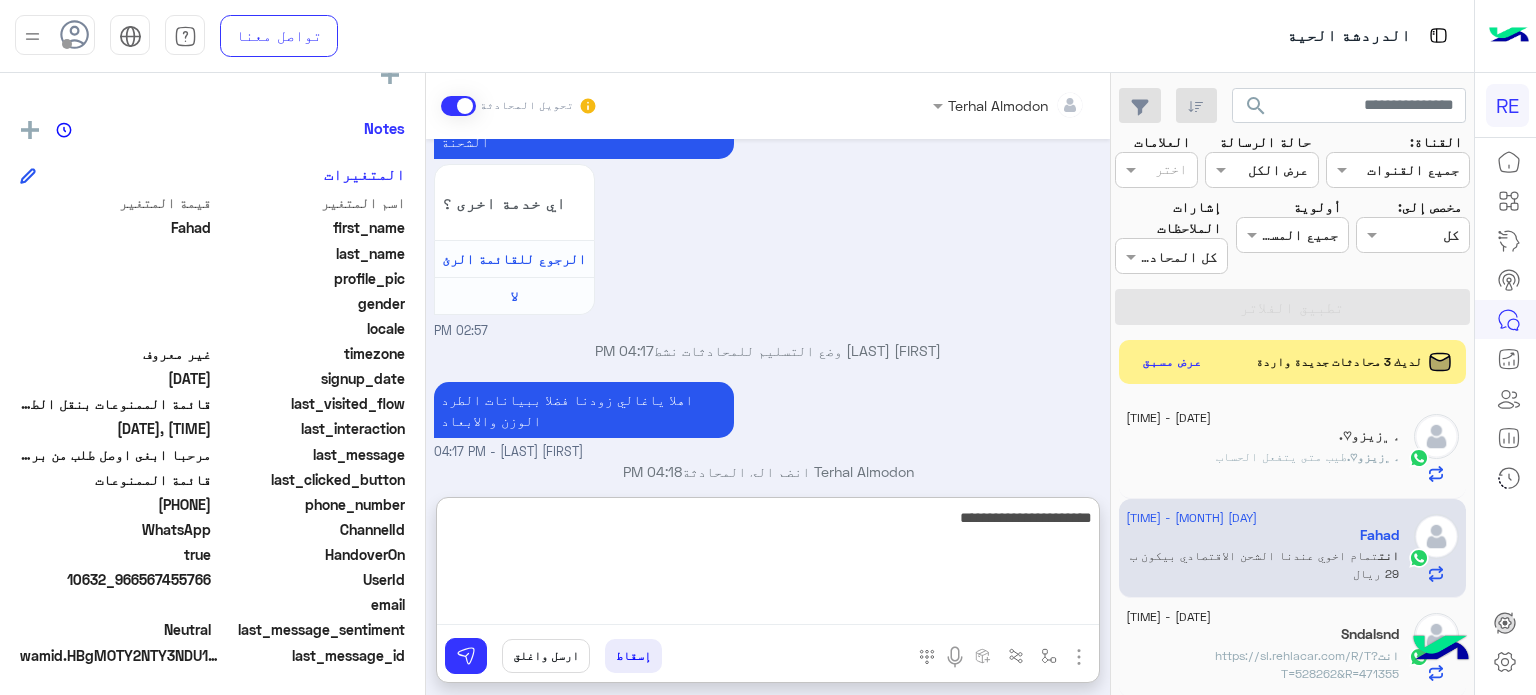 type on "**********" 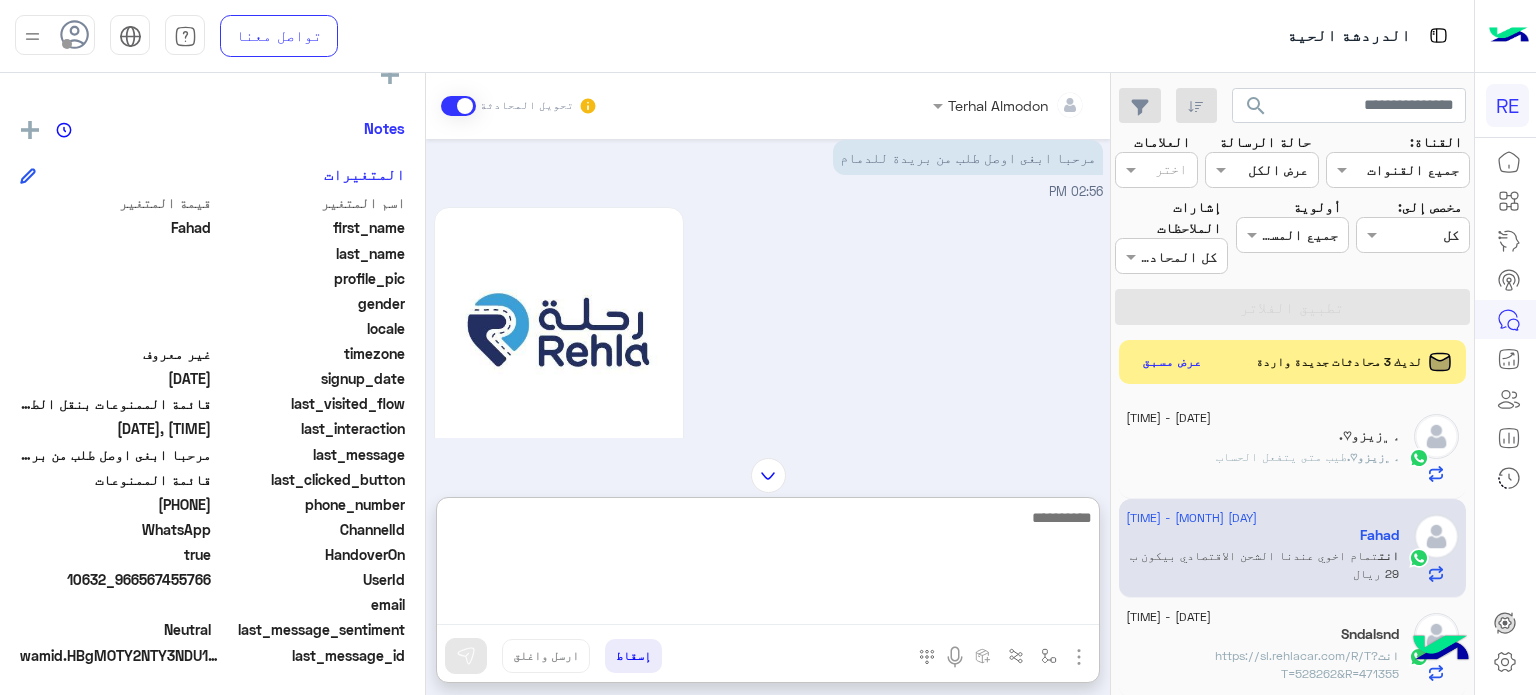 scroll, scrollTop: 2813, scrollLeft: 0, axis: vertical 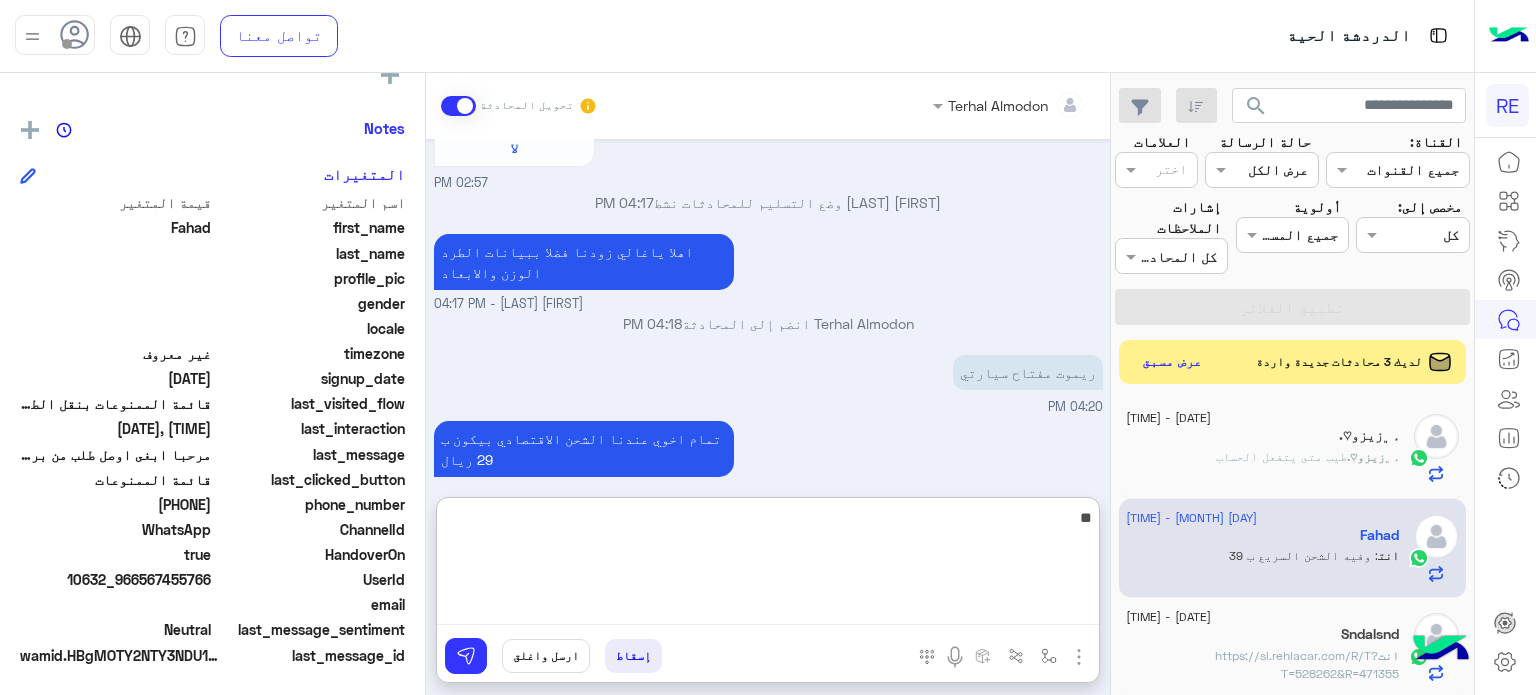 type on "*" 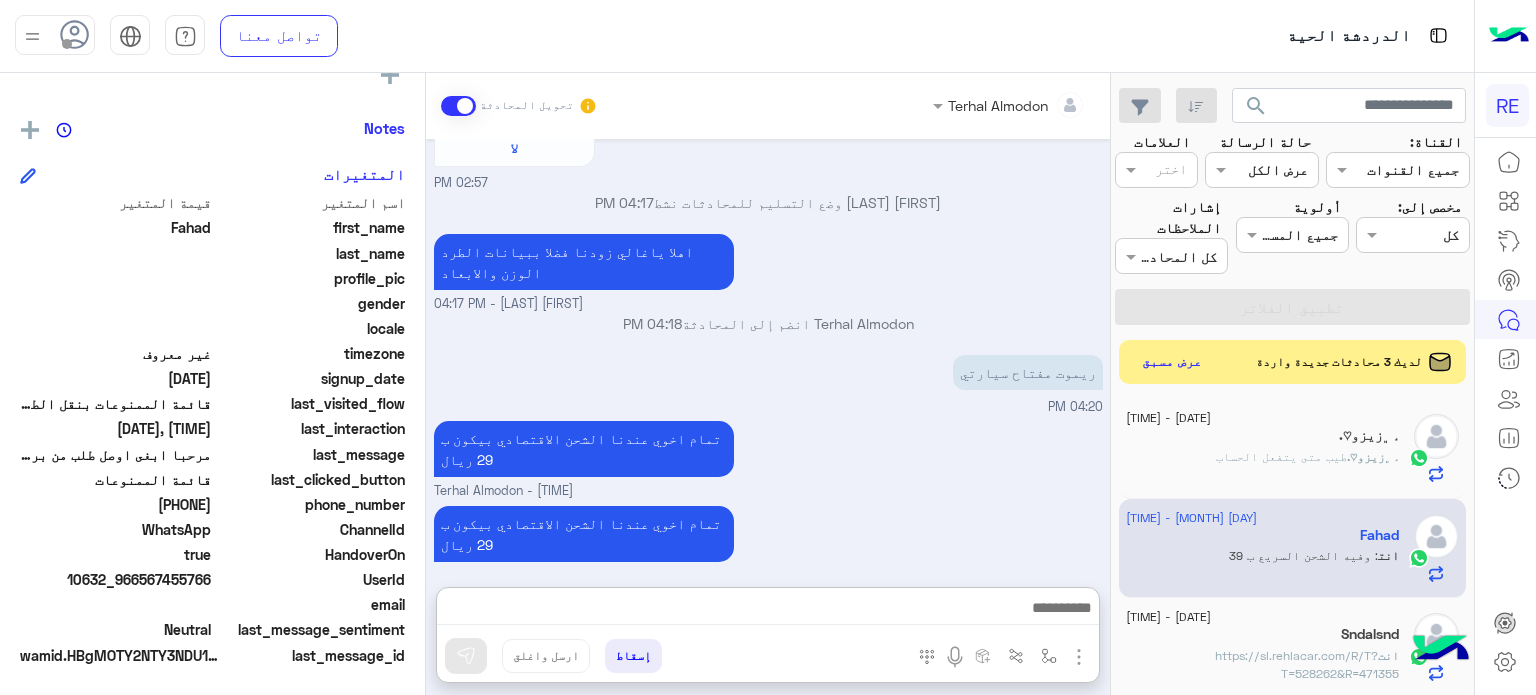 scroll, scrollTop: 2757, scrollLeft: 0, axis: vertical 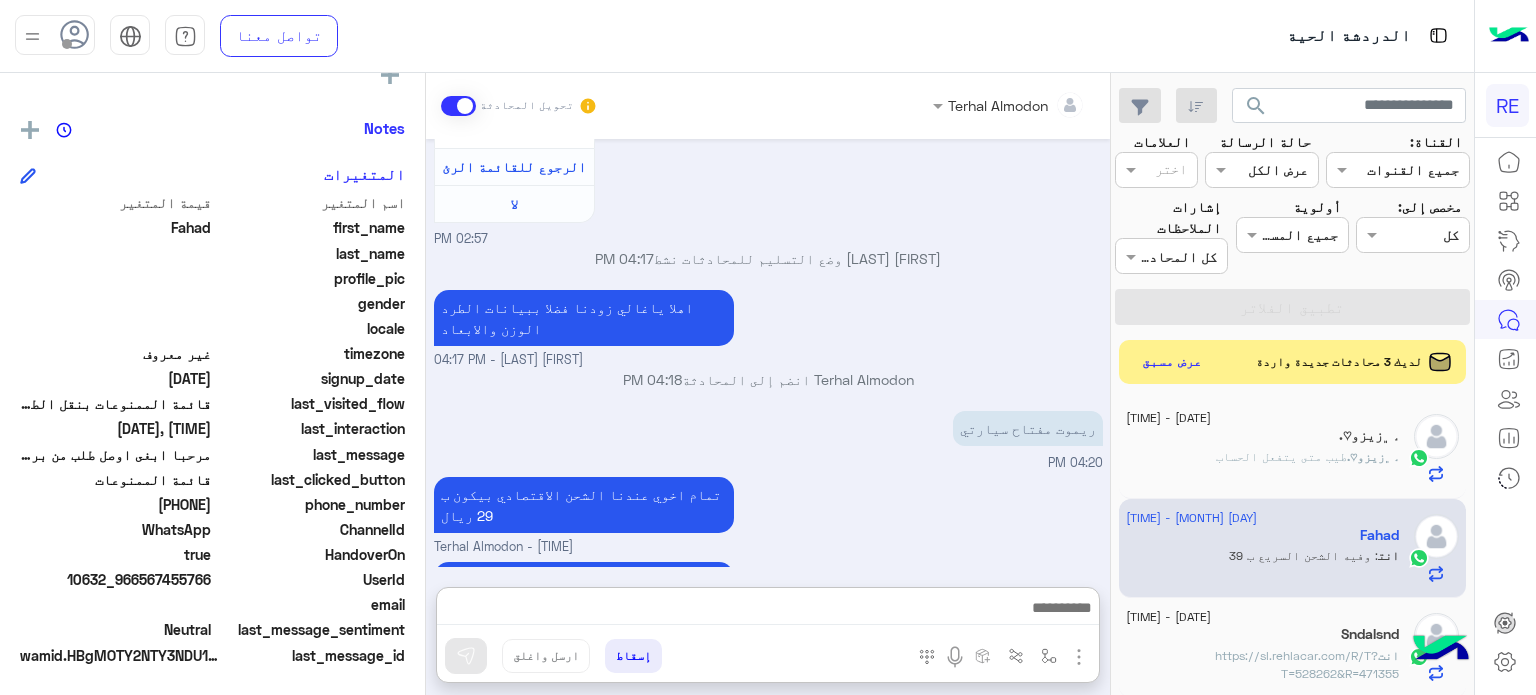 click on "˼﮼زيزو♡." 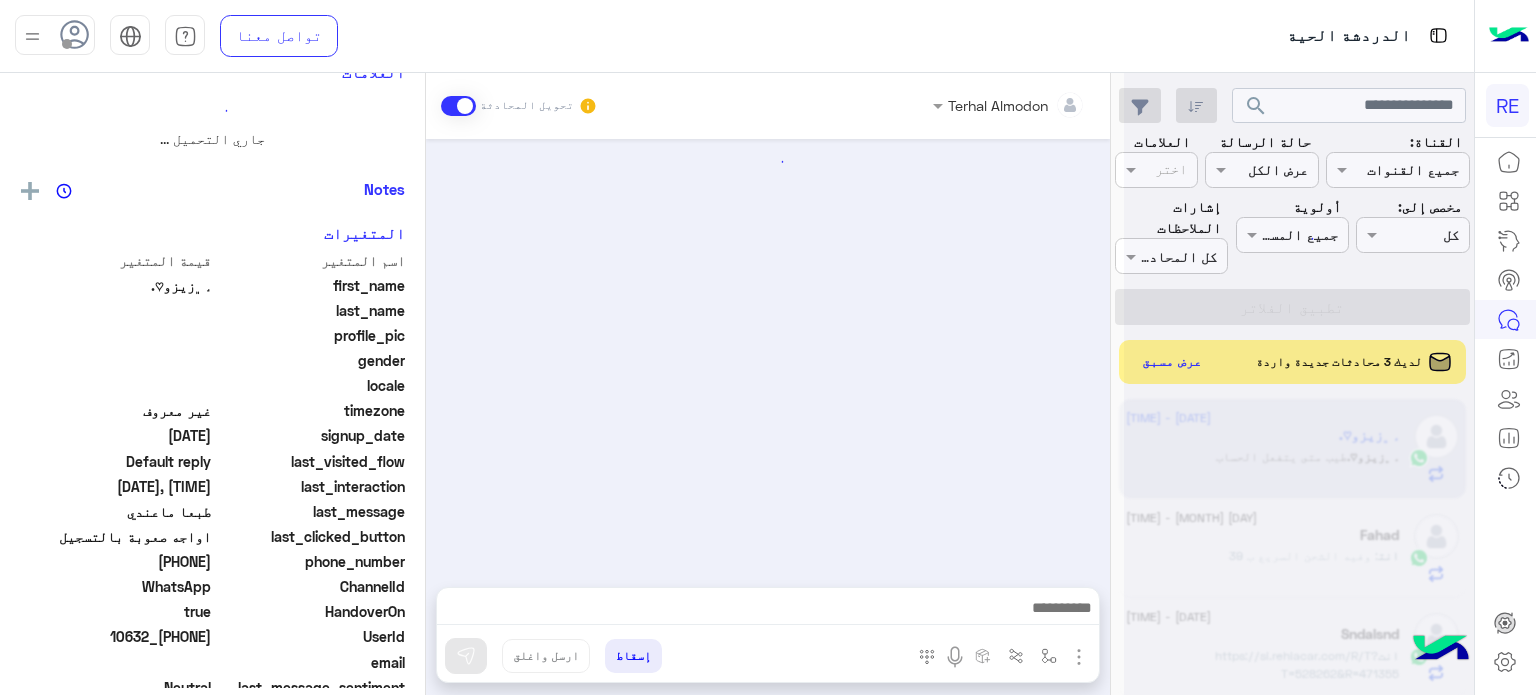 scroll, scrollTop: 0, scrollLeft: 0, axis: both 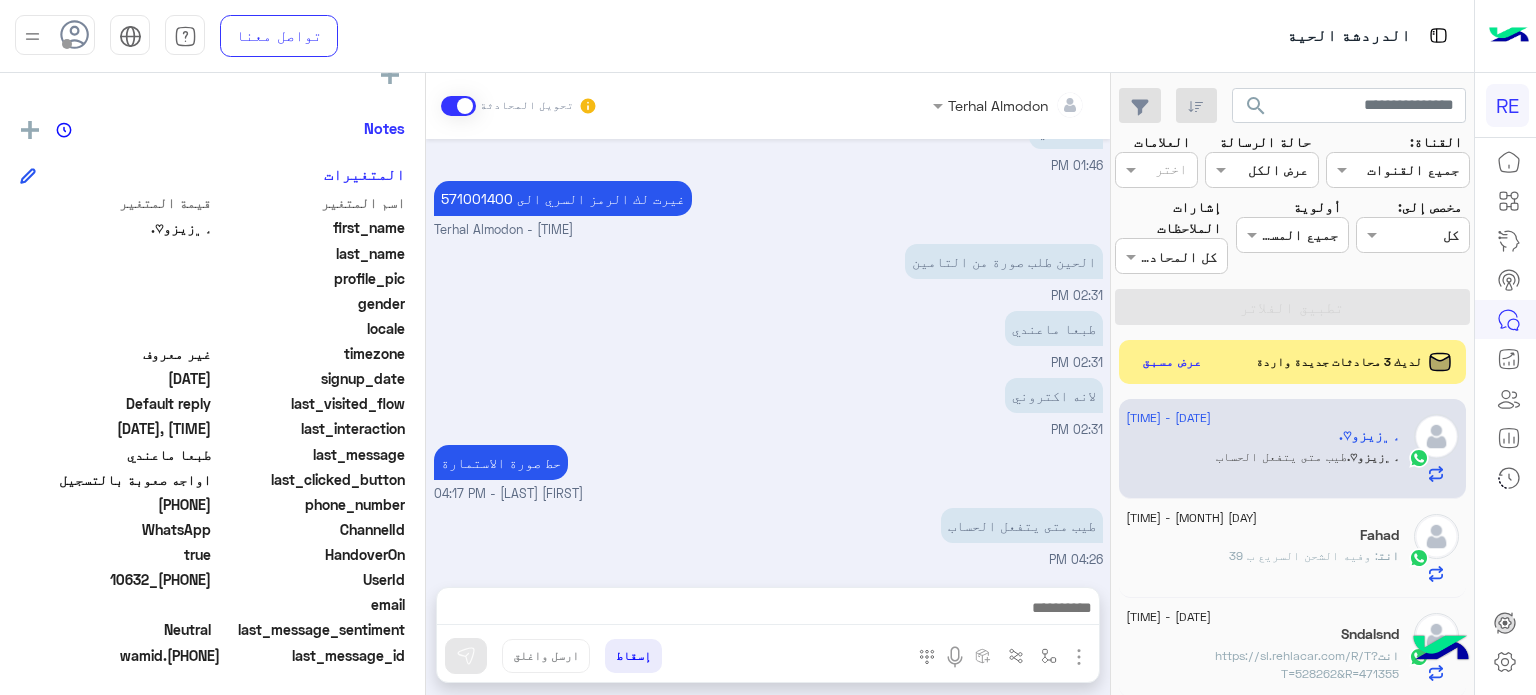 drag, startPoint x: 211, startPoint y: 577, endPoint x: 142, endPoint y: 587, distance: 69.72087 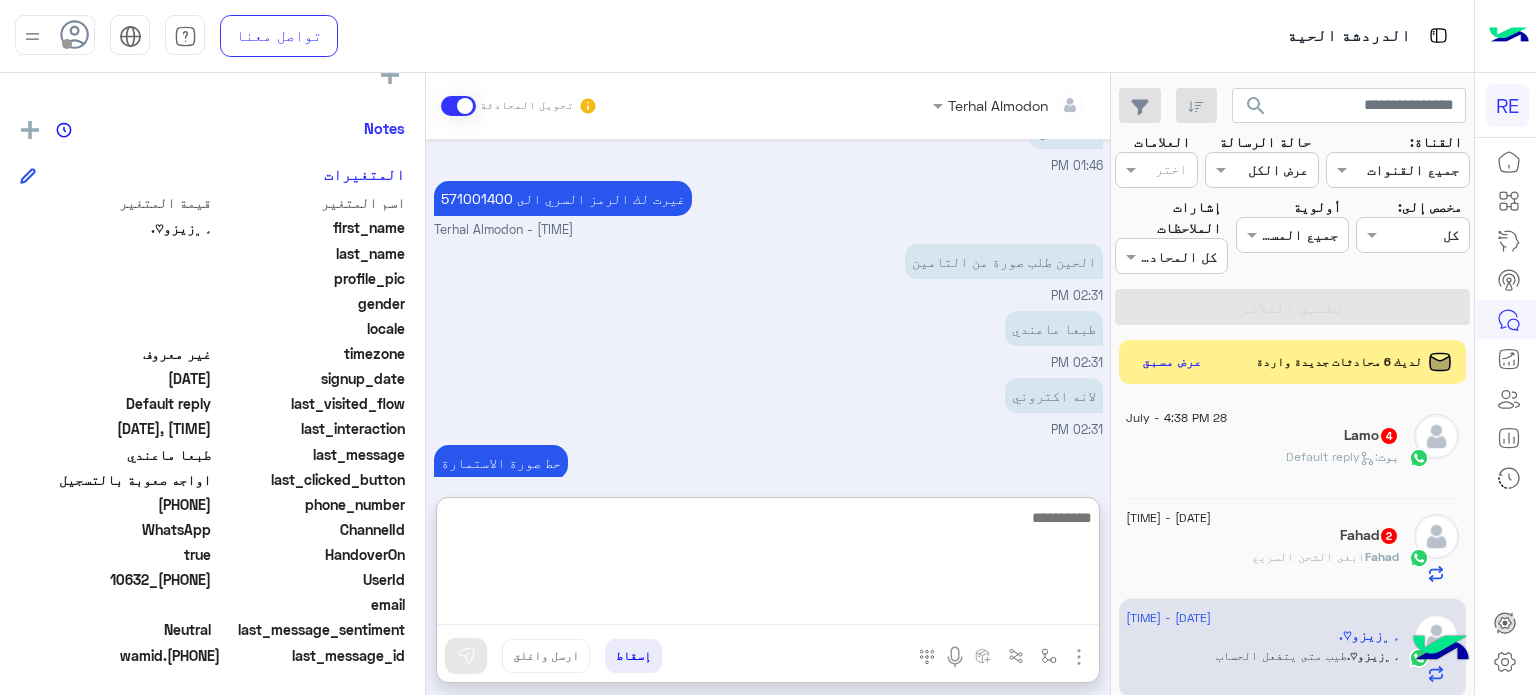click at bounding box center [768, 565] 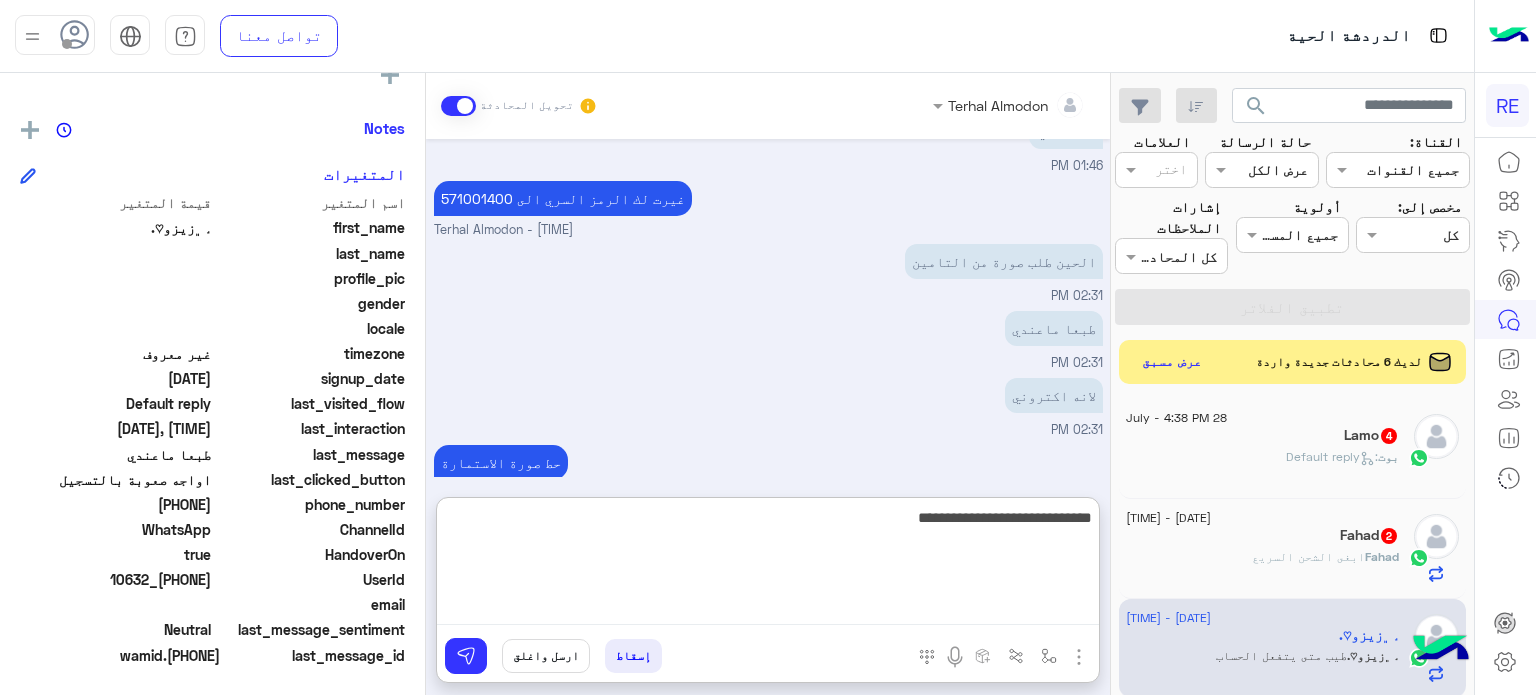 type on "**********" 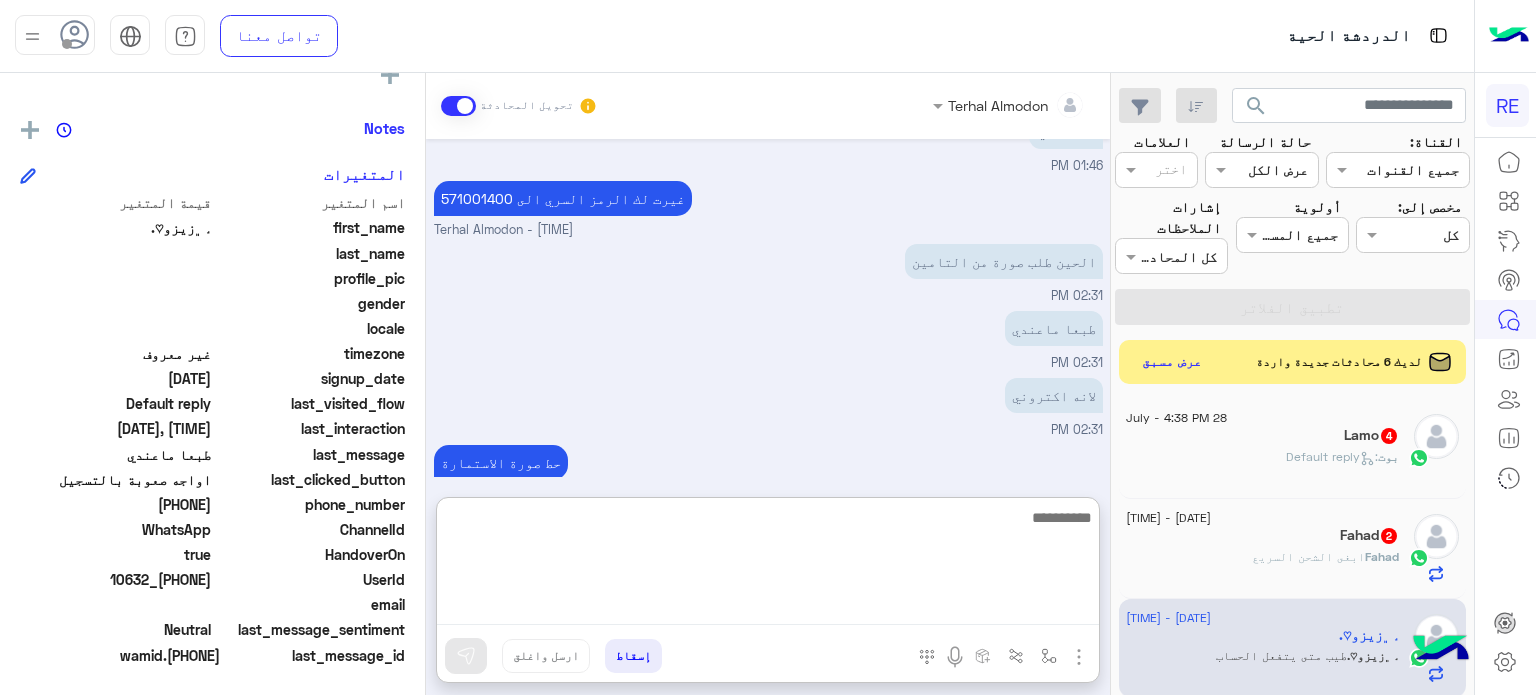 scroll, scrollTop: 634, scrollLeft: 0, axis: vertical 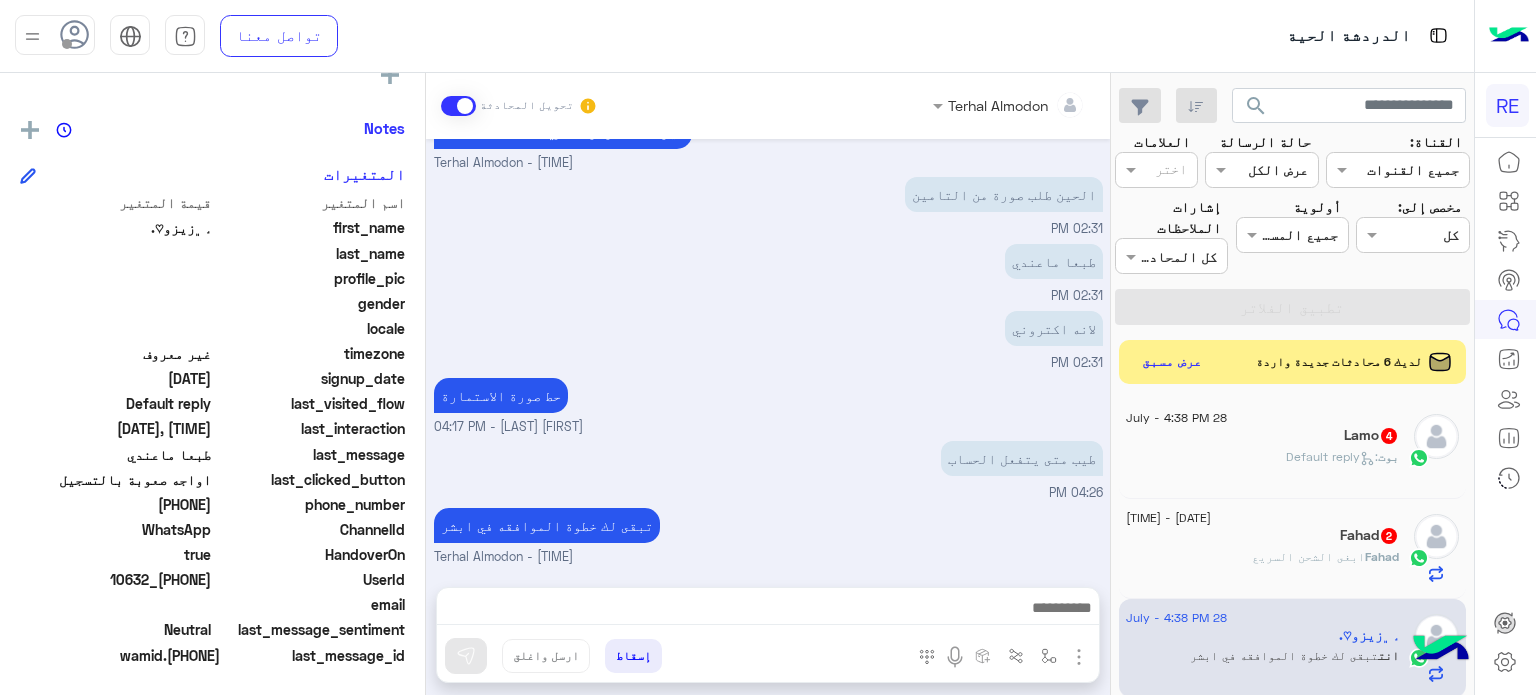 click on "Lamo 4" 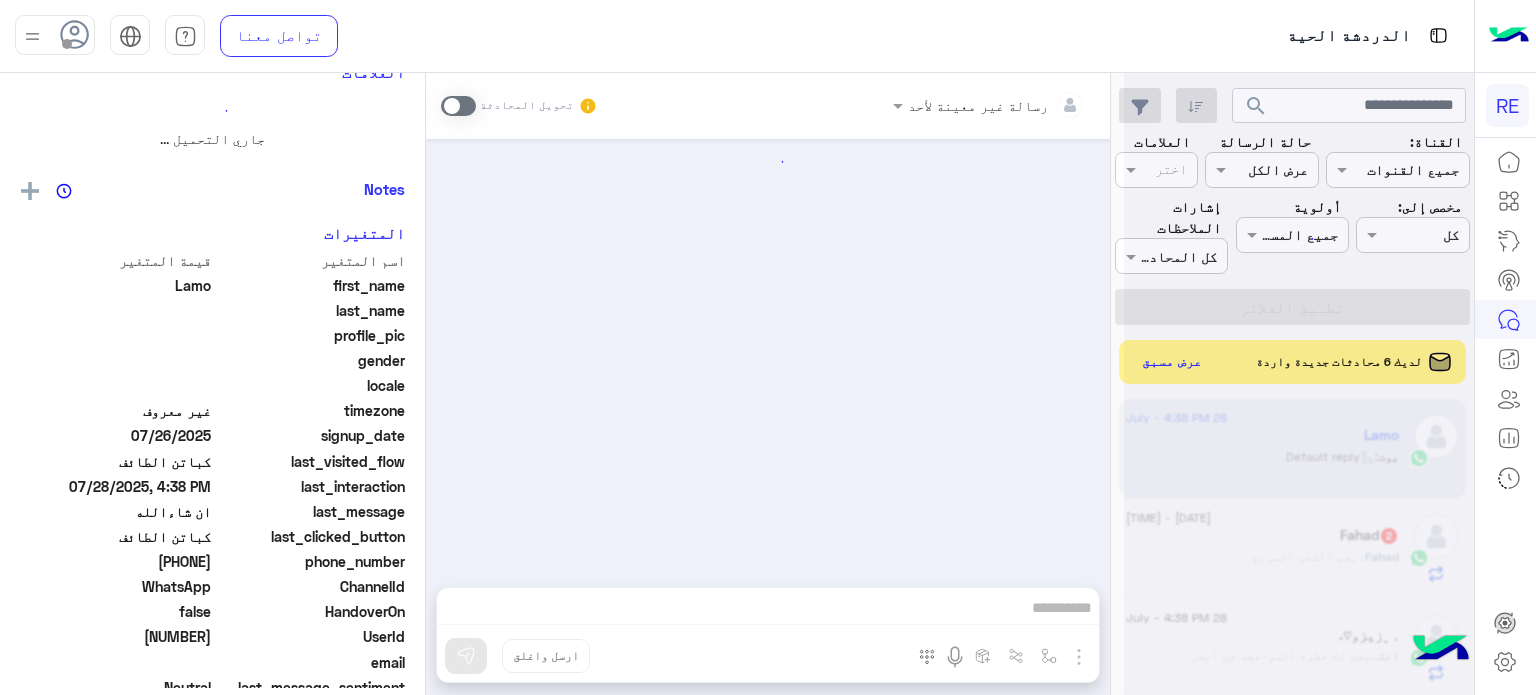 scroll, scrollTop: 0, scrollLeft: 0, axis: both 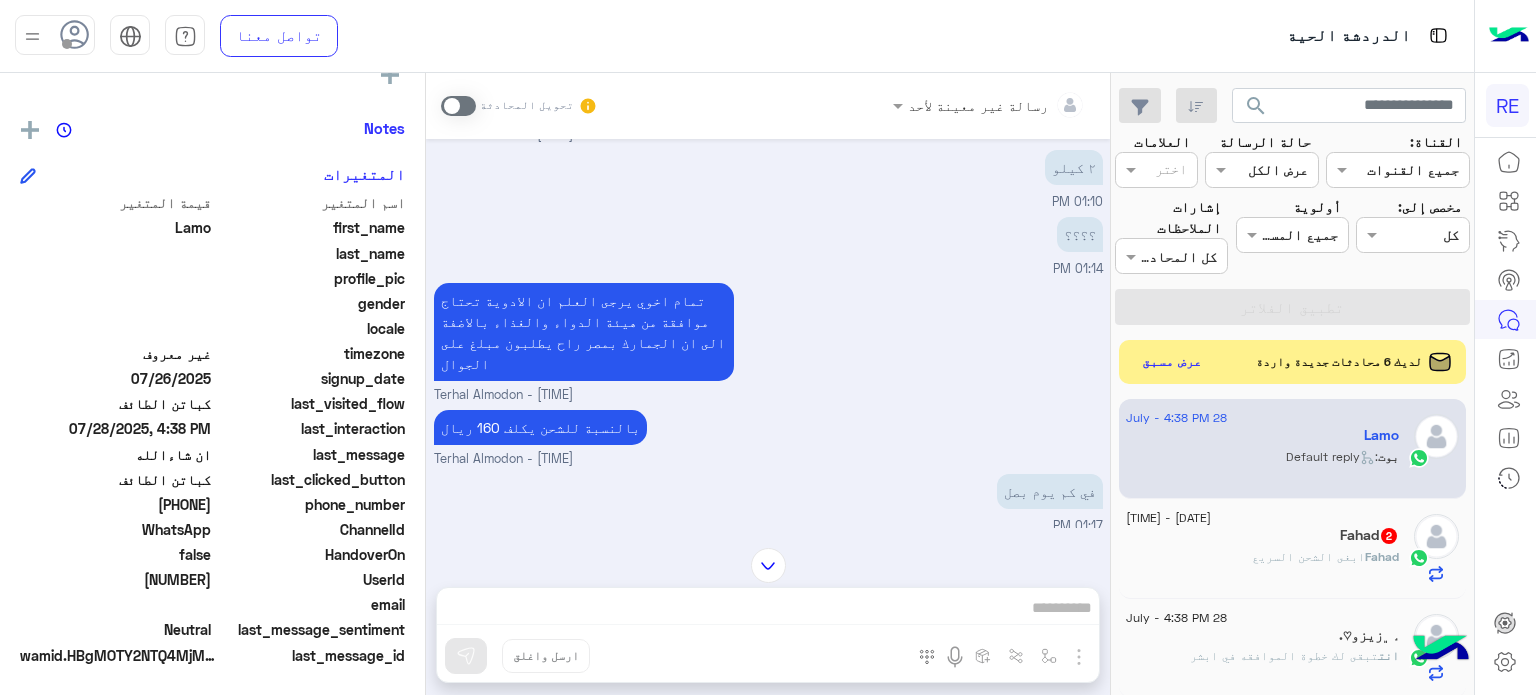 click at bounding box center [768, 565] 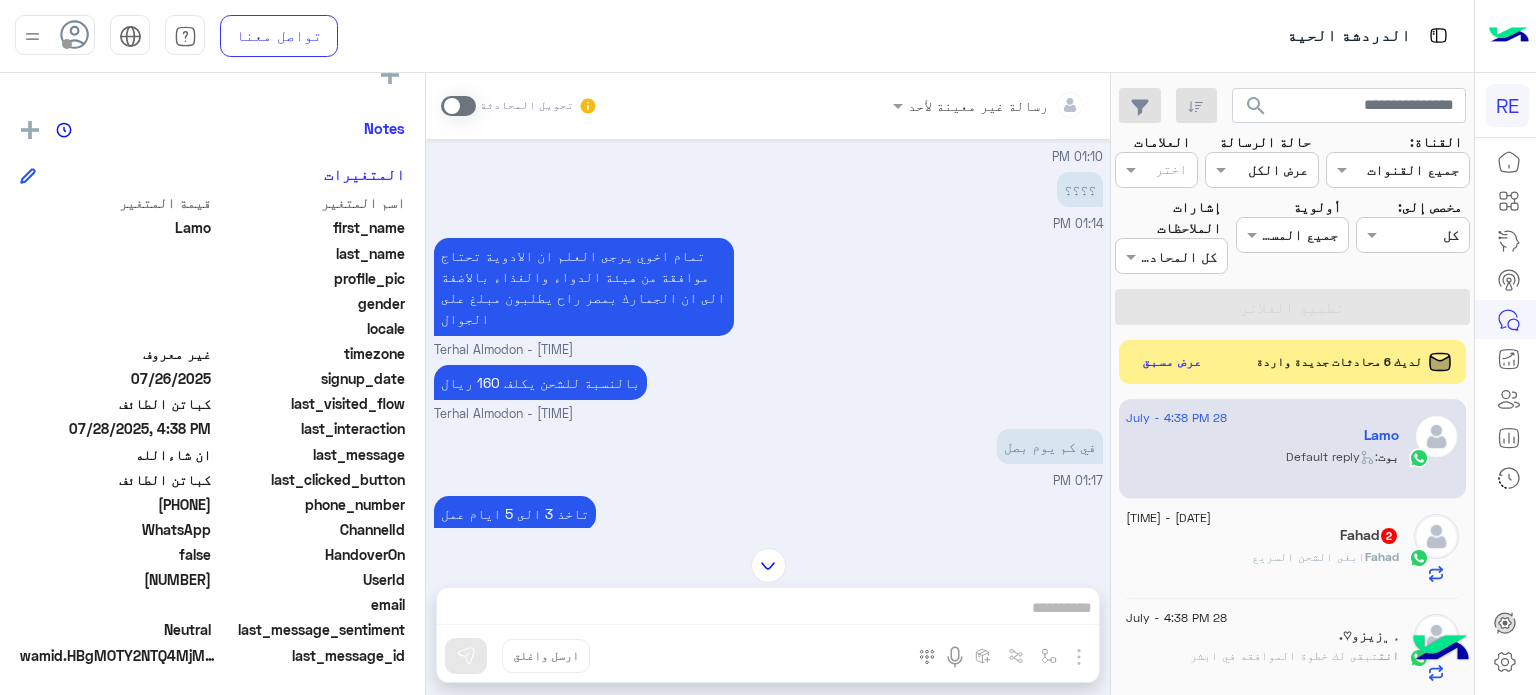 scroll, scrollTop: 2409, scrollLeft: 0, axis: vertical 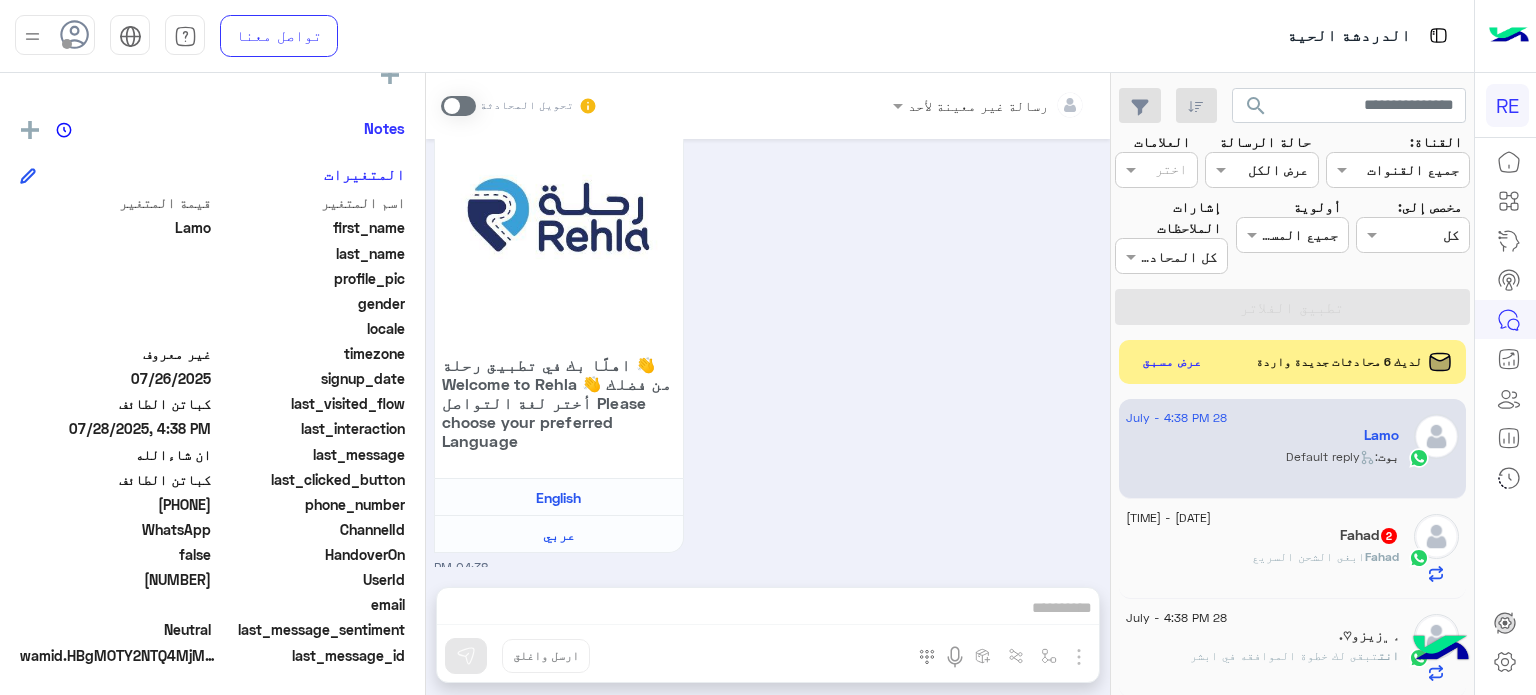 click on "رسالة غير معينة لأحد تحويل المحادثة     [DATE]  عادي   [TIME]  كم سعر الشحن السريع   [TIME]  كم وزن الشحنه؟  Terhal Almodon -  [TIME]  ؟؟؟؟   [TIME]  تمام اخوي يرجى العلم ان الادوية تحتاج موافقة من هيئة الدواء والغذاء بالاضفة الى ان الجمارك بمصر راح يطلبون مبلغ على الجوال  Terhal Almodon -  [TIME]  بالنسبة للشحن يكلف 160 ريال  Terhal Almodon -  [TIME]  في كم يوم بصل   [TIME]  تاخذ 3 الى 5 ايام عمل  Terhal Almodon -  [TIME]  الأدوية عبارة عن بندول و حبوب الماكا   [TIME]  التلفون ما يحتاج جمارك كثيرة   [TIME]  تمام اخوي تحتاج فقط تاخذ موافقة من هيئة الغذاء والدواء  Terhal Almodon -  [TIME]   Terhal Almodon -  [TIME]   [TIME]       [TIME]" at bounding box center (768, 388) 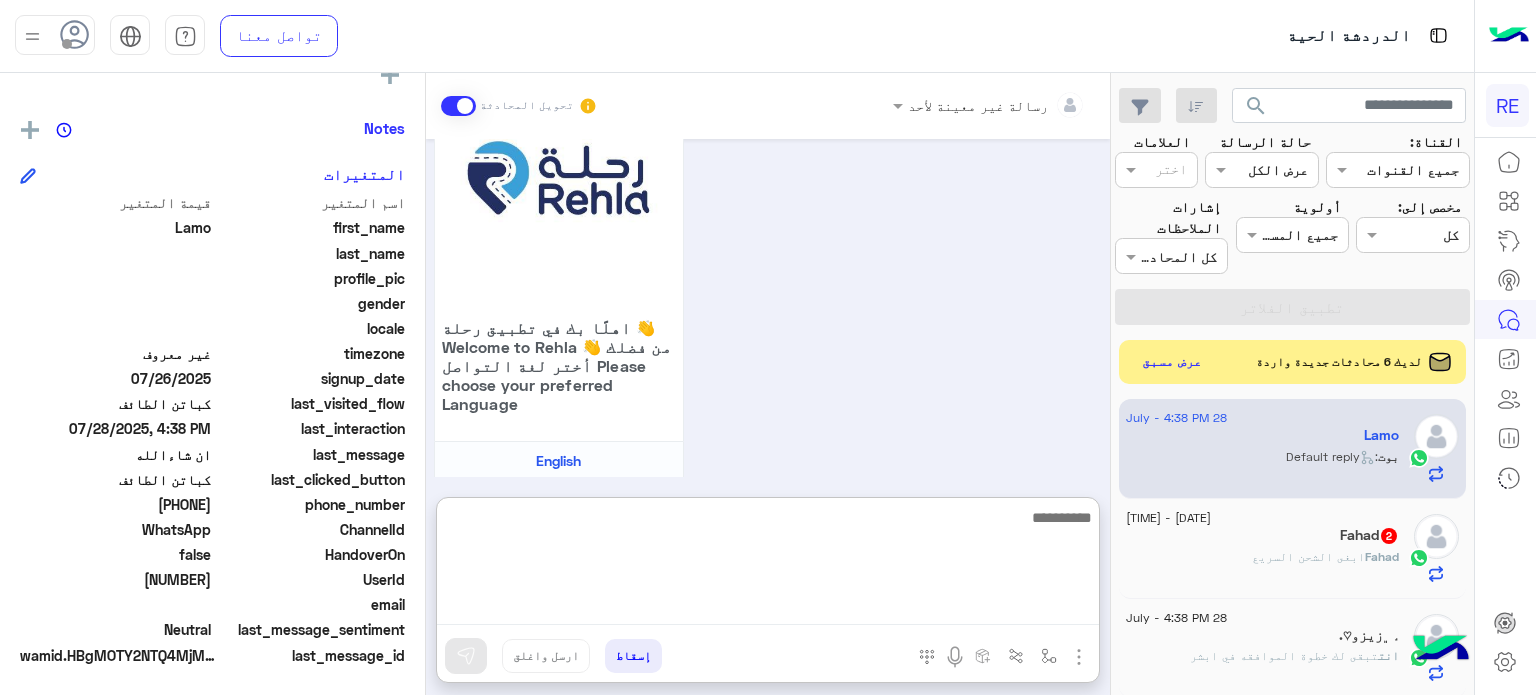 scroll, scrollTop: 2448, scrollLeft: 0, axis: vertical 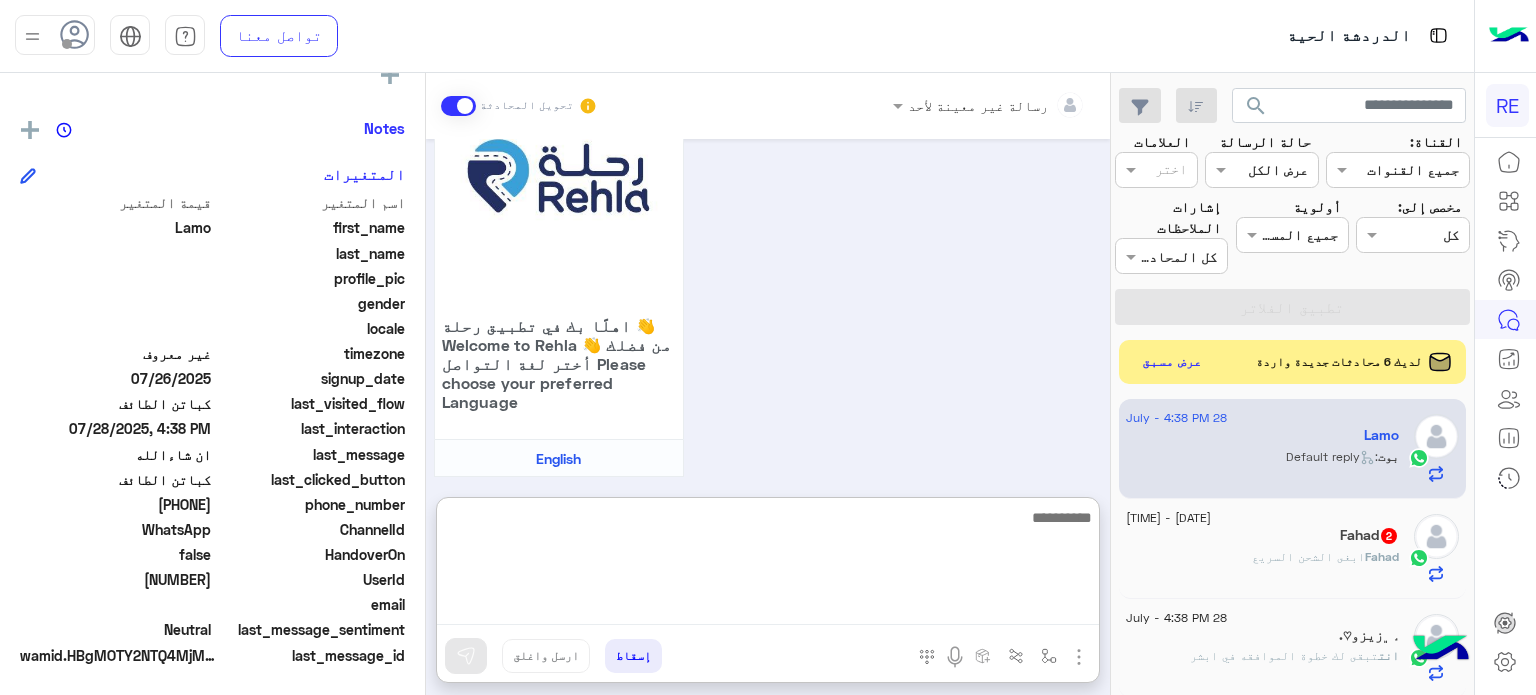 click at bounding box center [768, 565] 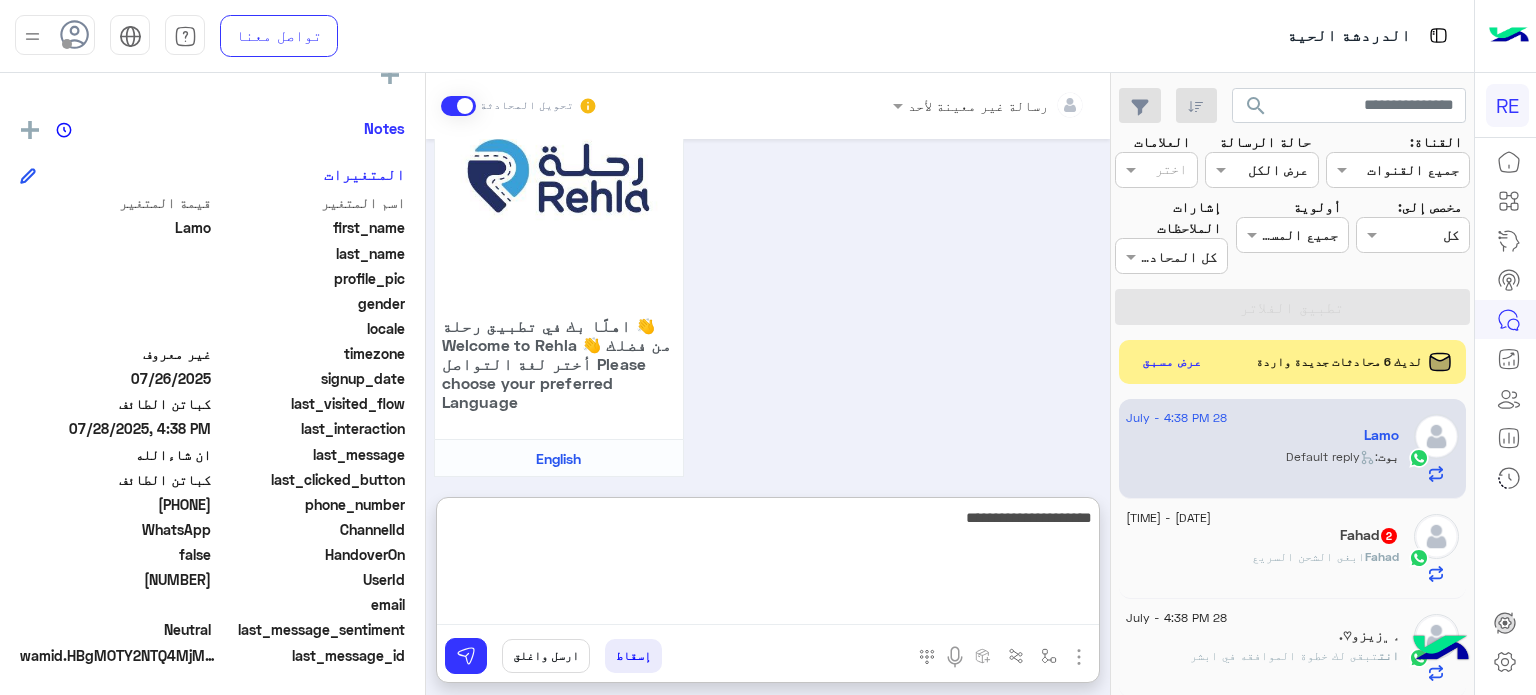 type on "**********" 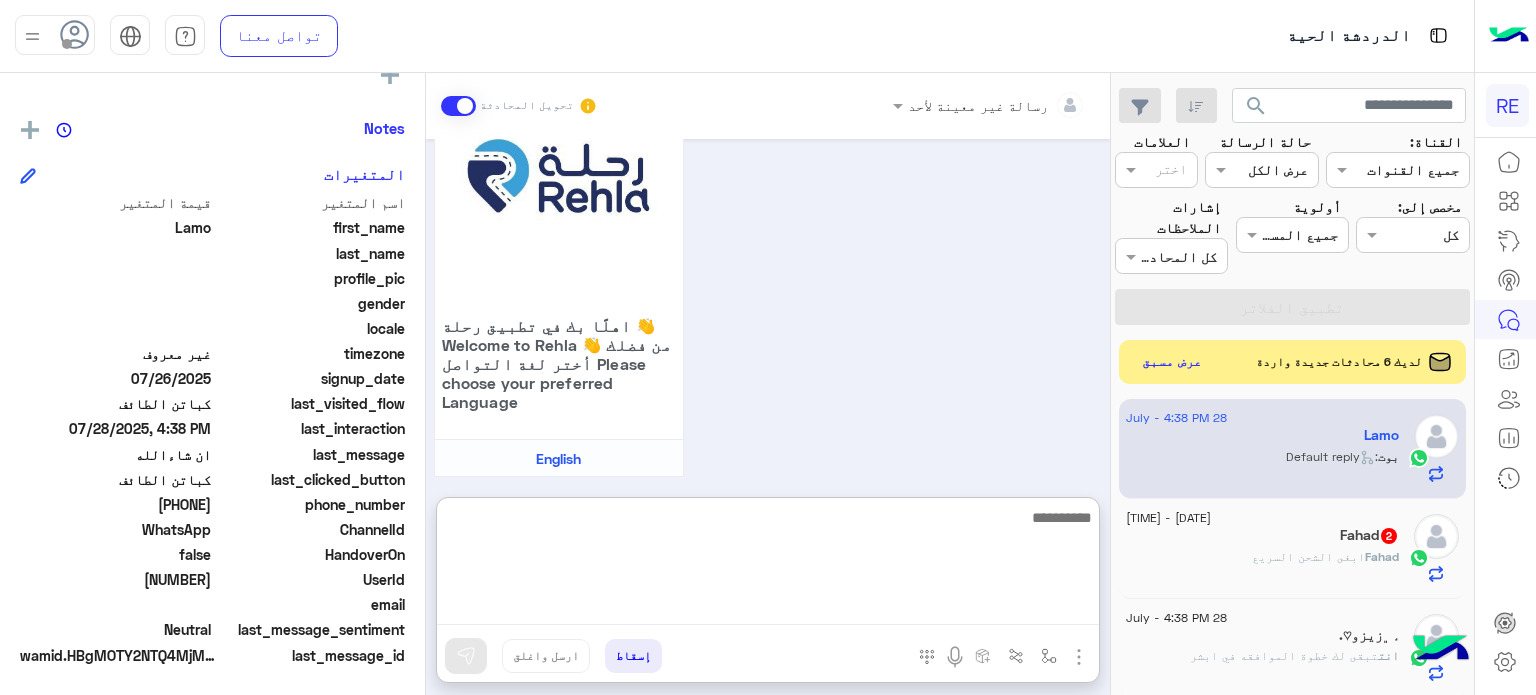 scroll, scrollTop: 2600, scrollLeft: 0, axis: vertical 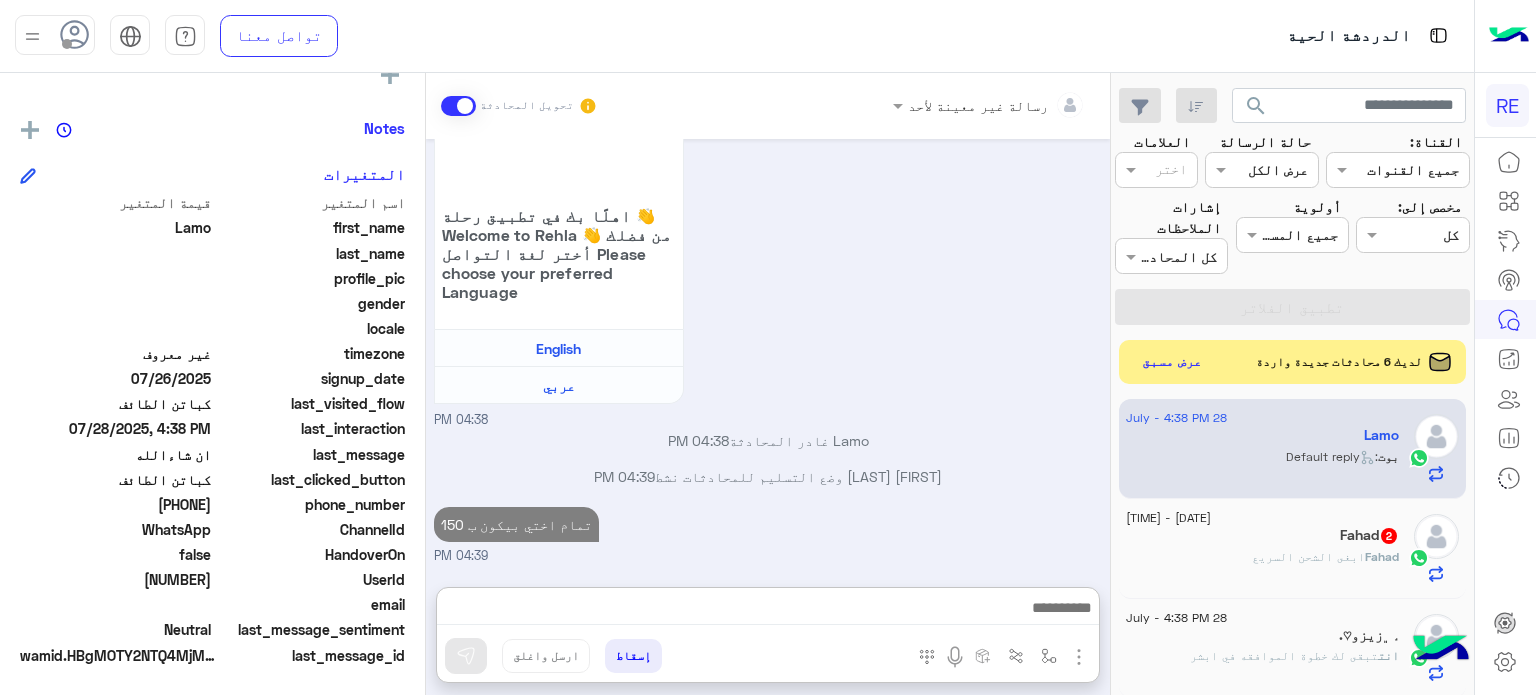 click on "[FIRST]   2" 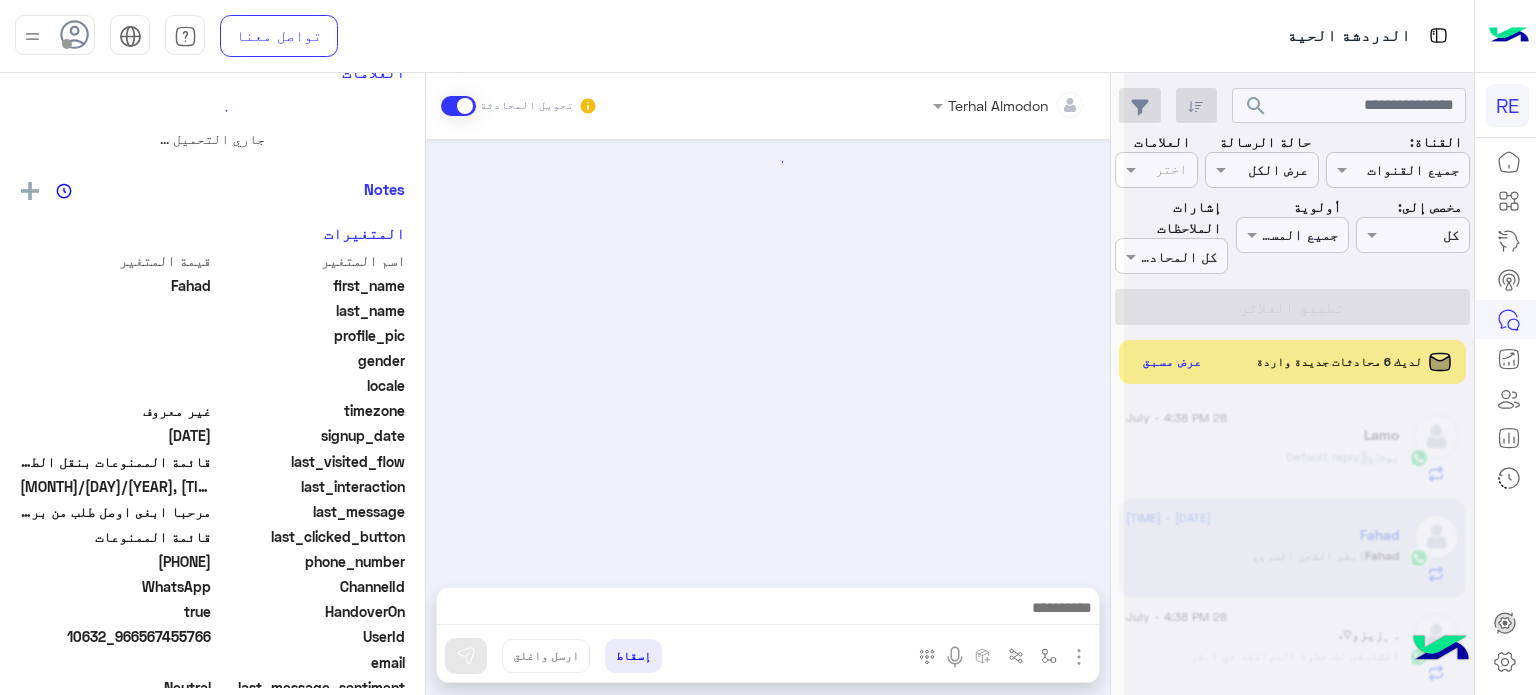 scroll, scrollTop: 0, scrollLeft: 0, axis: both 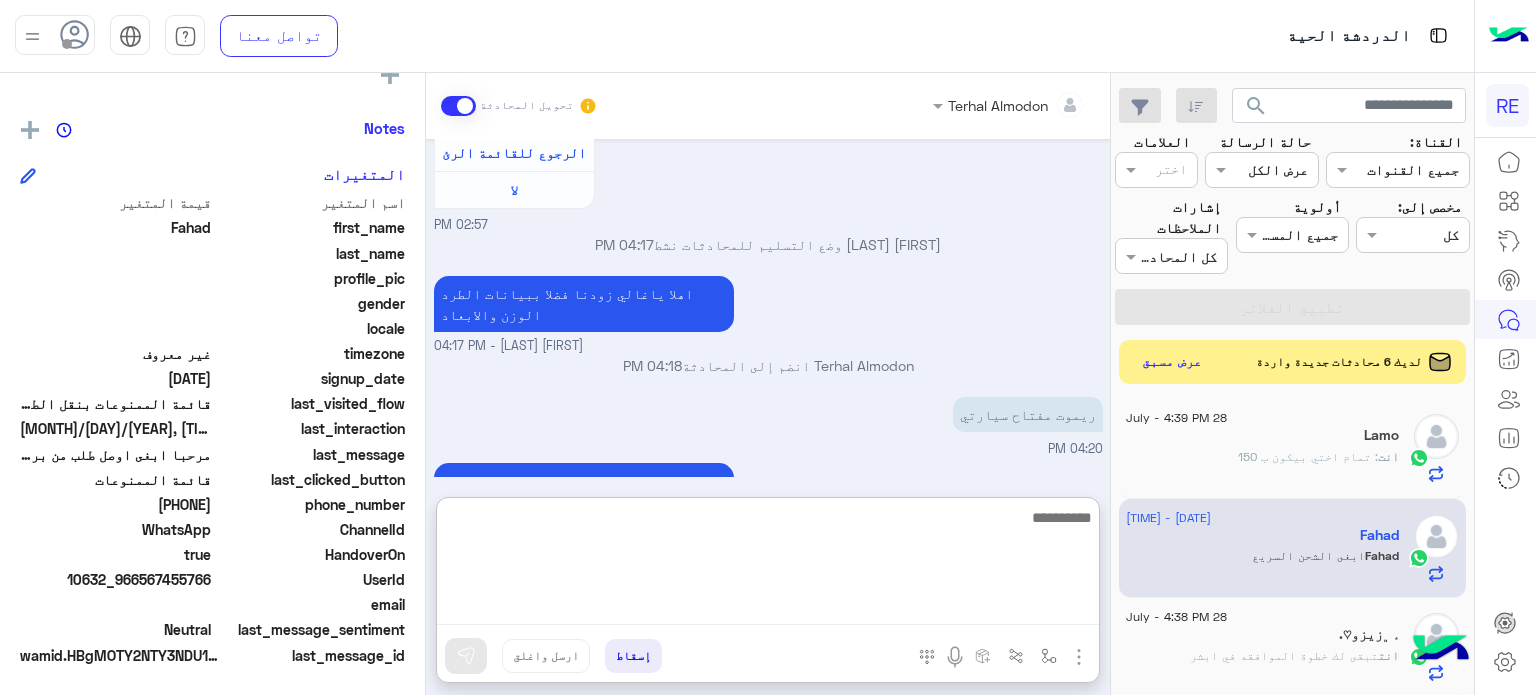 click at bounding box center (768, 565) 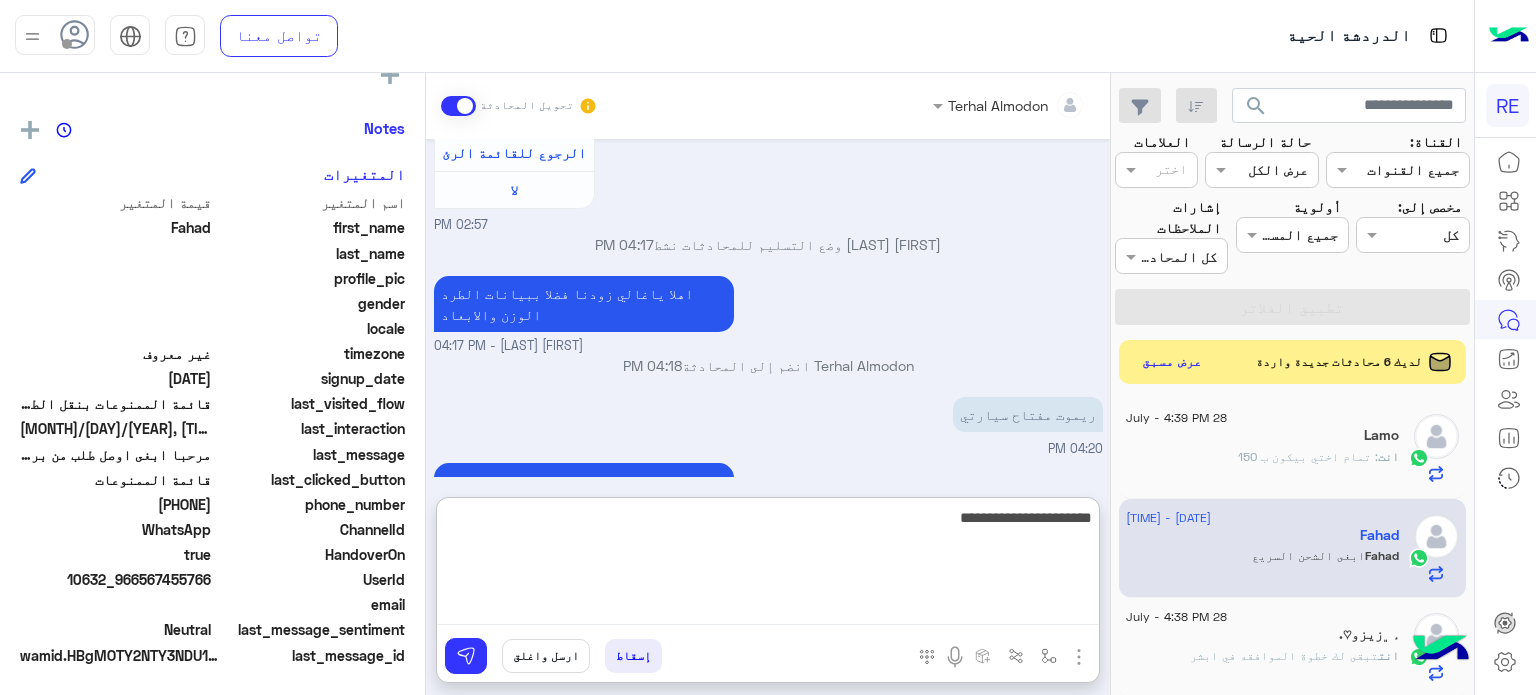 type on "**********" 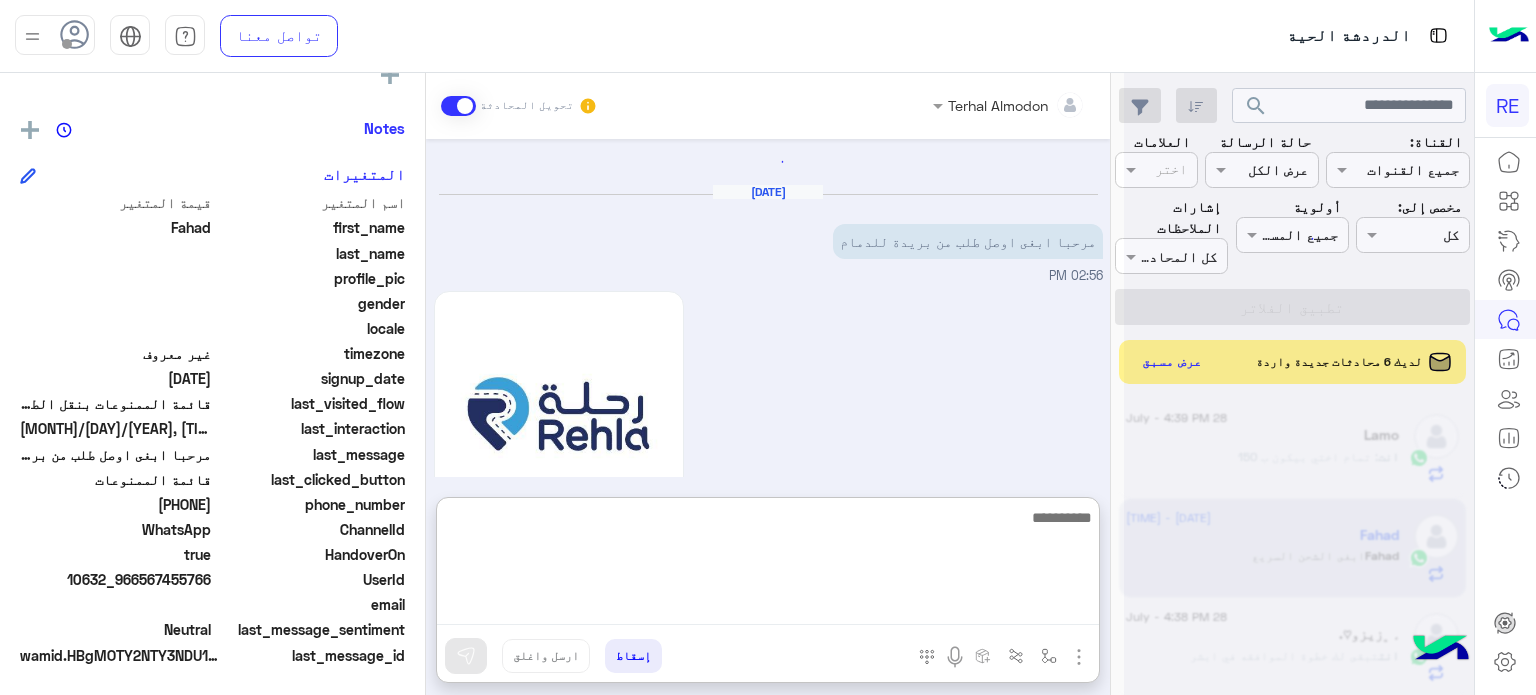 scroll, scrollTop: 2970, scrollLeft: 0, axis: vertical 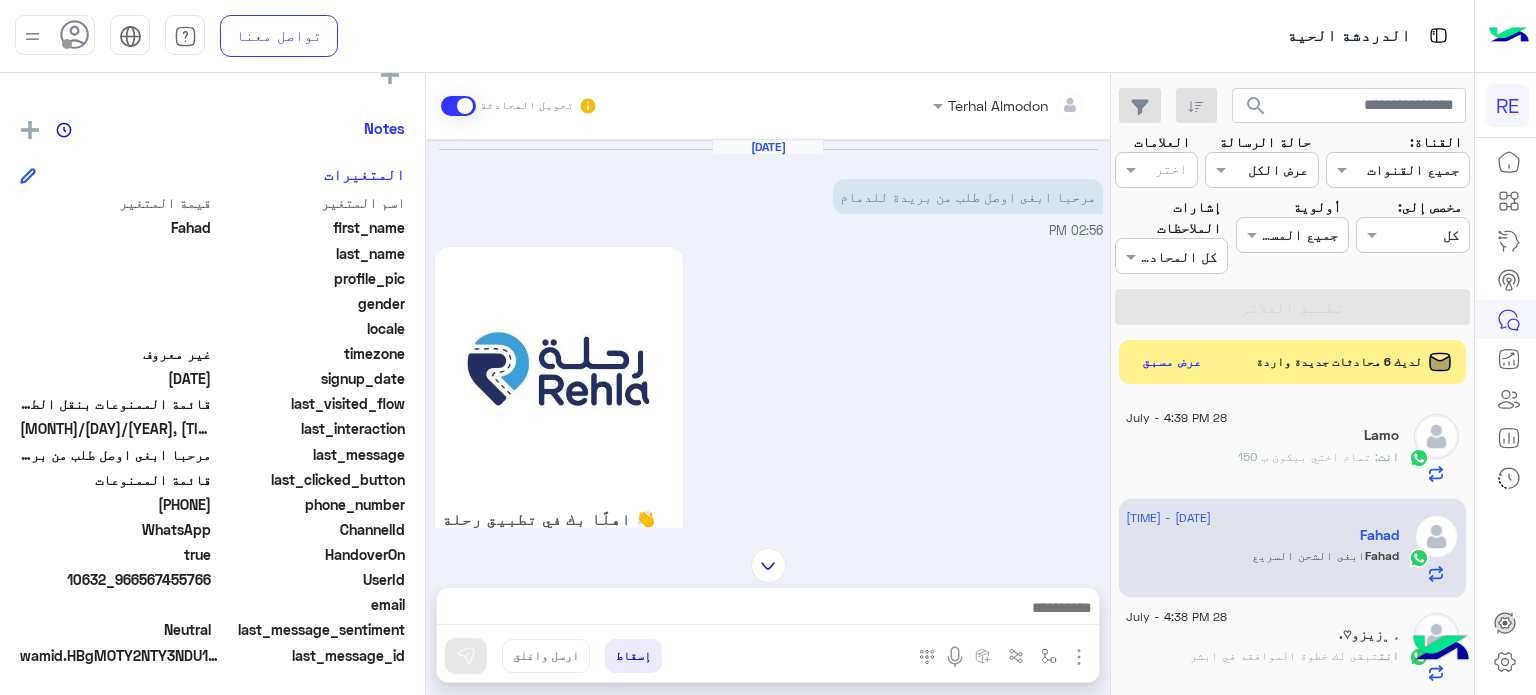 click on "[FIRST] [LAST] تحويل المحادثة     Jul 28, 2025  مرحبا ابغى اوصل طلب من بريدة للدمام   02:56 PM
اهلًا بك في تطبيق رحلة 👋
Welcome to Rehla  👋
من فضلك أختر لغة التواصل
Please choose your preferred Language
English   عربي     02:56 PM   عربي    02:56 PM  هل أنت ؟   كابتن 👨🏻‍✈️   عميل 🧳   رحال (مرشد مرخص) 🏖️     02:56 PM   عميل     02:56 PM  هل لديك حساب مسجل على التطبيق   لا   نعم     02:56 PM   لا    02:56 PM  يمكنك تحميل التطبيق والتسجيل عبر الرابط 📲
http://onelink.to/Rehla
ونسعد بزيارتك حسابات التواصل الاجتماعي :
https://compiled.social/rehlacar    لمساعدتك بشكل افضل
الرجاء اختيار احد الخدمات التالية     02:56 PM   طلب توصيل طرد    02:56 PM   https://rehlacar.com/send-package/add-request    02:56 PM" at bounding box center [768, 388] 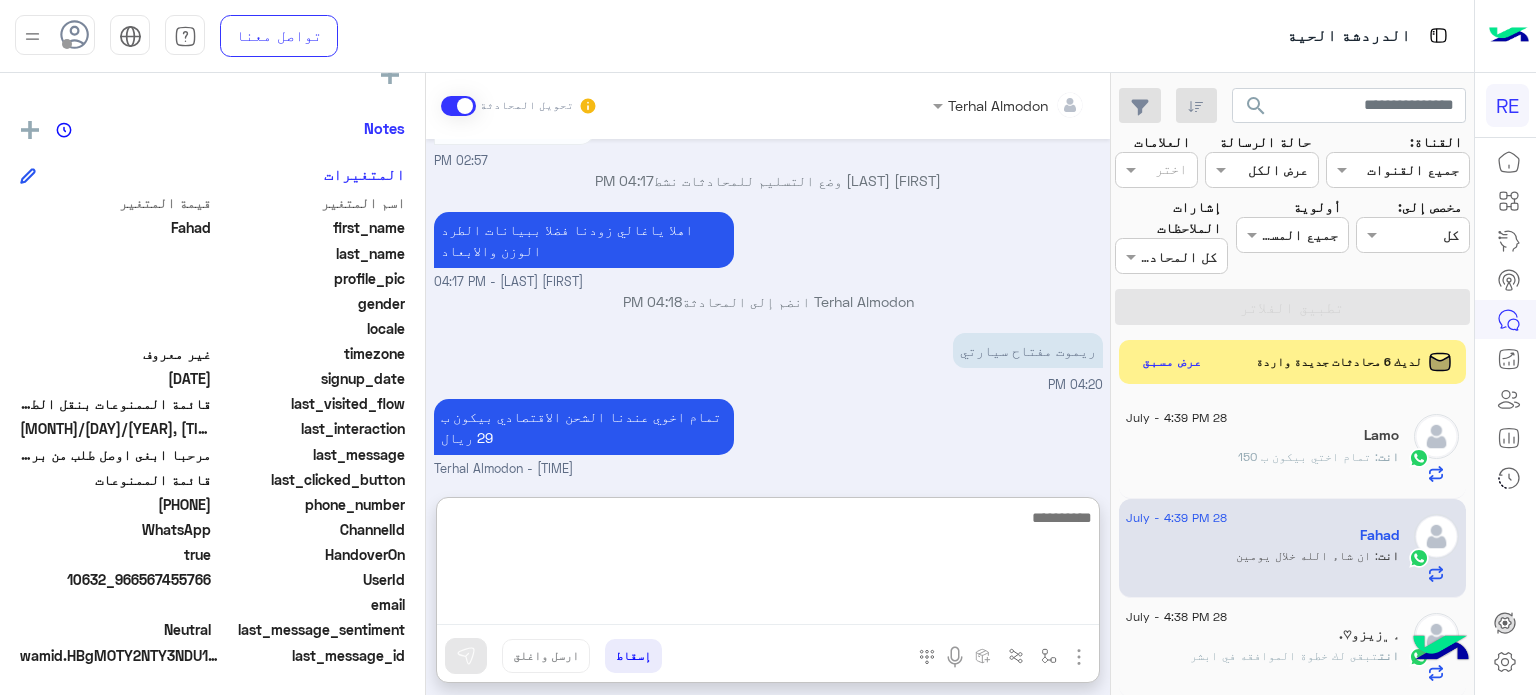 click at bounding box center (768, 565) 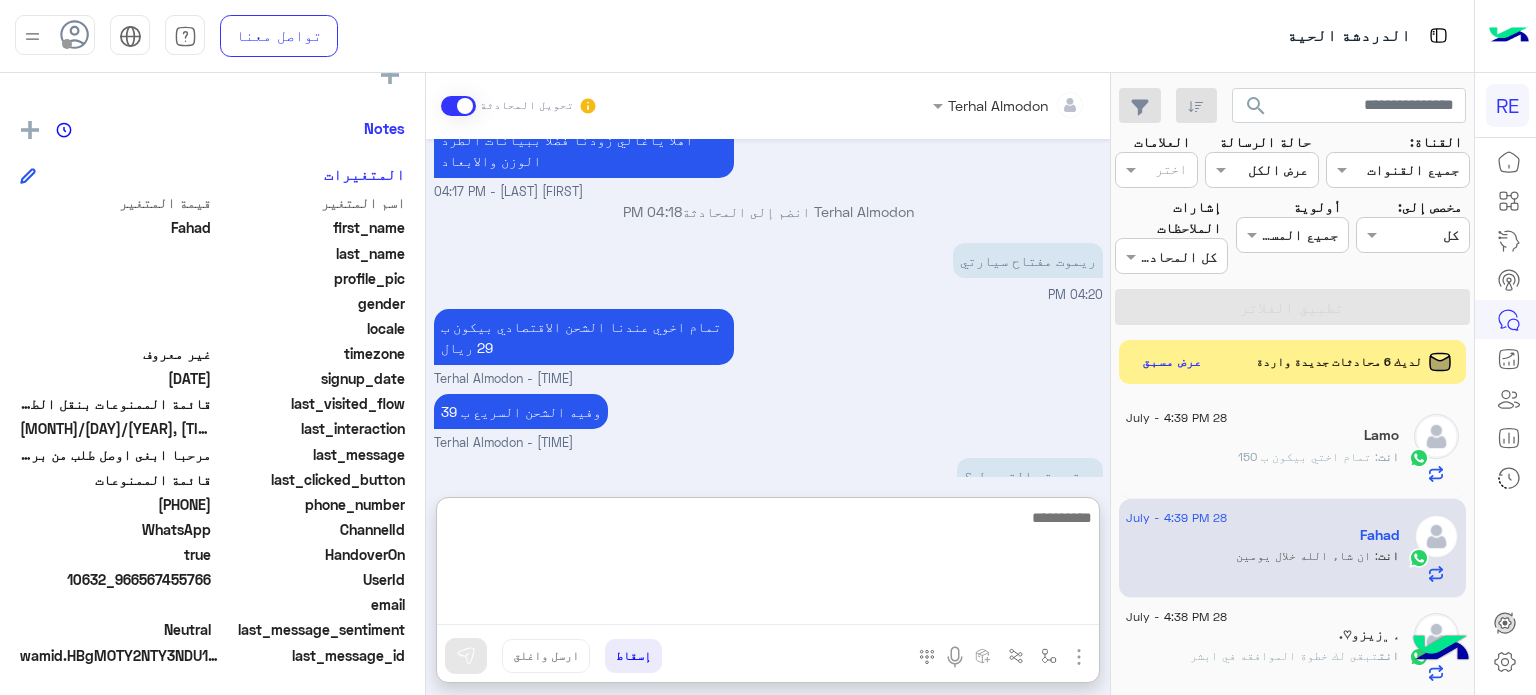 click at bounding box center [768, 565] 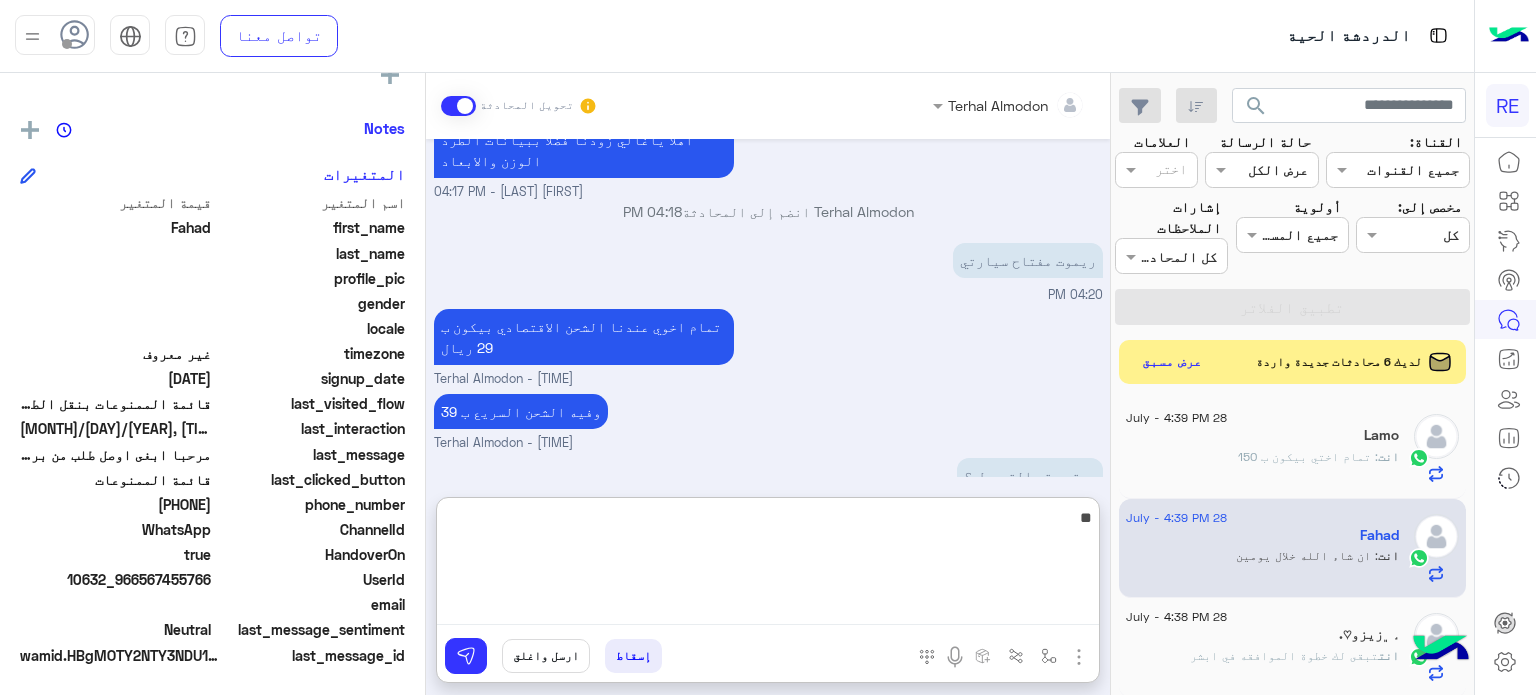 type on "*" 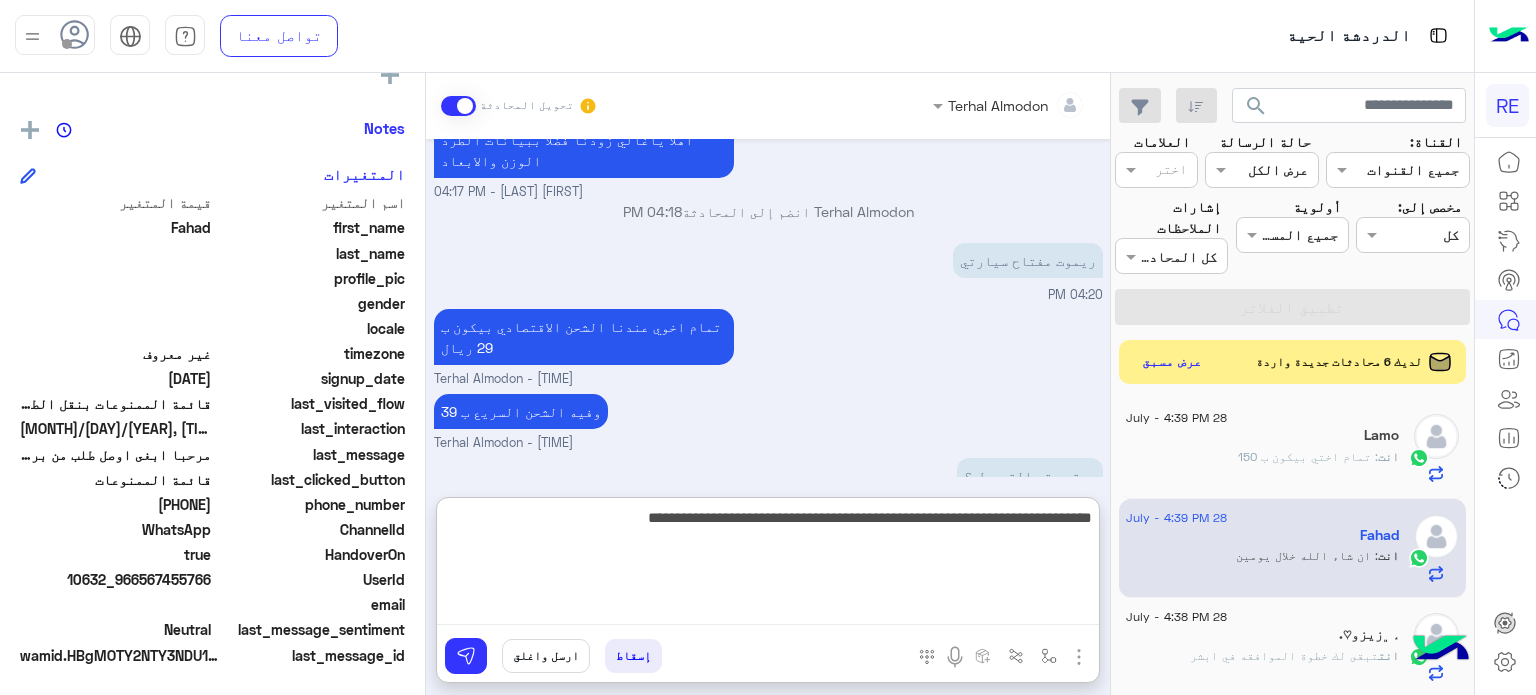 type on "**********" 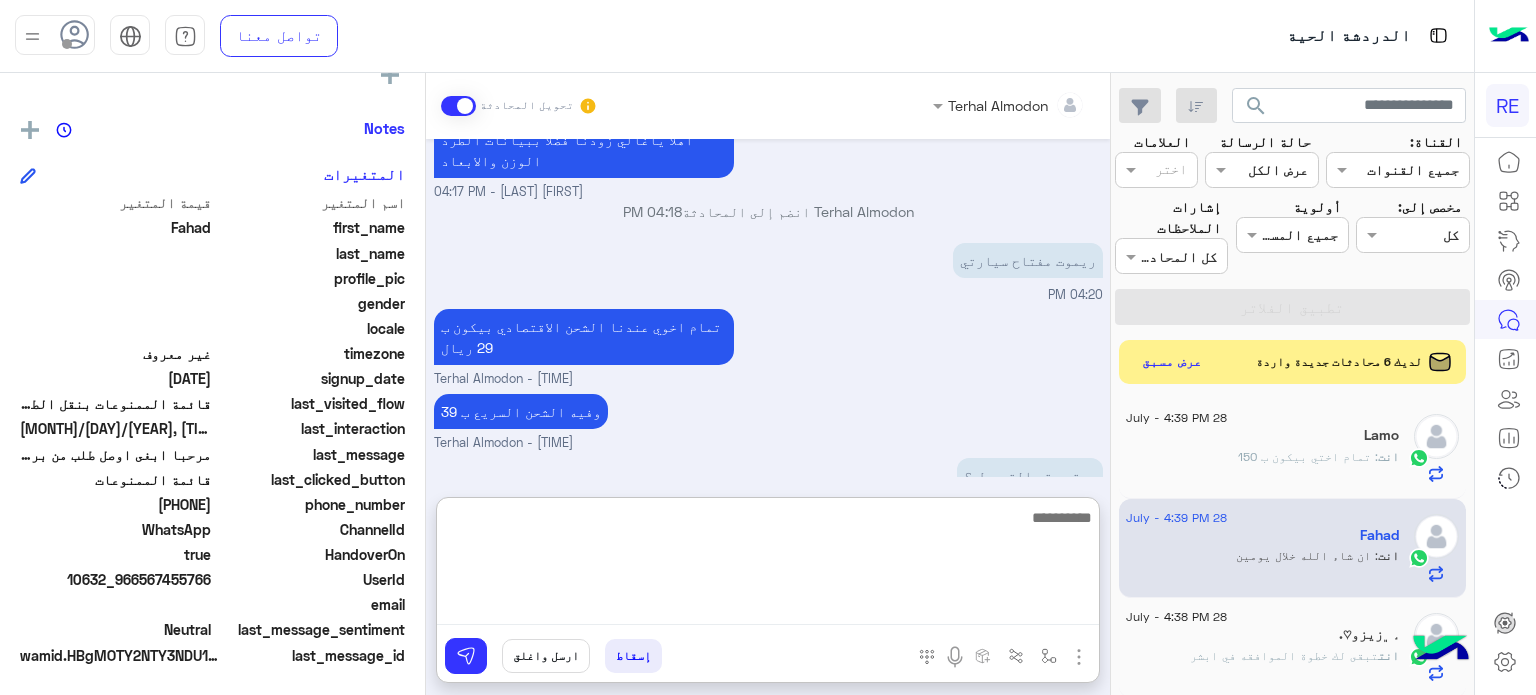 scroll, scrollTop: 3010, scrollLeft: 0, axis: vertical 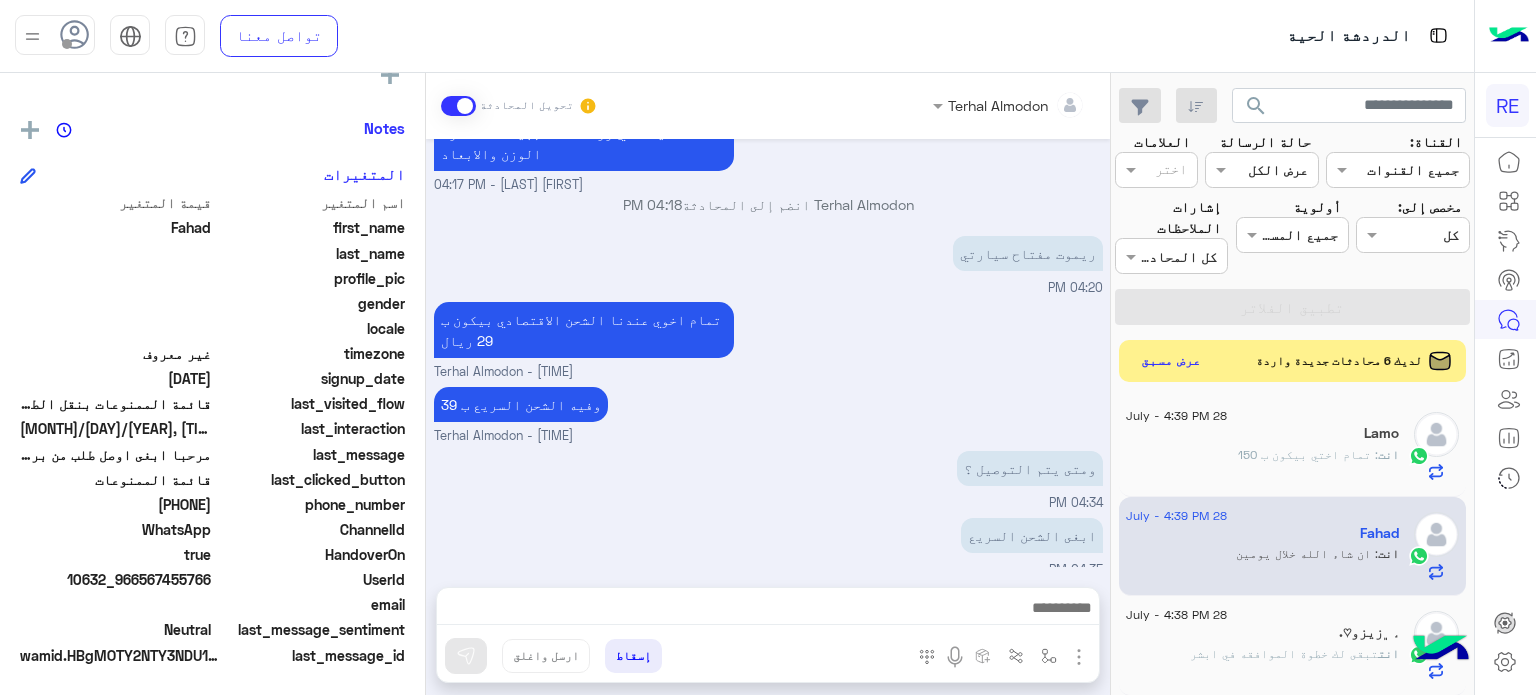 click on "عرض مسبق" 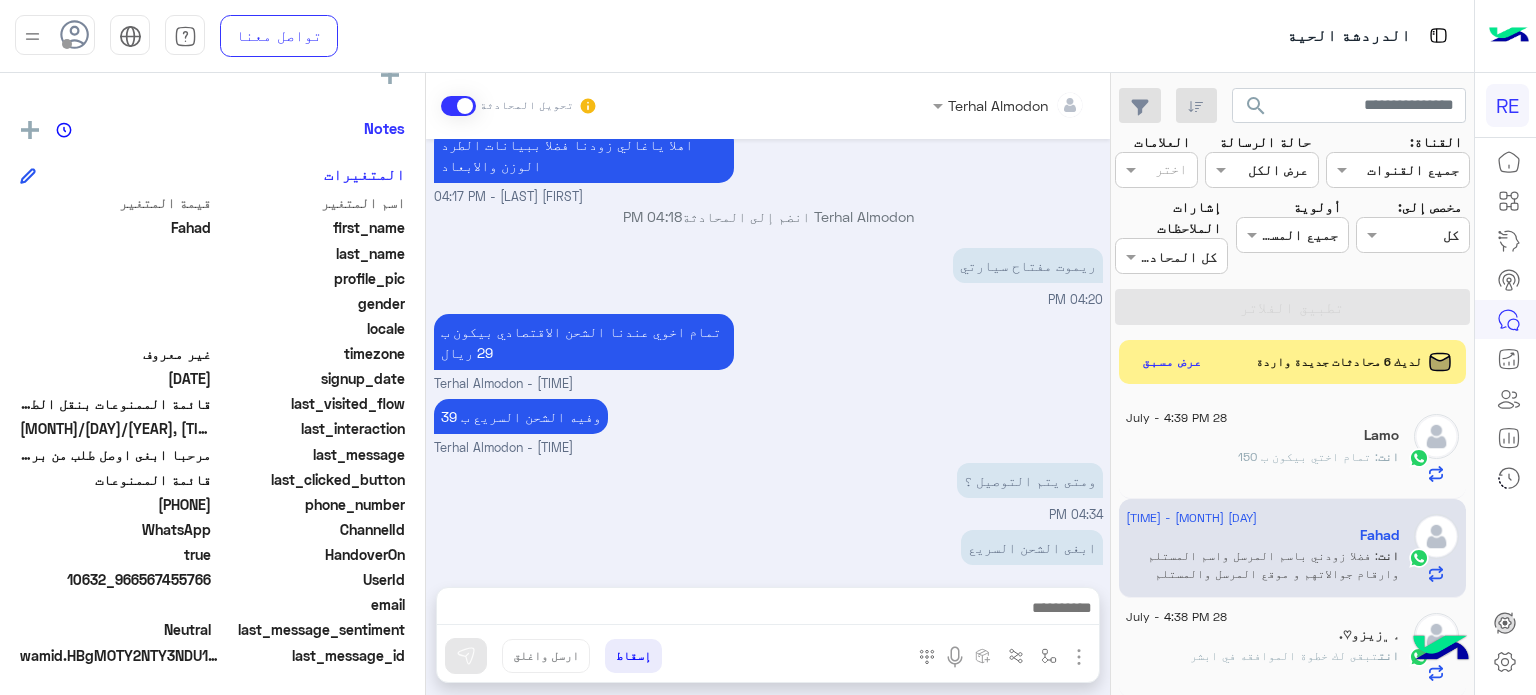 scroll, scrollTop: 0, scrollLeft: 0, axis: both 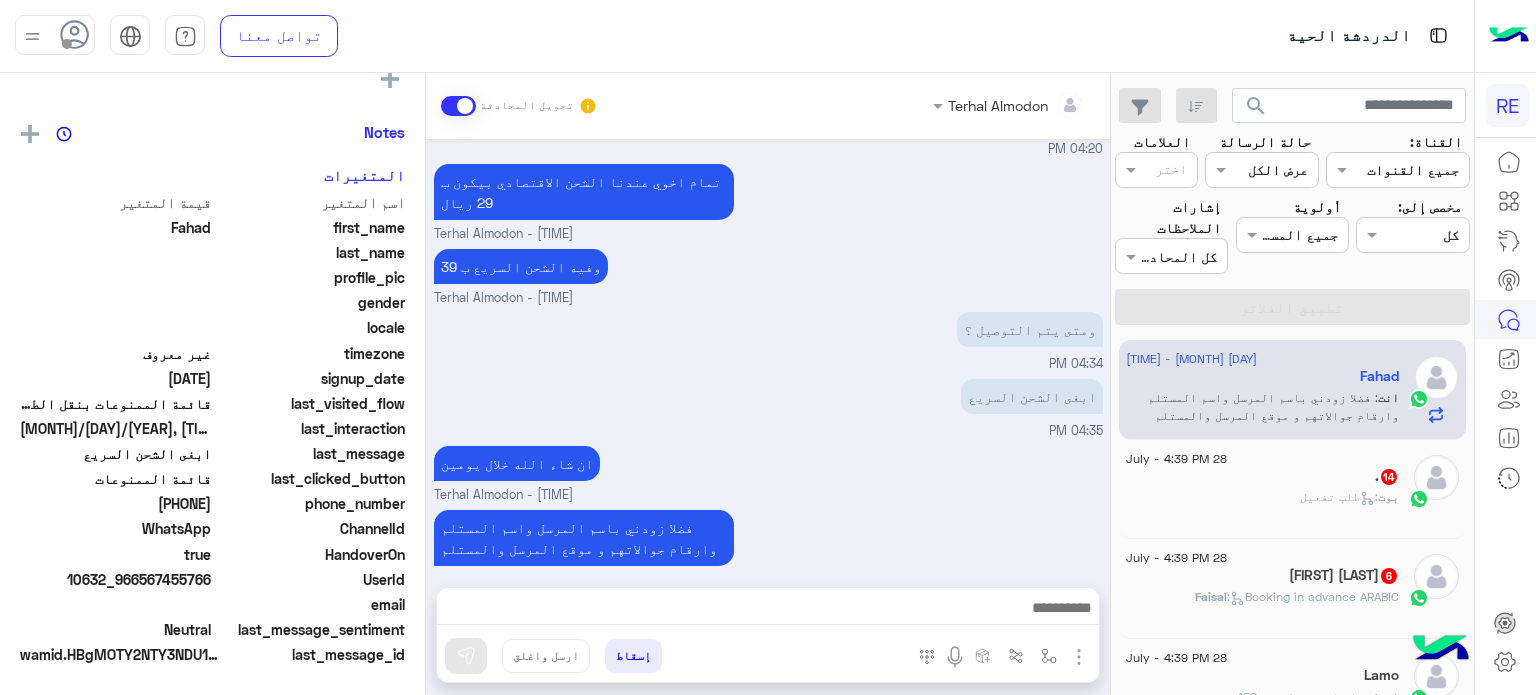 click on "بوت :   طلب تفعيل" 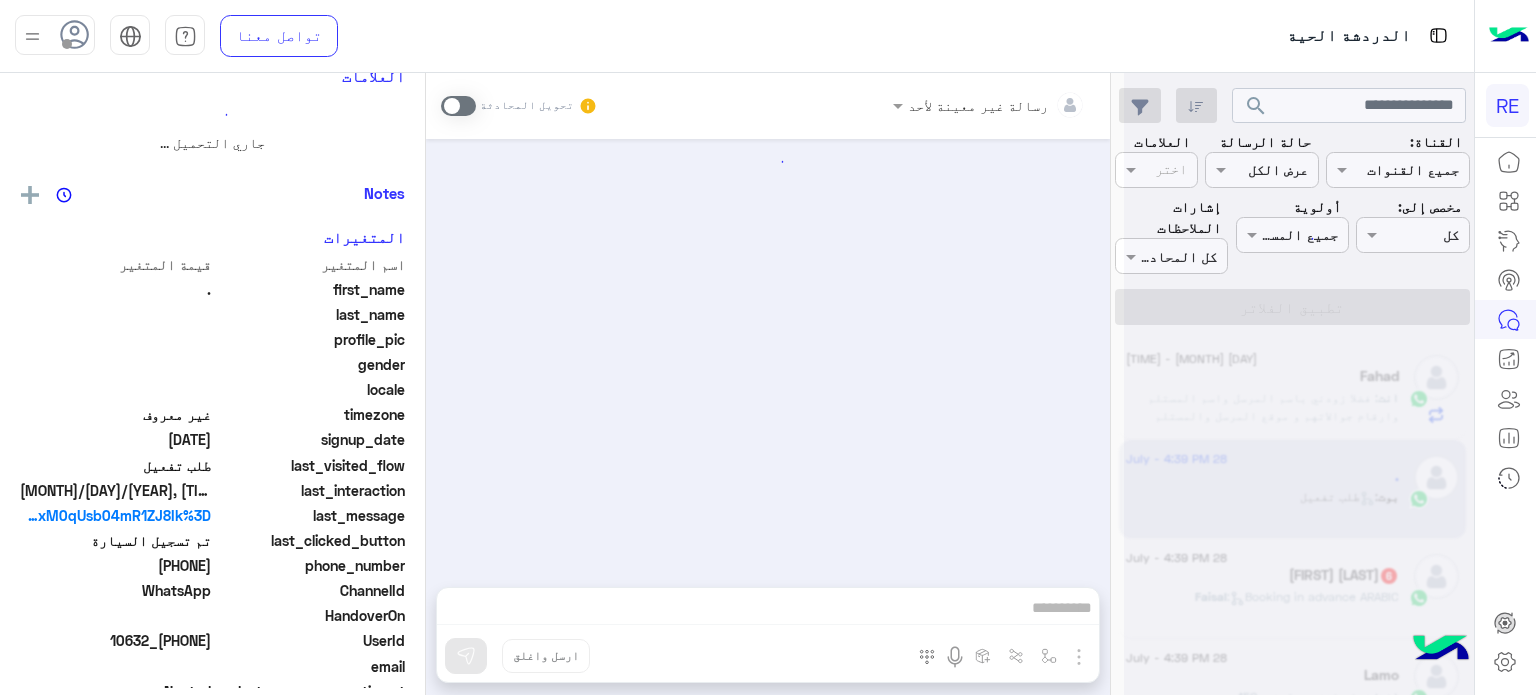 scroll, scrollTop: 0, scrollLeft: 0, axis: both 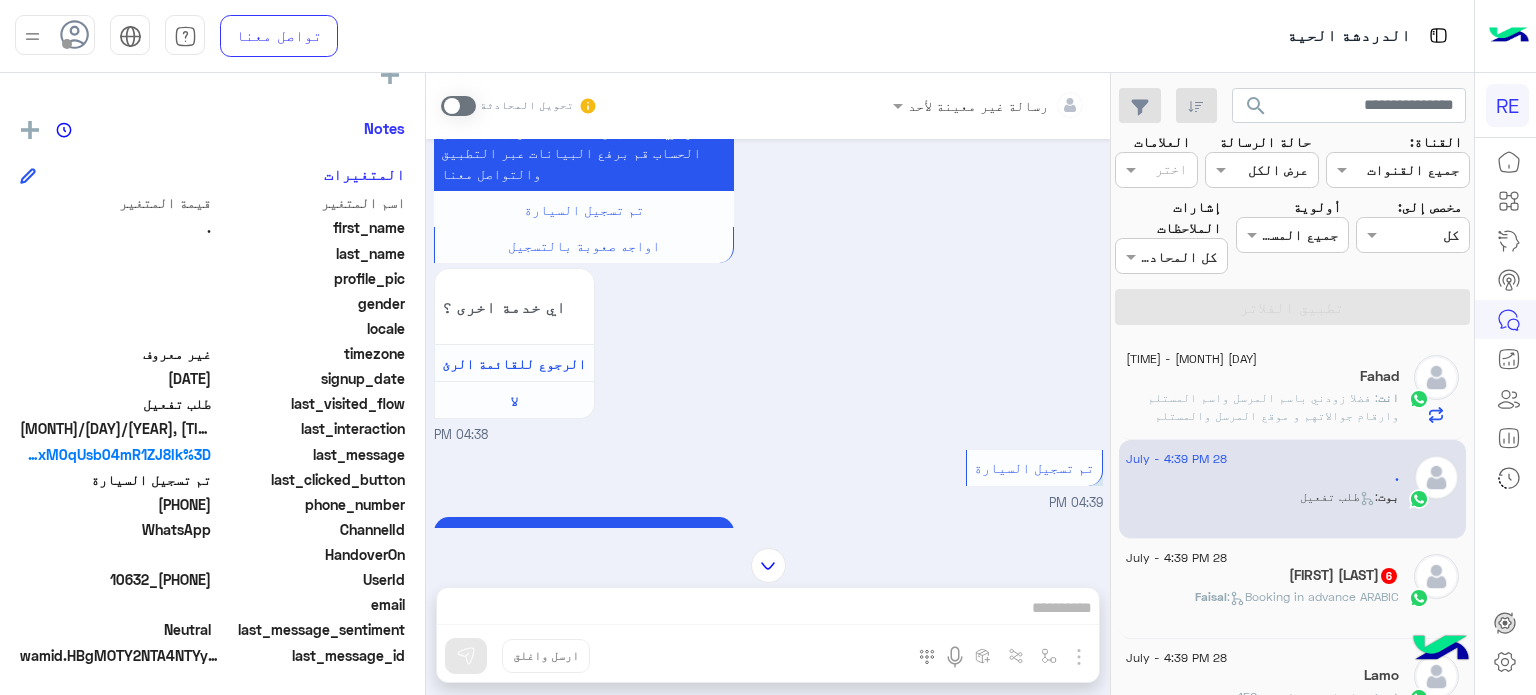 drag, startPoint x: 214, startPoint y: 580, endPoint x: 136, endPoint y: 582, distance: 78.025635 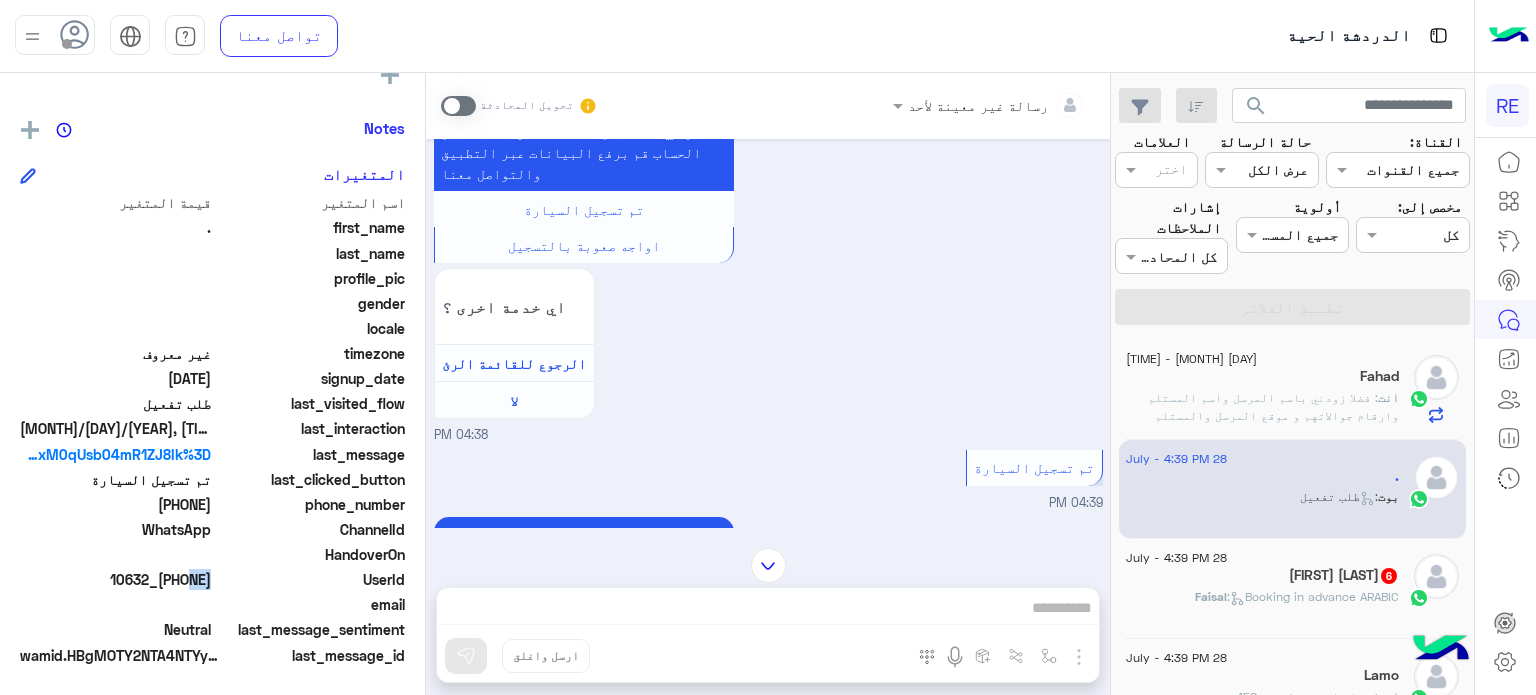drag, startPoint x: 143, startPoint y: 583, endPoint x: 217, endPoint y: 593, distance: 74.672615 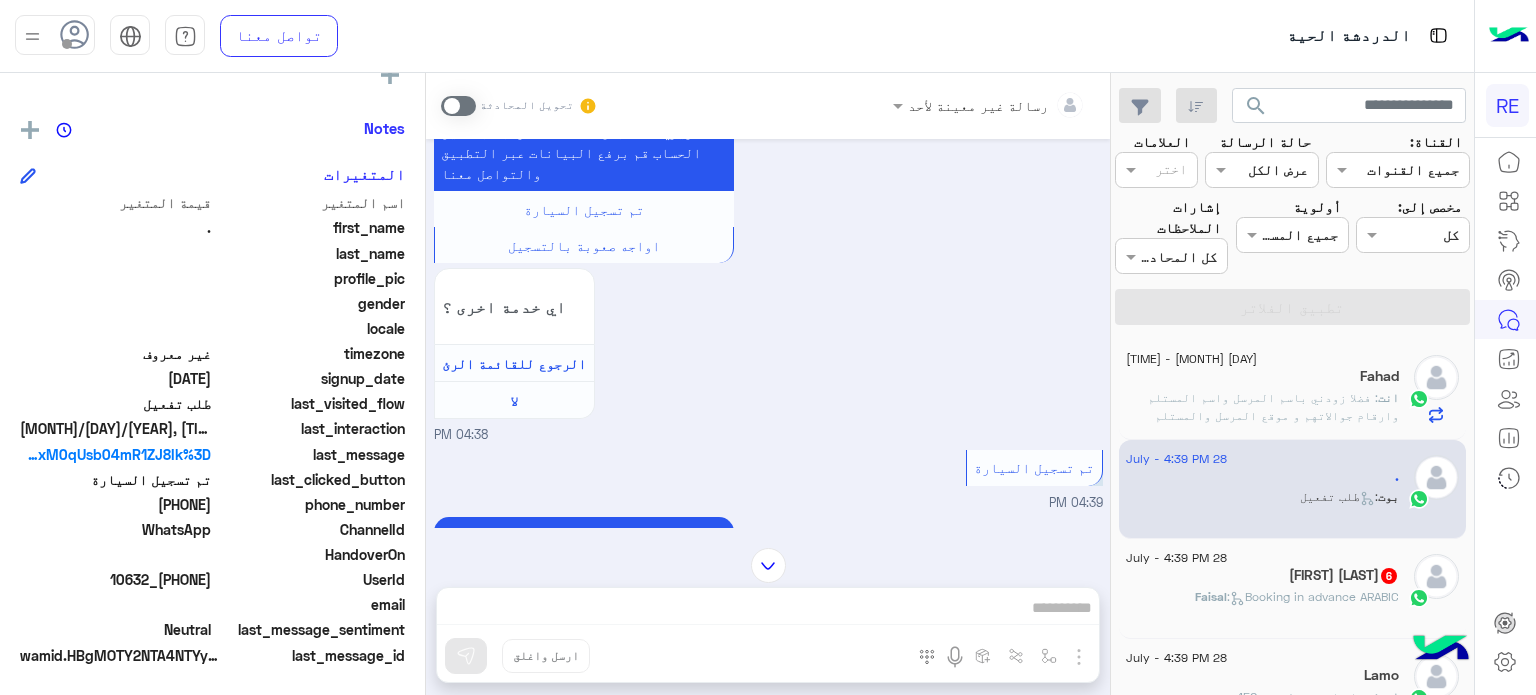 click on "رسالة غير معينة لأحد تحويل المحادثة     Jul 28, 2025   كابتن     04:38 PM  اختر احد الخدمات التالية:    04:38 PM   تسجيل حساب     04:38 PM  يمكنك الاطلاع على شروط الانضمام لرحلة ك (كابتن ) الموجودة بالصورة أعلاه،
لتحميل التطبيق عبر الرابط التالي : 📲
http://onelink.to/Rehla    يسعدنا انضمامك لتطبيق رحلة يمكنك اتباع الخطوات الموضحة لتسجيل بيانات سيارتك بالفيديو التالي  : عزيزي الكابتن، فضلًا ، للرغبة بتفعيل الحساب قم برفع البيانات عبر التطبيق والتواصل معنا  تم تسجيل السيارة   اواجه صعوبة بالتسجيل  اي خدمة اخرى ؟  الرجوع للقائمة الرئ   لا     04:38 PM   تم تسجيل السيارة    04:39 PM     04:39 PM    04:39 PM    04:39 PM" at bounding box center (768, 388) 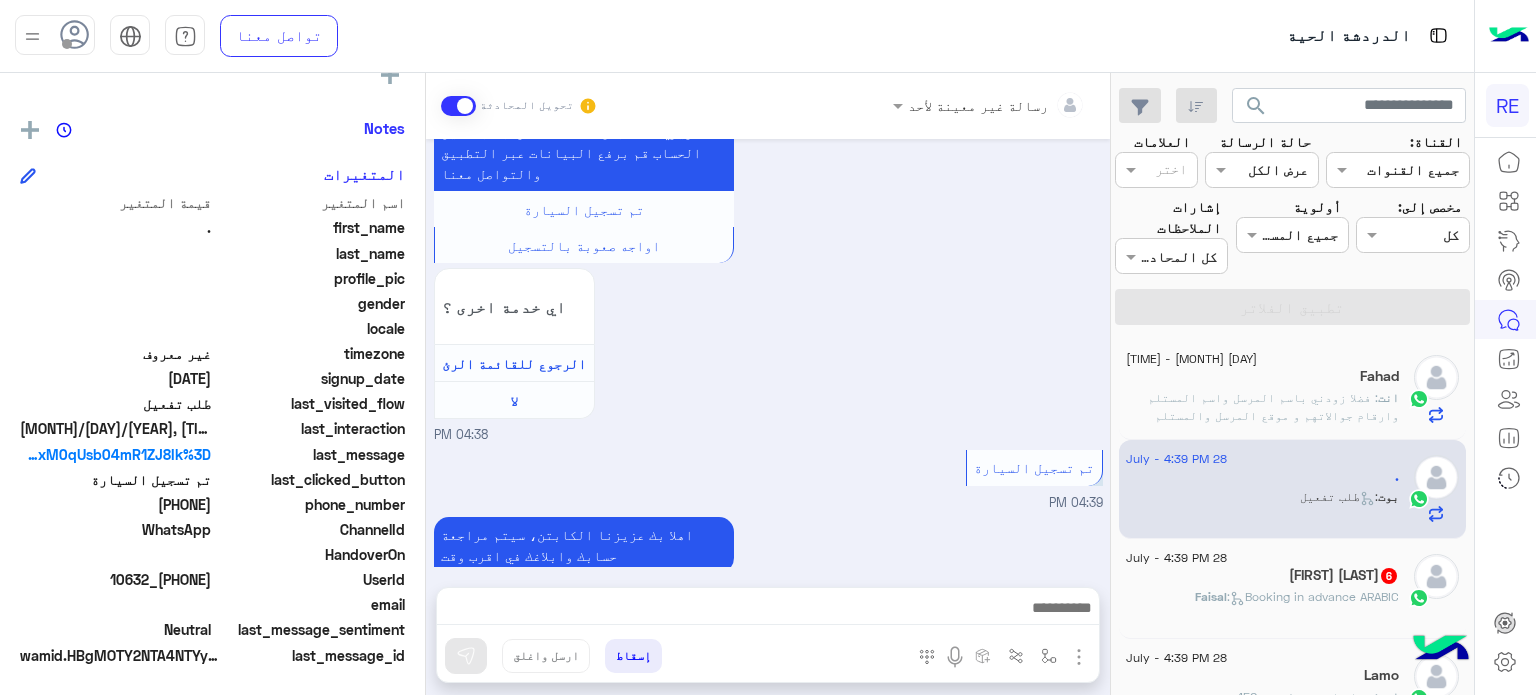 scroll, scrollTop: 2052, scrollLeft: 0, axis: vertical 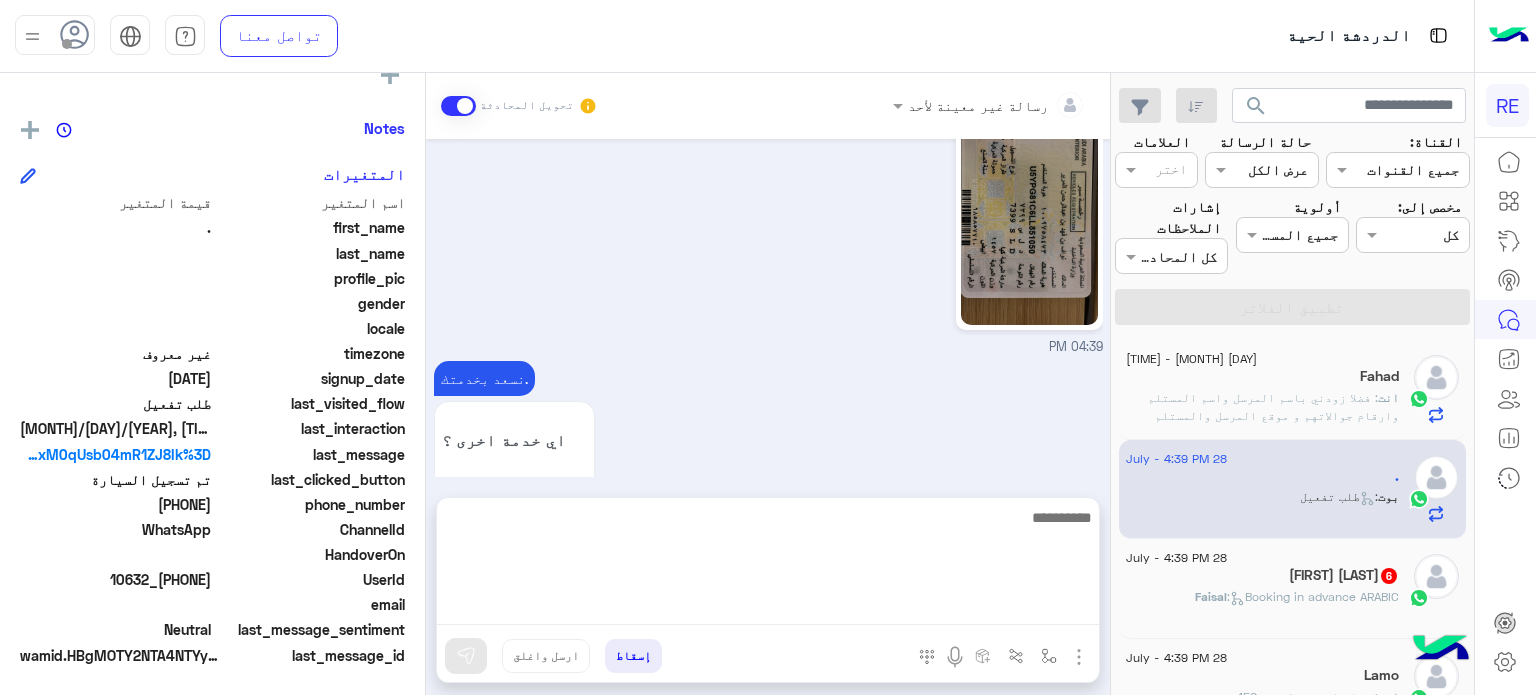 click at bounding box center (768, 565) 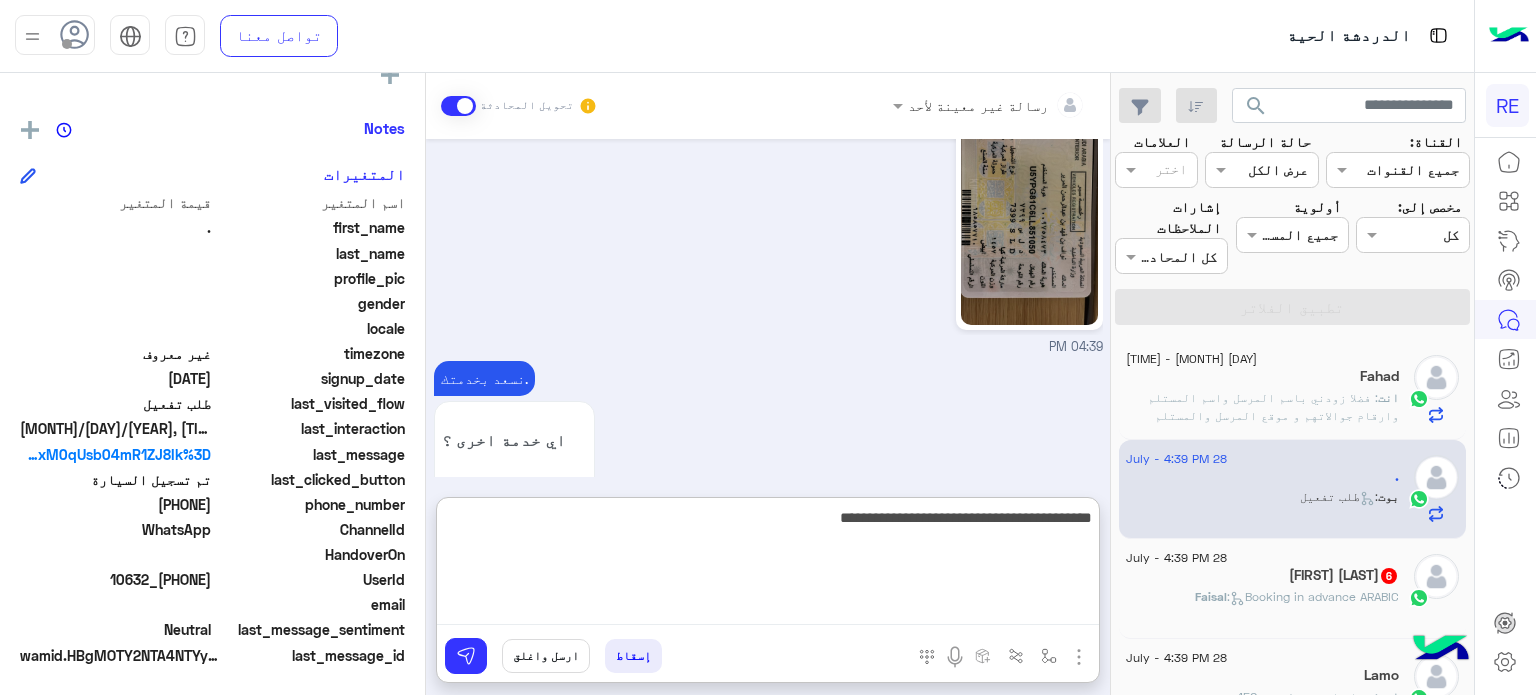 type on "**********" 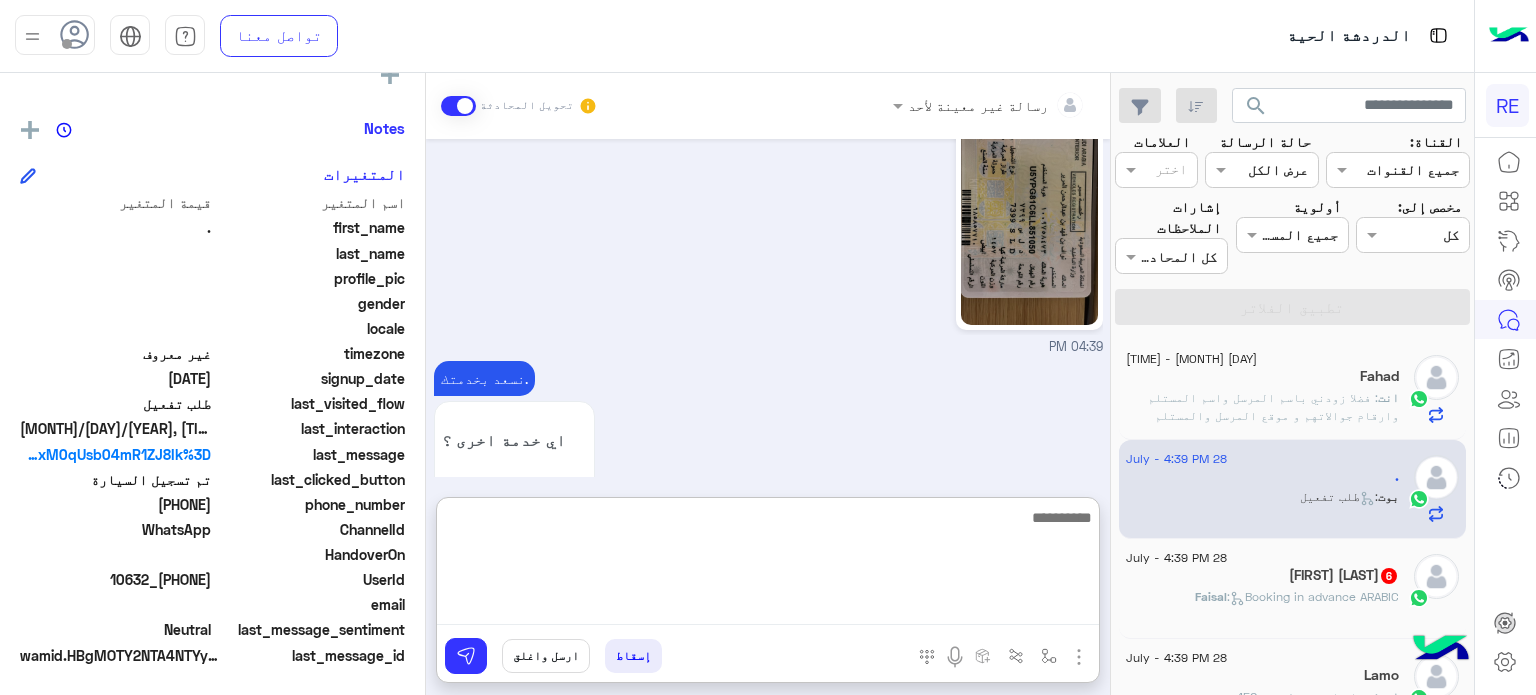 scroll, scrollTop: 2207, scrollLeft: 0, axis: vertical 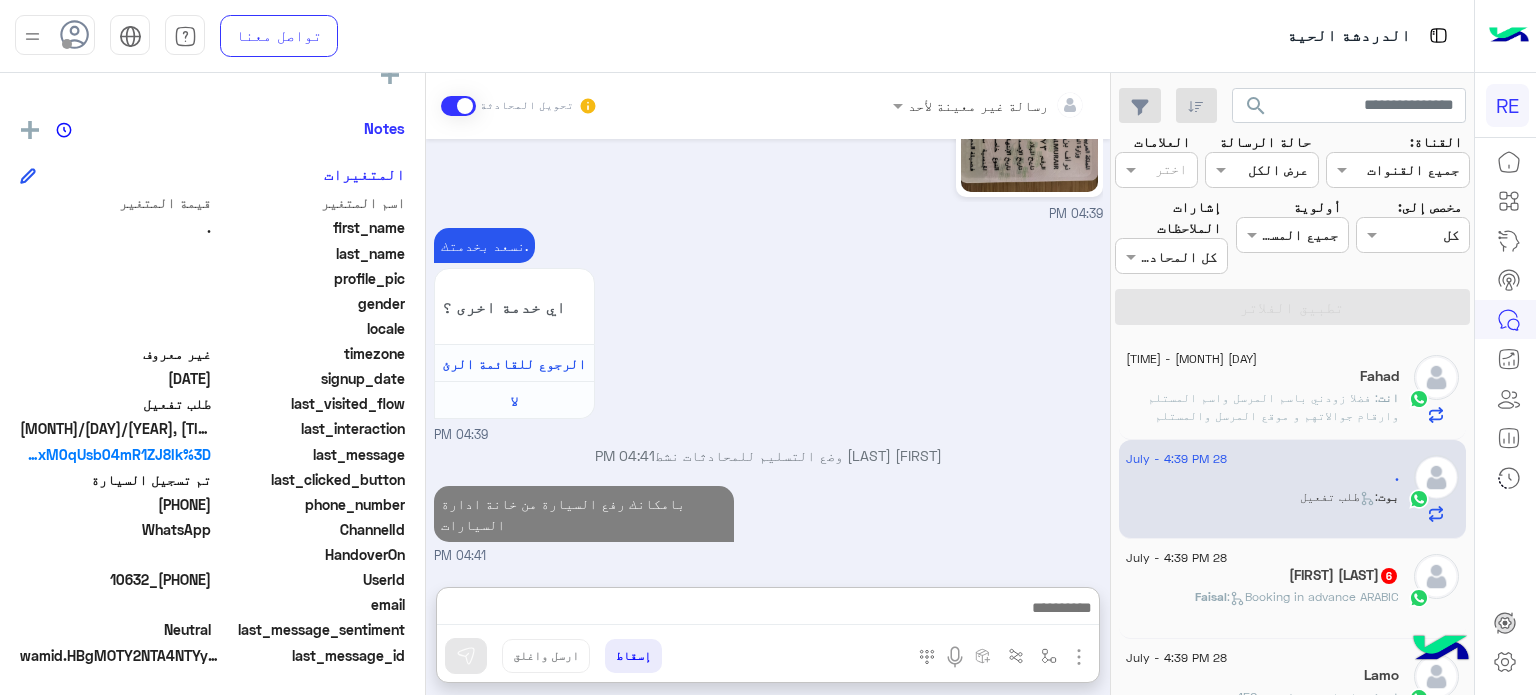 click on "[DATE] - [TIME]  Faisal Aldemaiji  6 Faisal :   Booking in advance ARABIC" 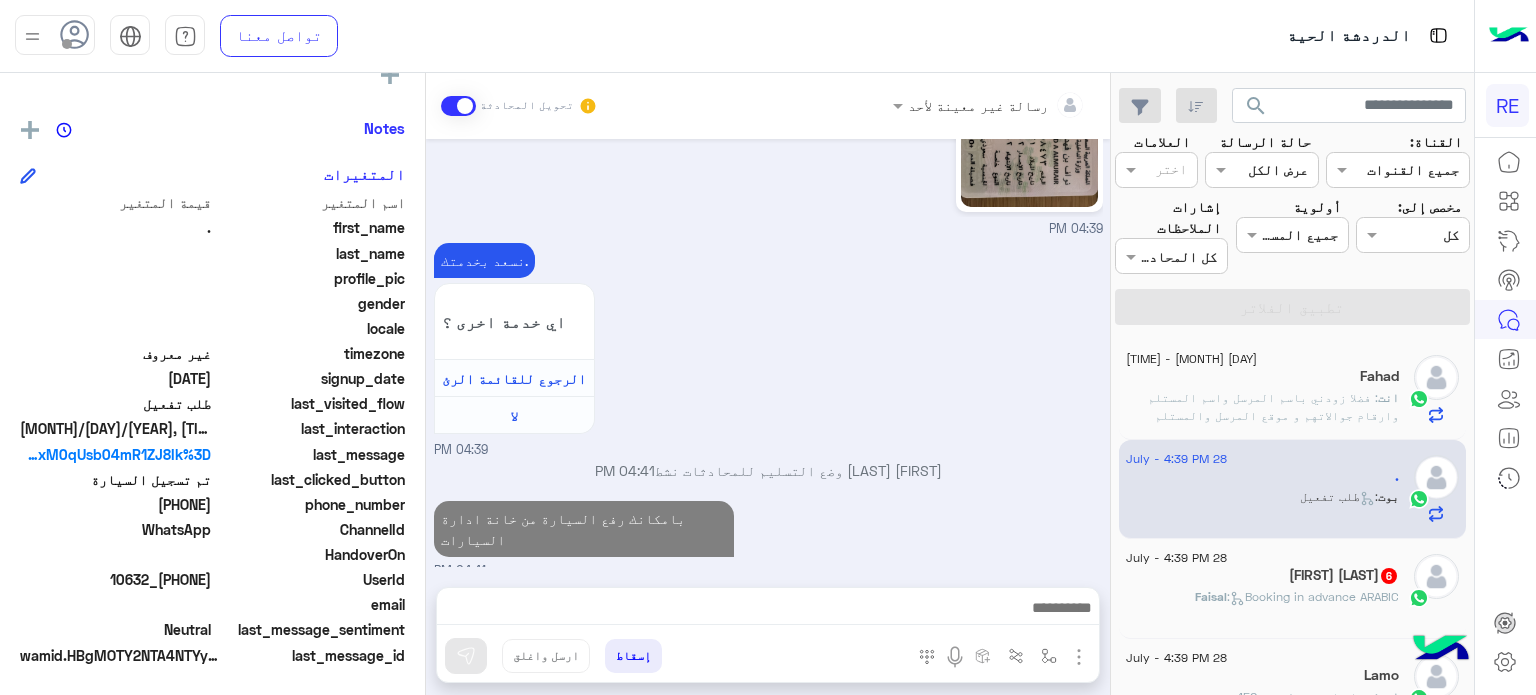 scroll, scrollTop: 2116, scrollLeft: 0, axis: vertical 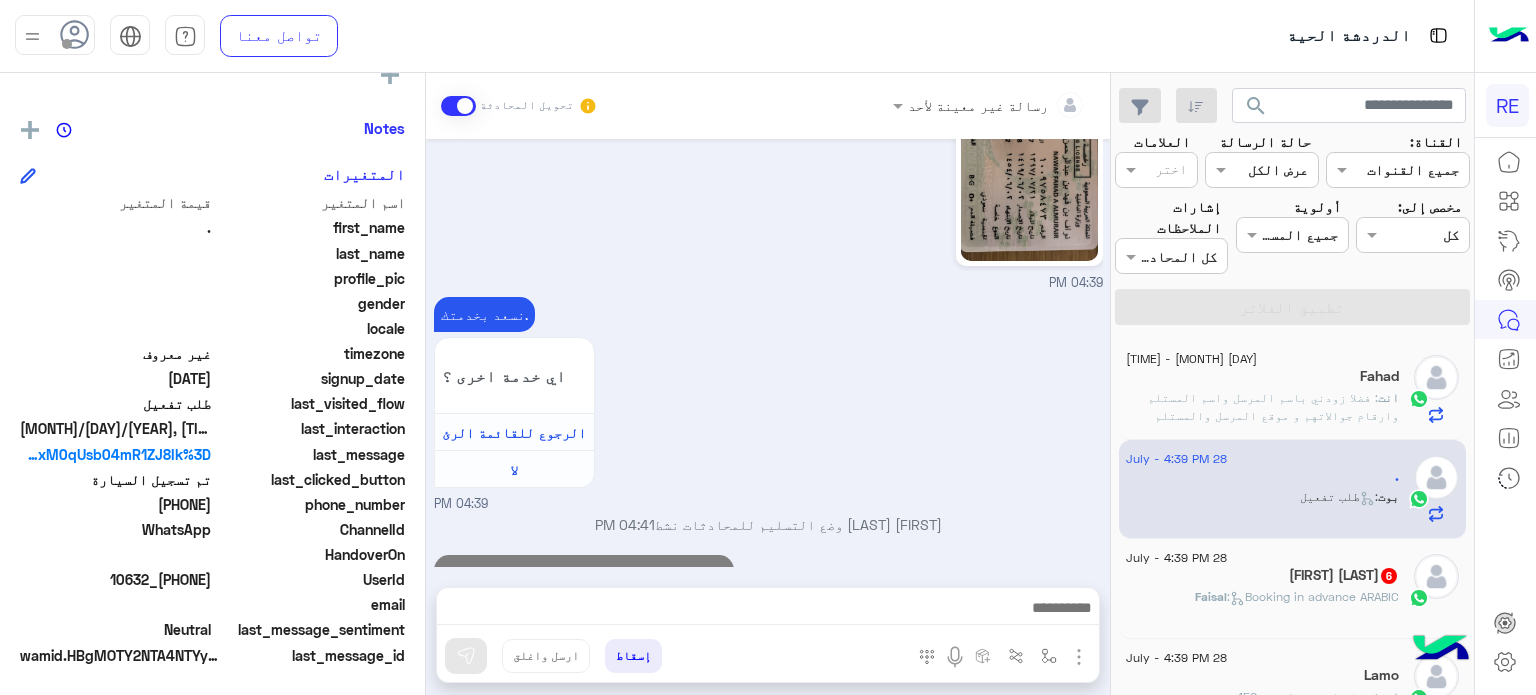 click on "28 July - 4:39 PM" 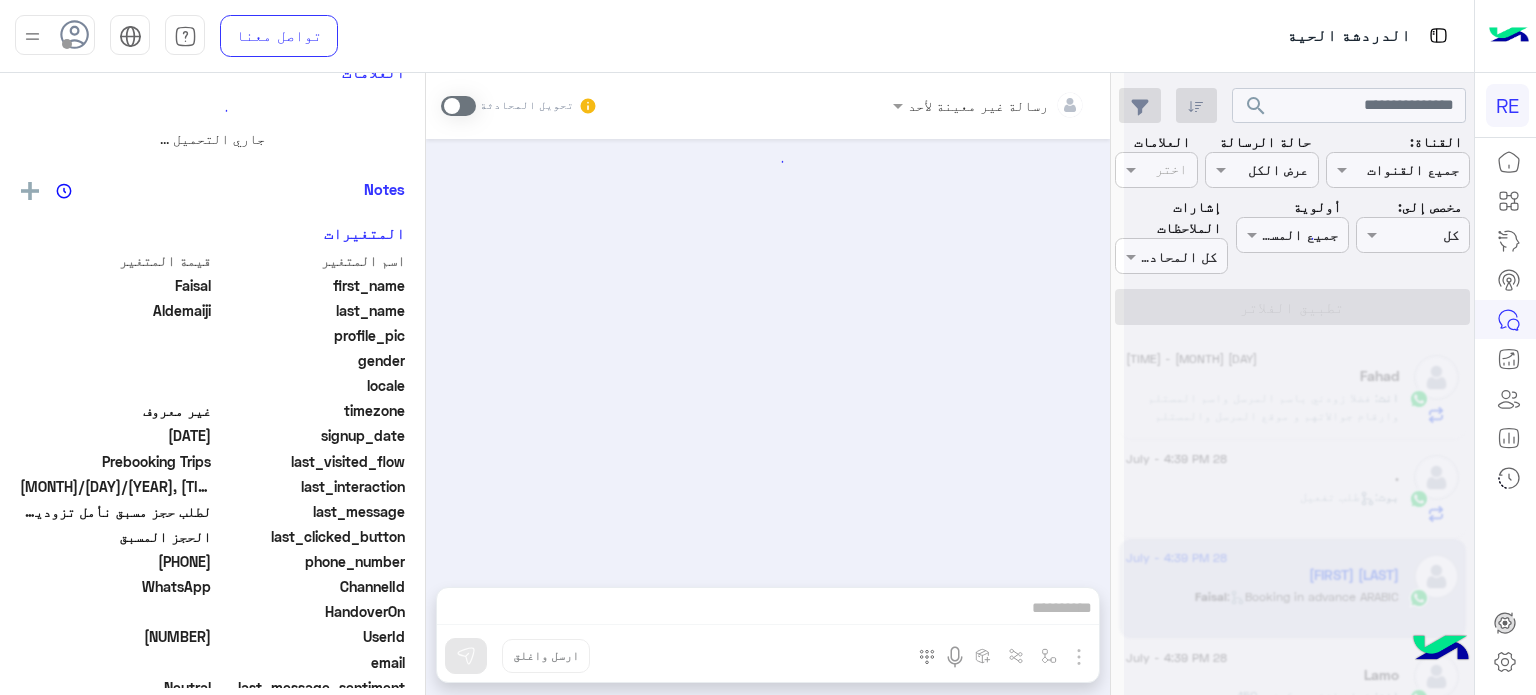 scroll, scrollTop: 0, scrollLeft: 0, axis: both 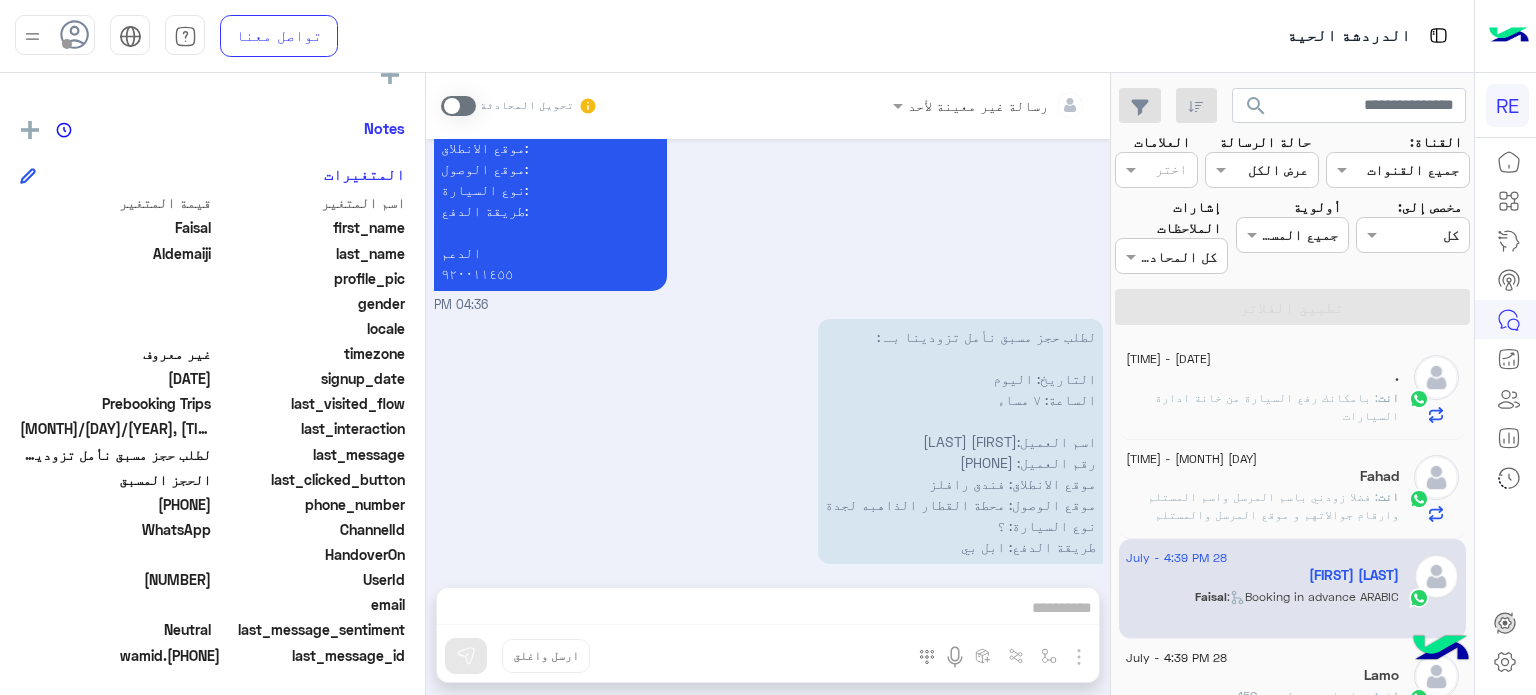 click on "لطلب حجز مسبق نأمل تزودينا بـ : التاريخ: اليوم الساعة: ٧ مساء اسم العميل:[FIRST] [LAST] رقم العميل: [PHONE] موقع الانطلاق: فندق رافلز  موقع الوصول: محطة القطار الذاهبه لجدة نوع السيارة: ؟ طريقة الدفع: ابل بي   [TIME]" at bounding box center (768, 452) 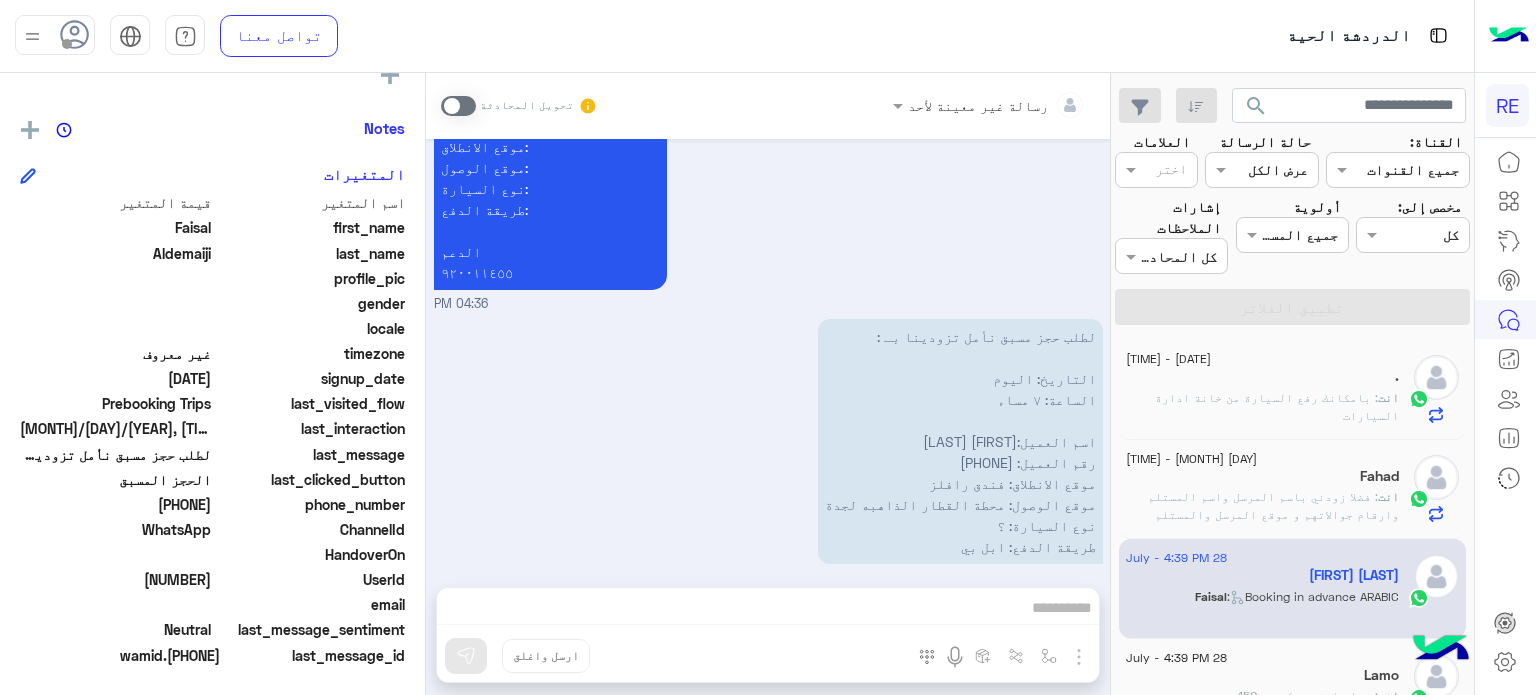 scroll, scrollTop: 2028, scrollLeft: 0, axis: vertical 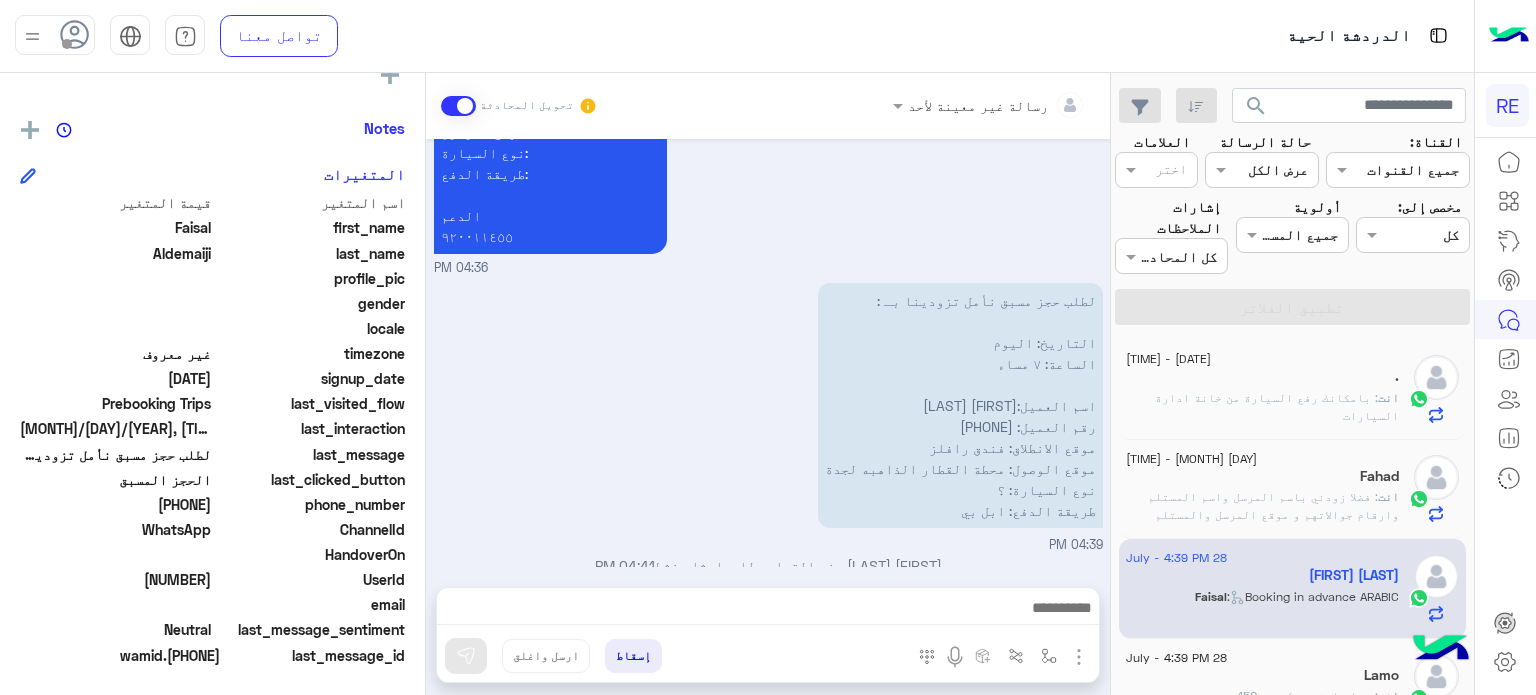 click at bounding box center [768, 613] 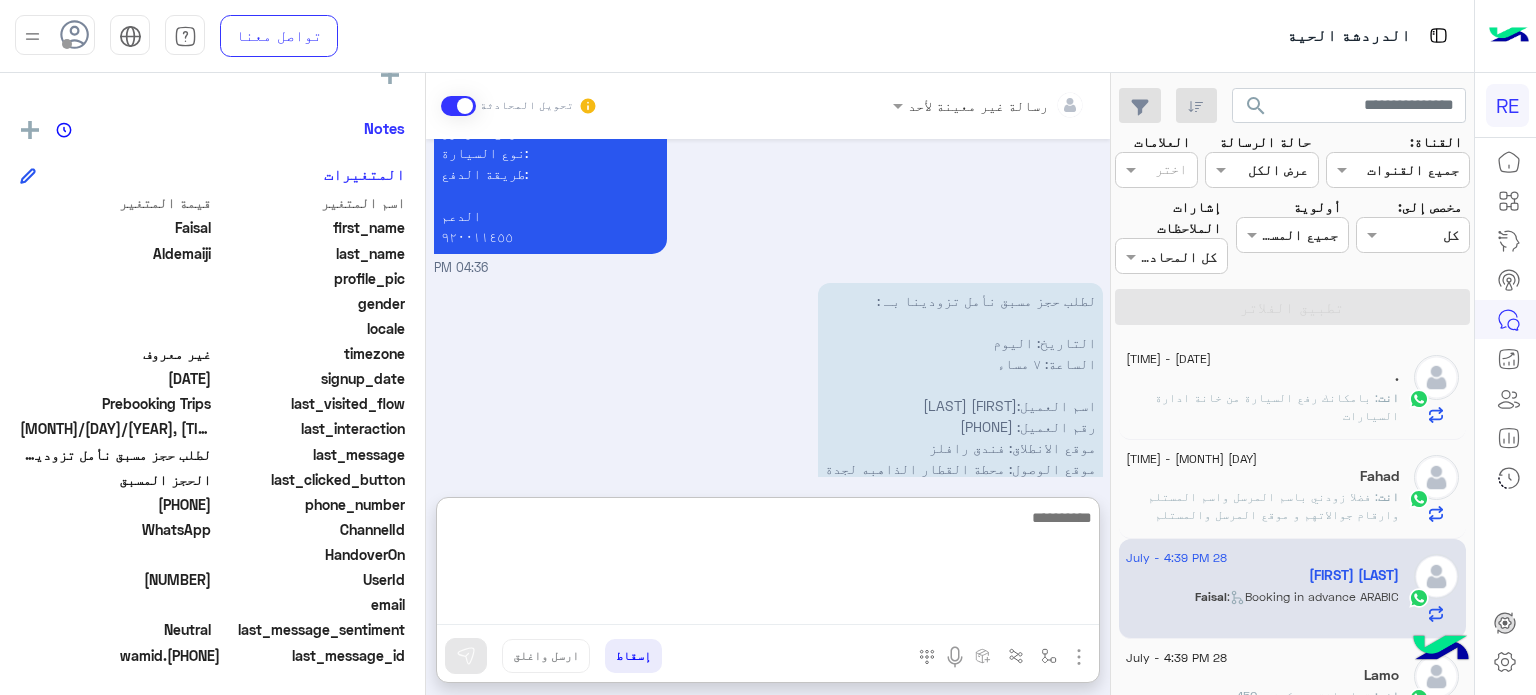 click at bounding box center [768, 565] 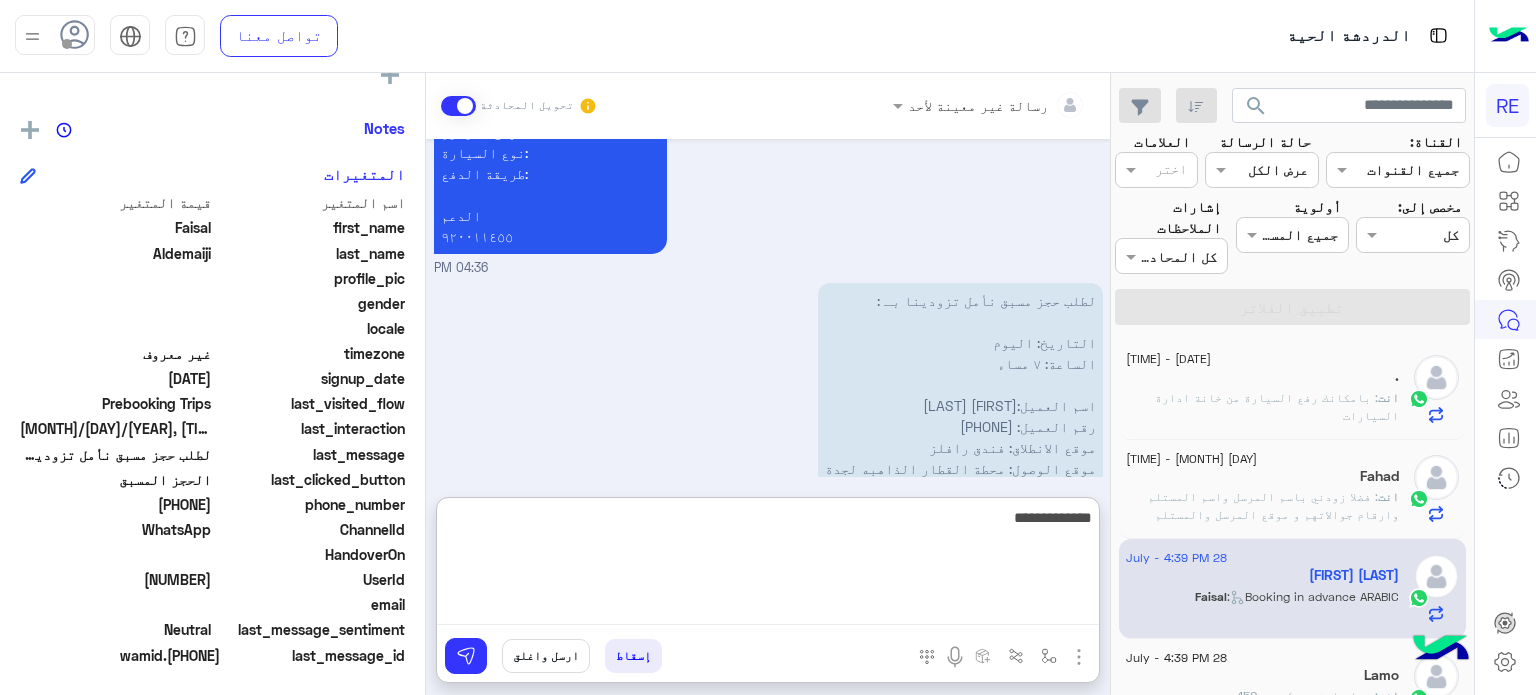 type on "**********" 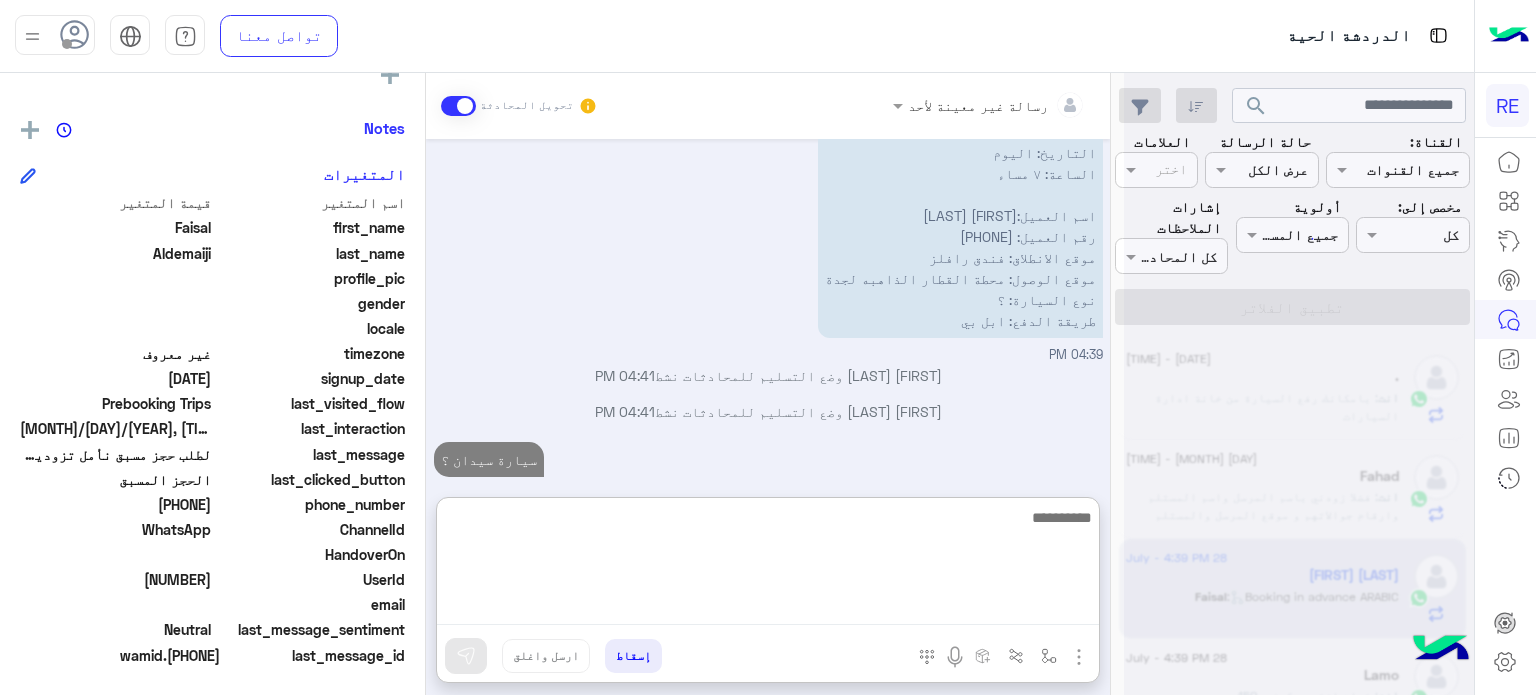 scroll, scrollTop: 0, scrollLeft: 0, axis: both 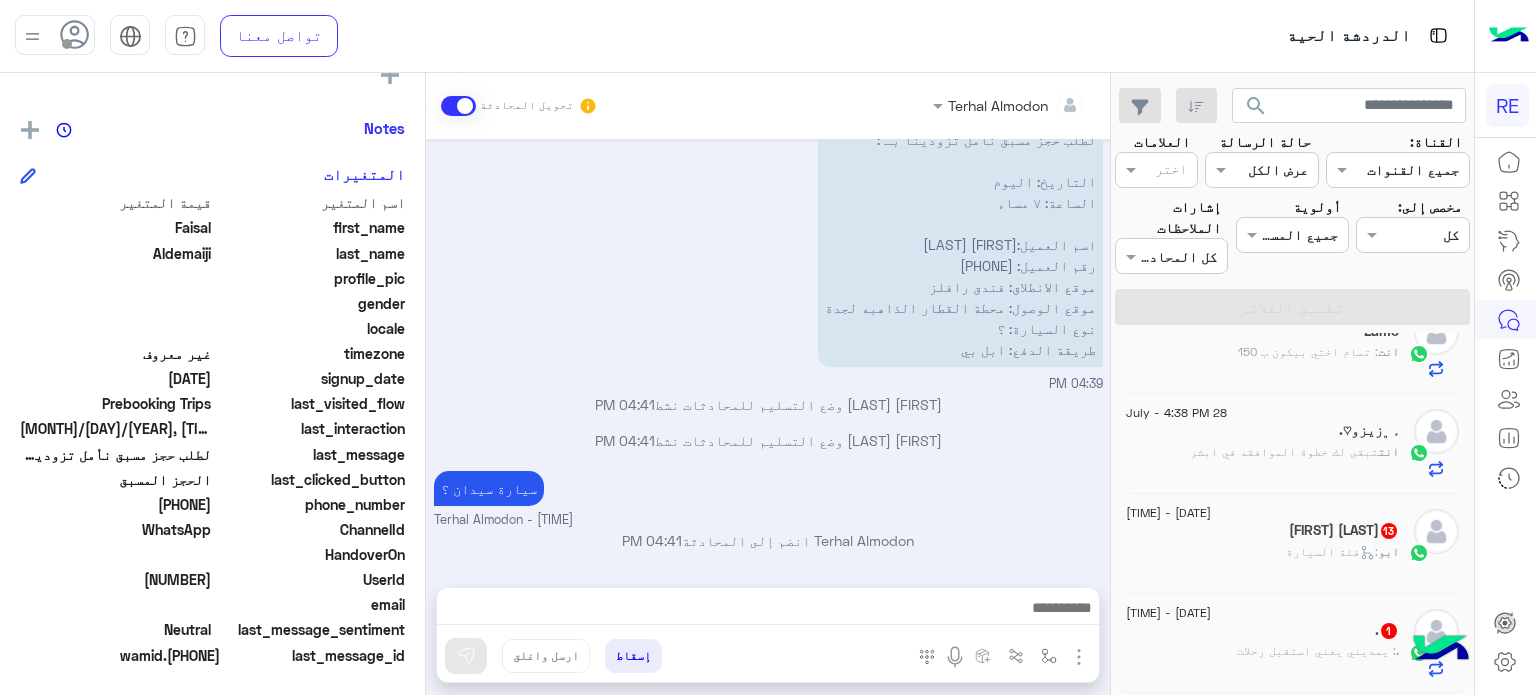 click on "[FIRST] :   فئة السيارة" 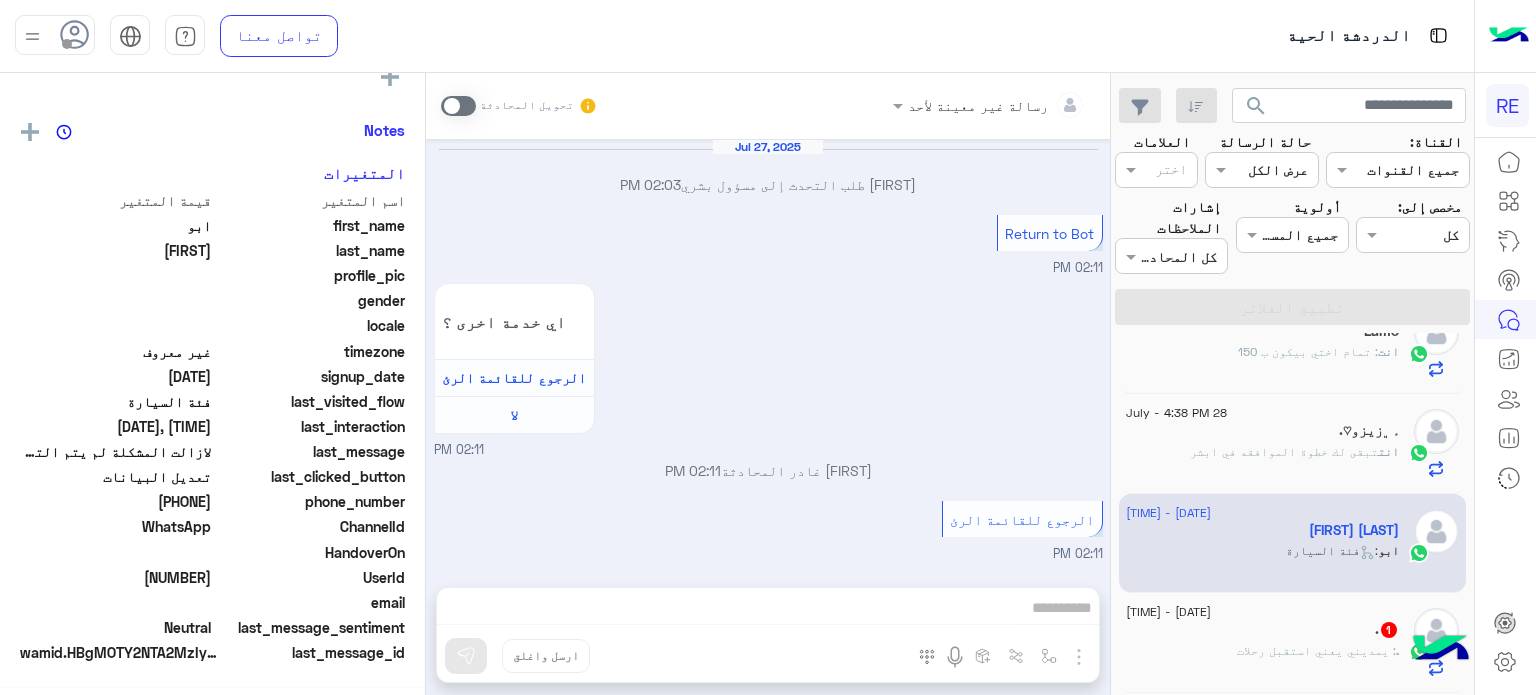 scroll, scrollTop: 376, scrollLeft: 0, axis: vertical 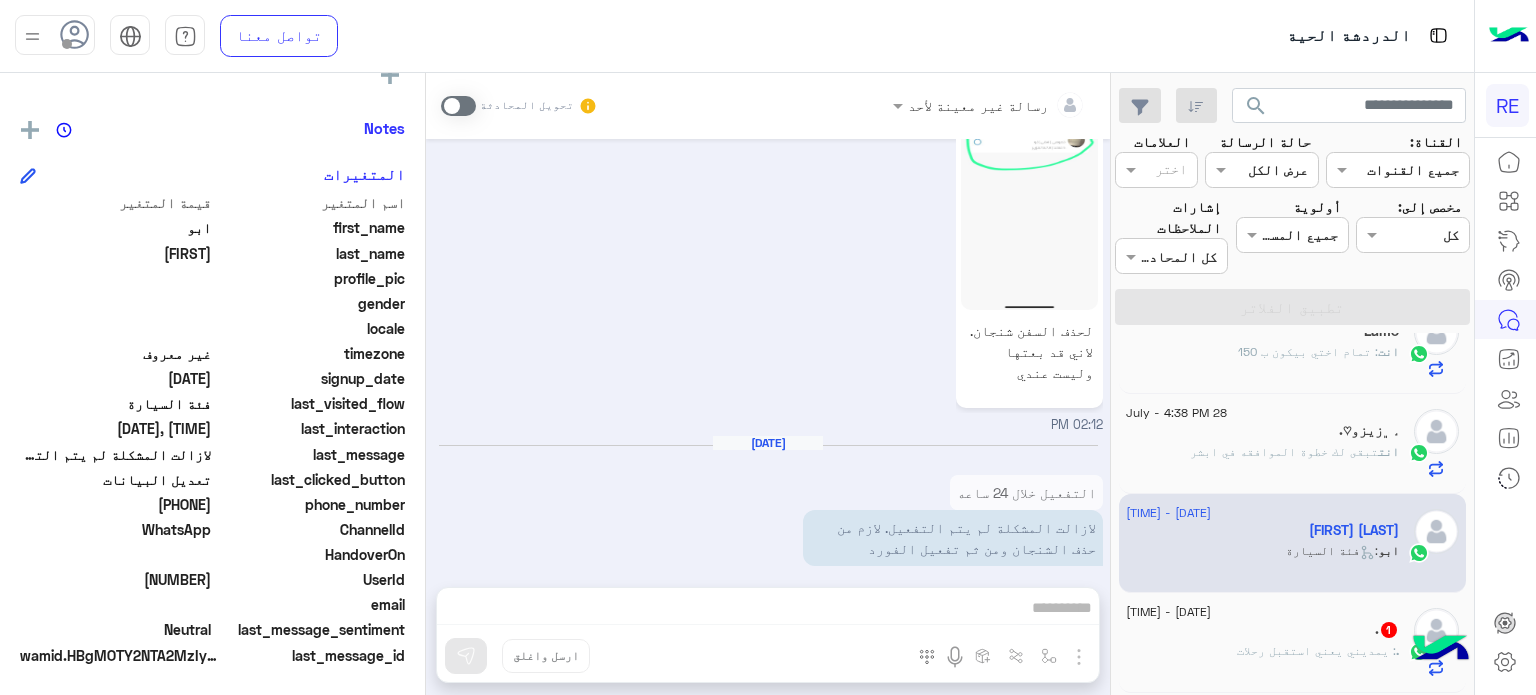 drag, startPoint x: 213, startPoint y: 580, endPoint x: 139, endPoint y: 579, distance: 74.00676 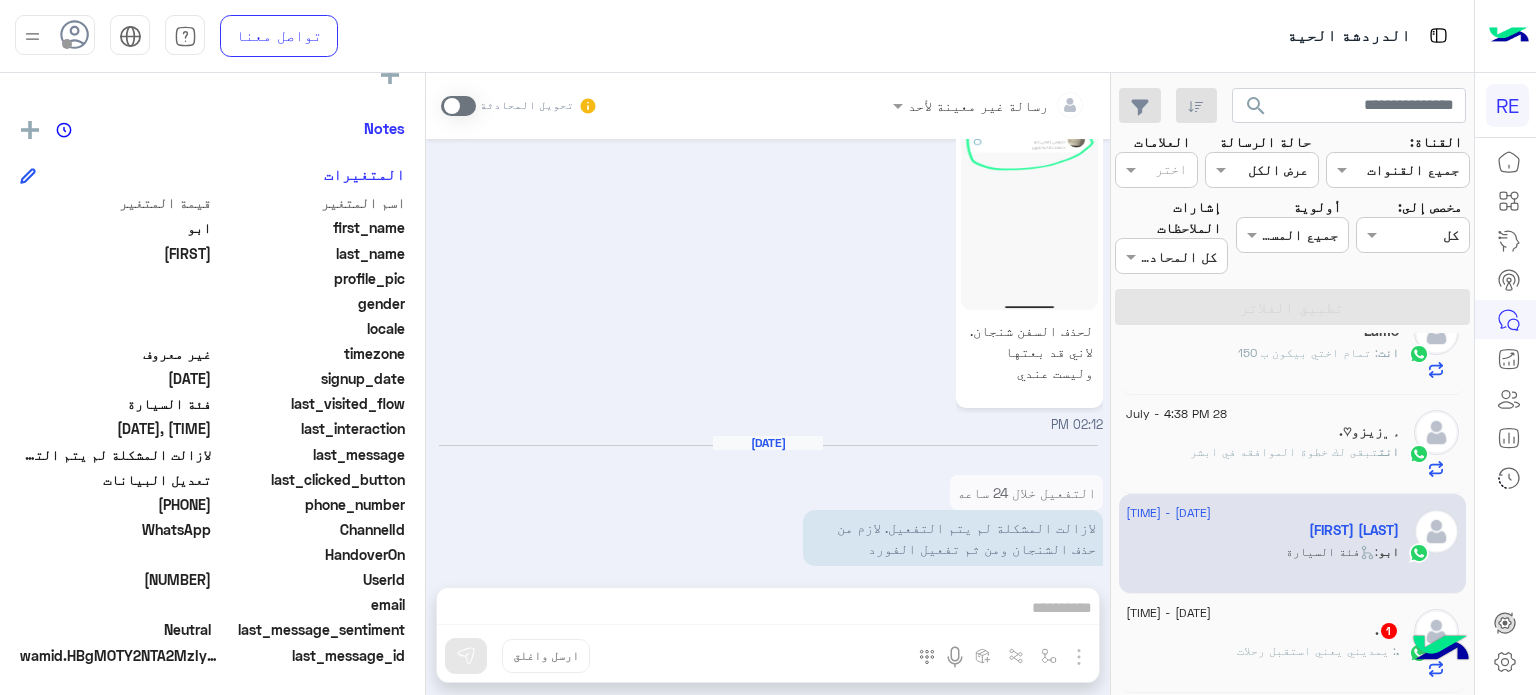 scroll, scrollTop: 345, scrollLeft: 0, axis: vertical 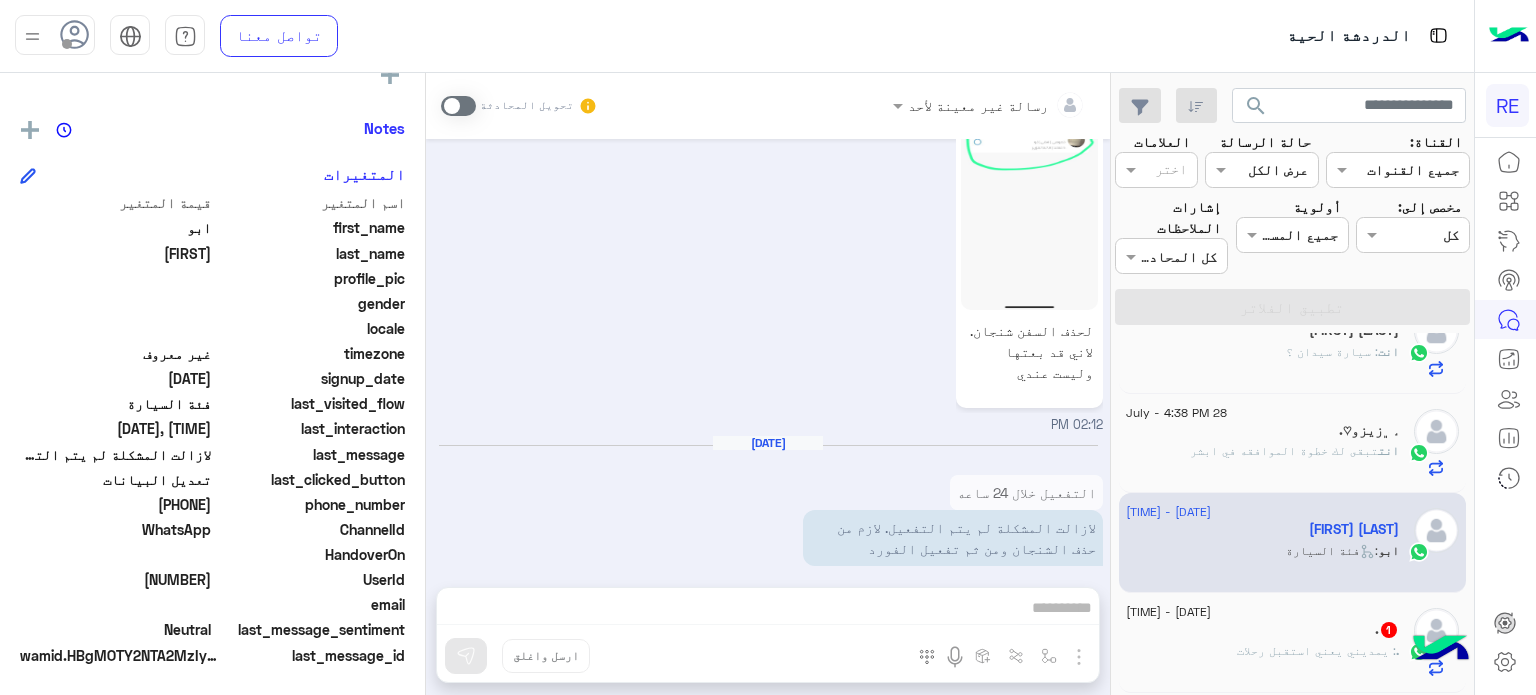 click on "رسالة غير معينة لأحد تحويل المحادثة     [MONTH] [DAY], [YEAR]   [FIRST] [LAST] طلب التحدث إلى مسؤول بشري   [TIME]       Return to Bot    [TIME]  اي خدمة اخرى ؟  الرجوع للقائمة الرئ   لا     [TIME]   [FIRST] [LAST] غادر المحادثة   [TIME]       الرجوع للقائمة الرئ    [TIME]  اختر احد الخدمات التالية:    [TIME]   تعديل البيانات    [TIME]  من فضلك ارفق صورة للبيانات من التطبيق  مع ذكر البيانات المطلوب اضافتها او تعديلها.    [TIME]   لحذف السفن شنجان. لاني قد بعتها وليست عندي    [TIME]   [MONTH] [DAY], [YEAR]   التفعيل خلال 24 ساعه لازالت المشكلة لم يتم التفعيل. لازم من حذف الشنجان ومن ثم تفعيل الفورد   [TIME]   إسقاط   ارسل واغلق" at bounding box center [768, 388] 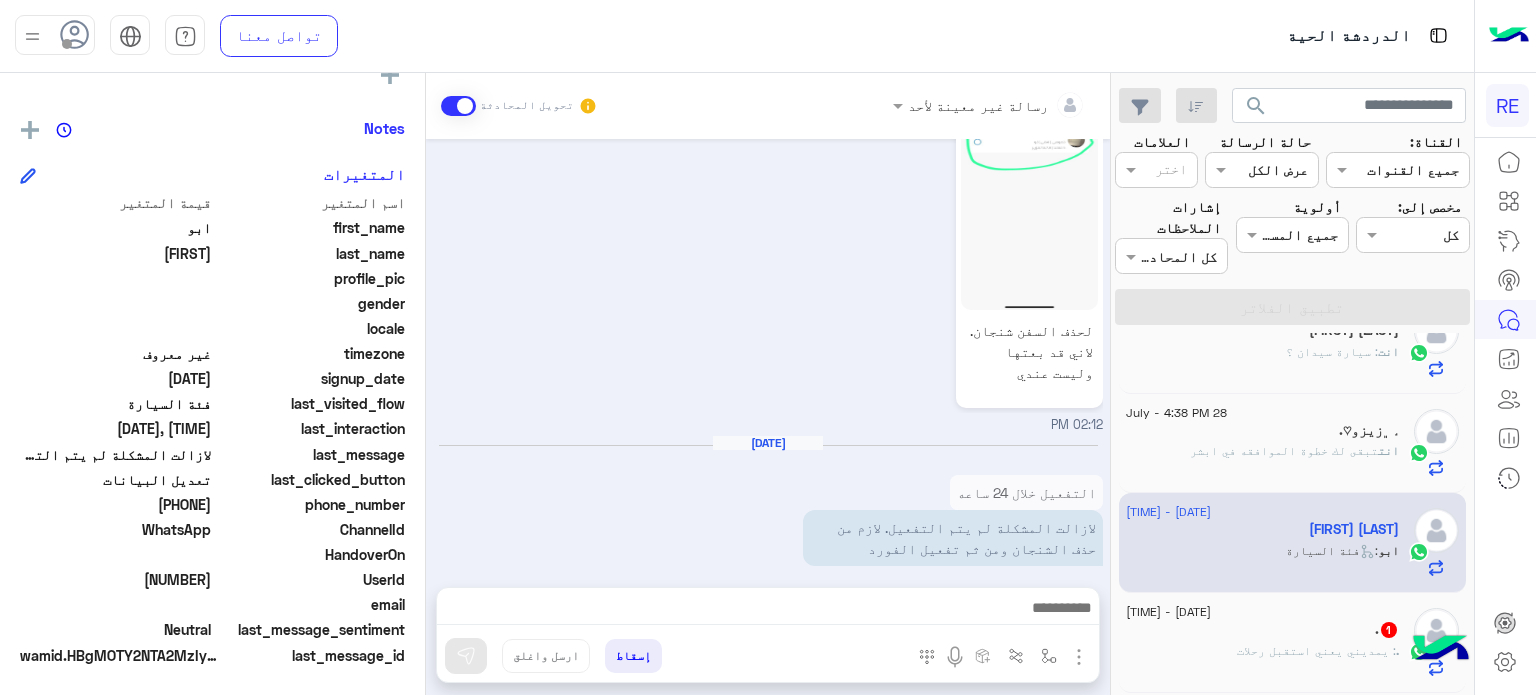 scroll, scrollTop: 825, scrollLeft: 0, axis: vertical 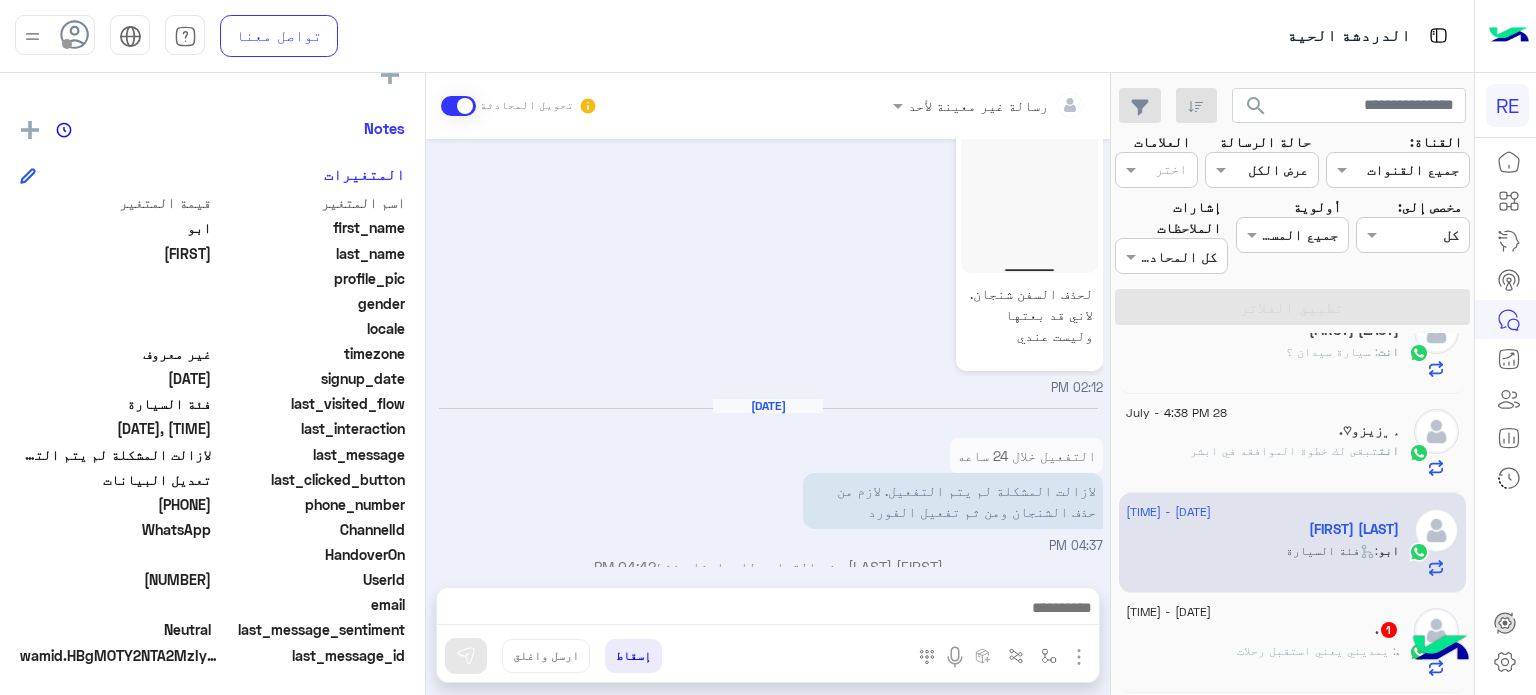 click at bounding box center [768, 613] 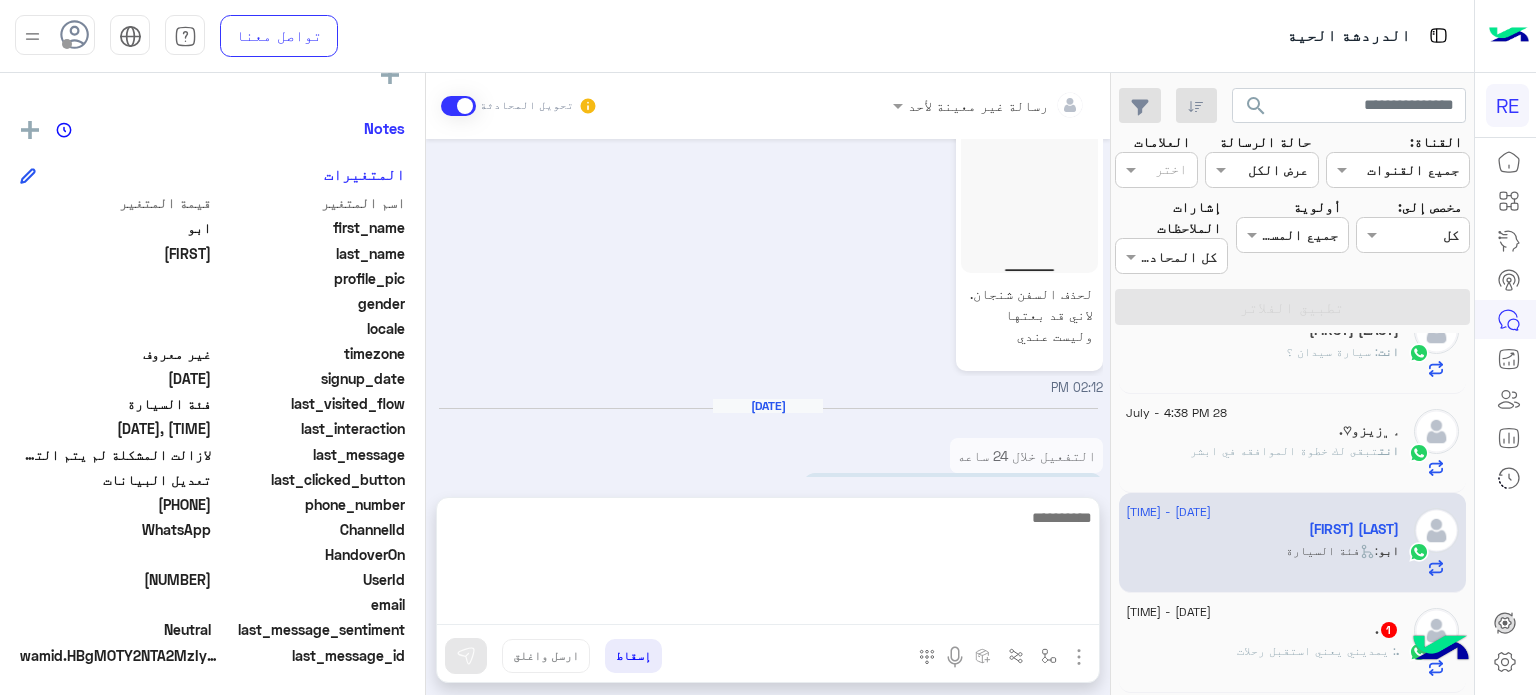 click at bounding box center (768, 565) 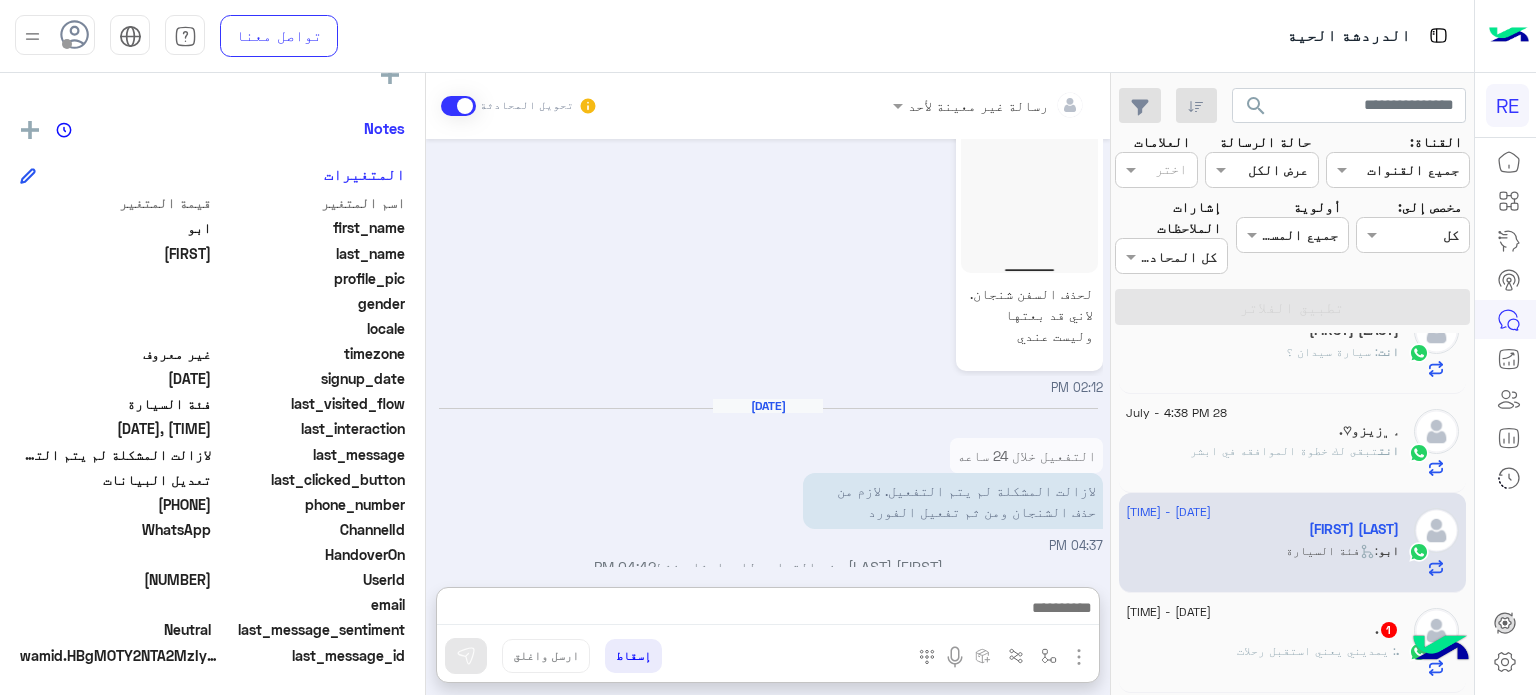 click on "لحذف السفن شنجان. لاني قد بعتها وليست عندي    [TIME]" at bounding box center (768, 209) 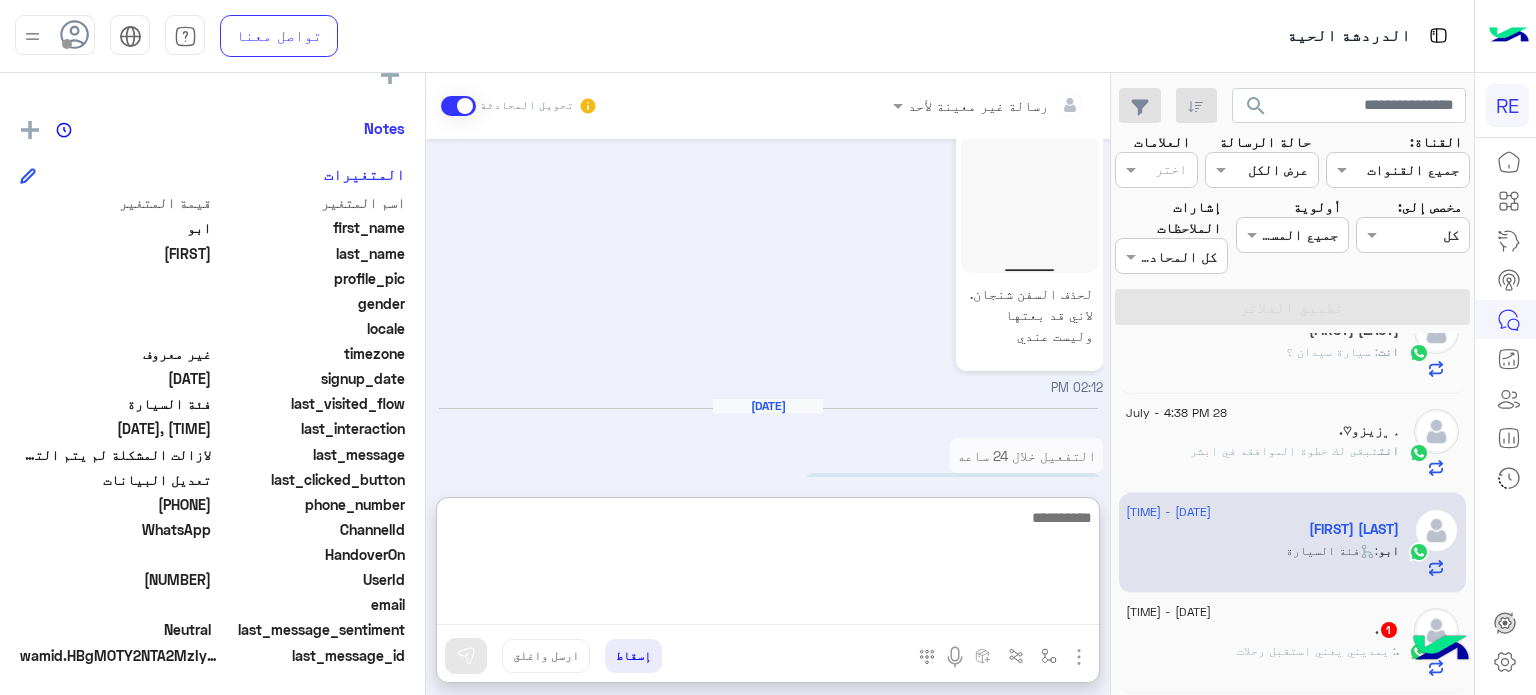 click at bounding box center (768, 565) 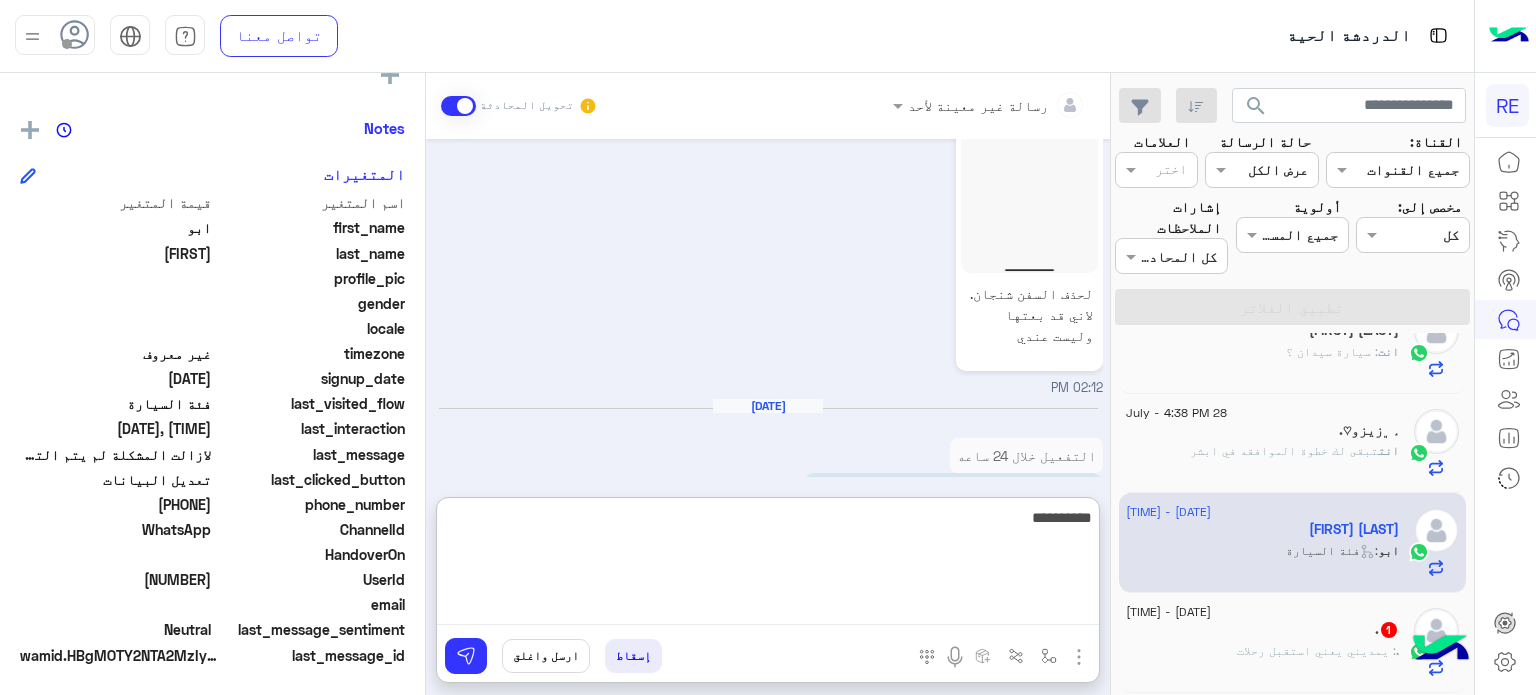 type on "**********" 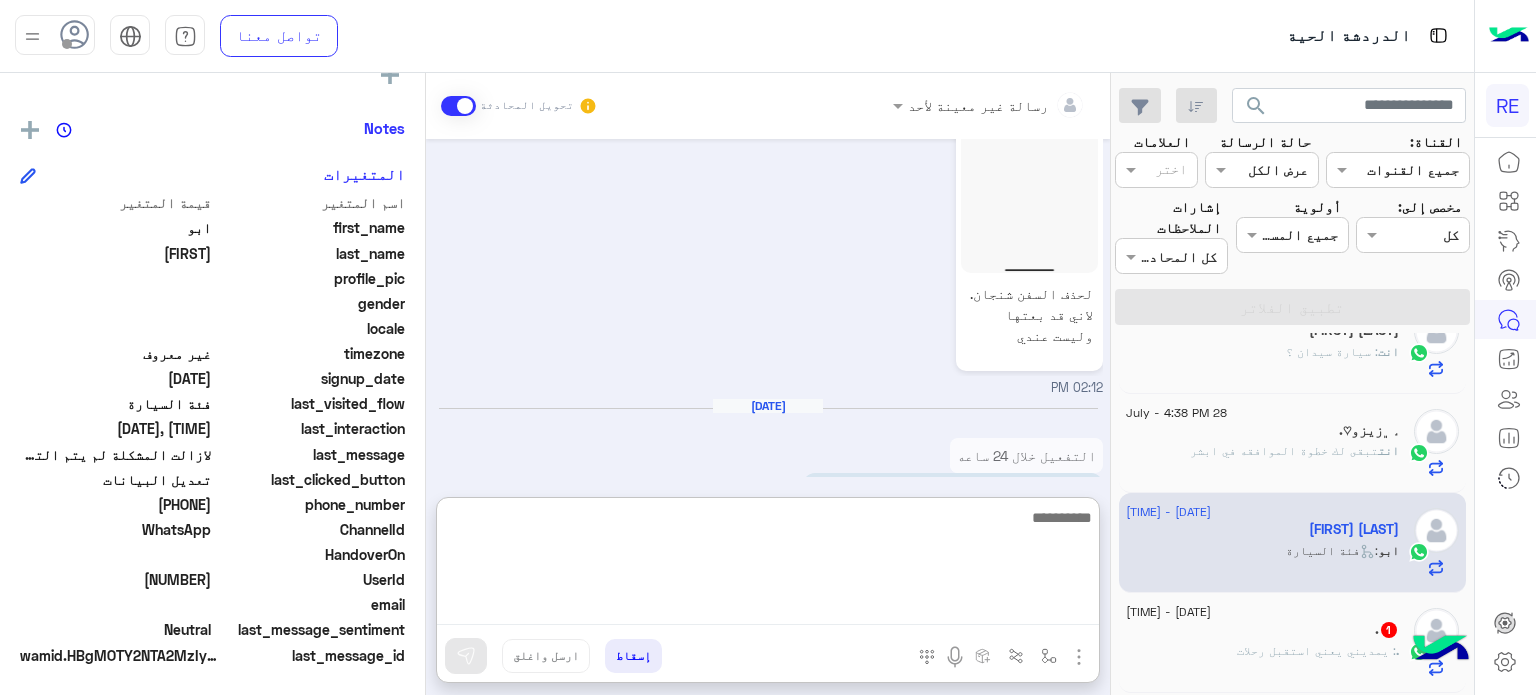scroll, scrollTop: 980, scrollLeft: 0, axis: vertical 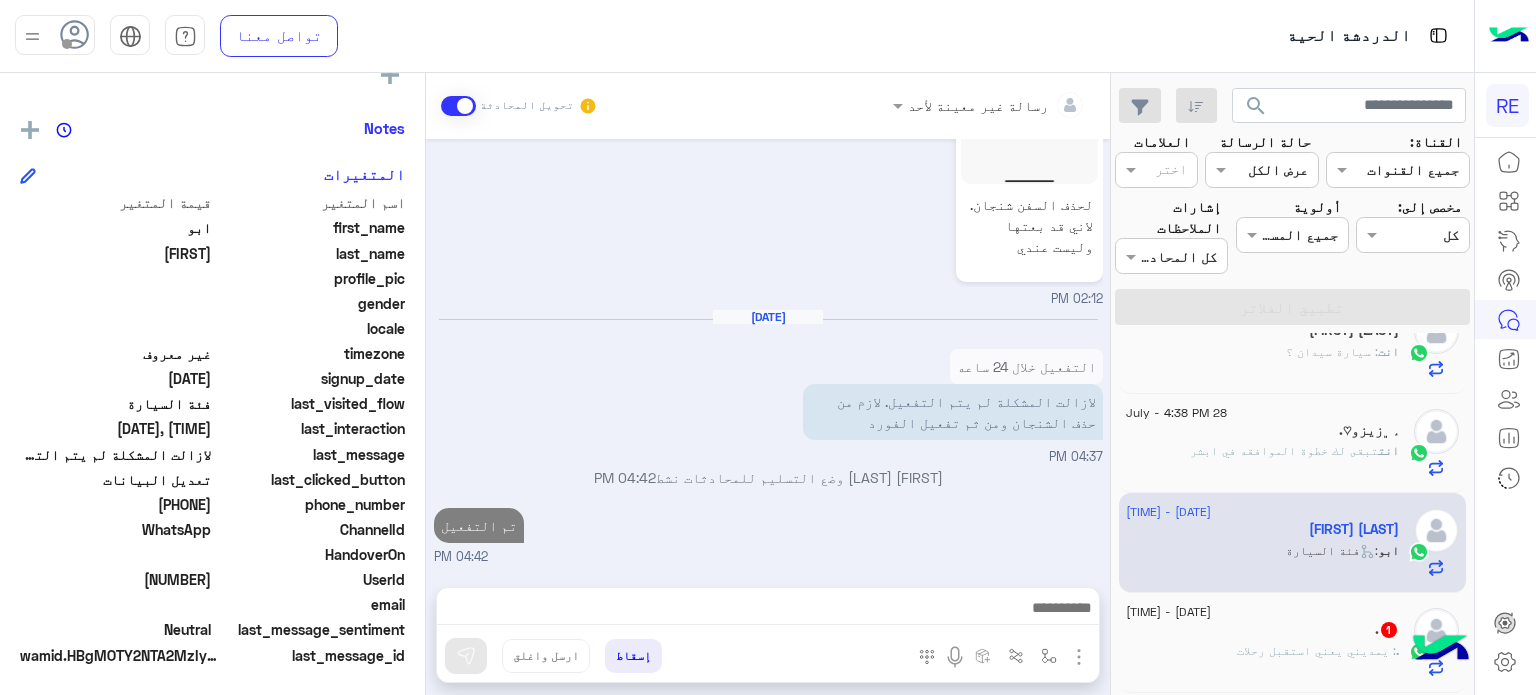 click on "[DATE] - [TIME]" 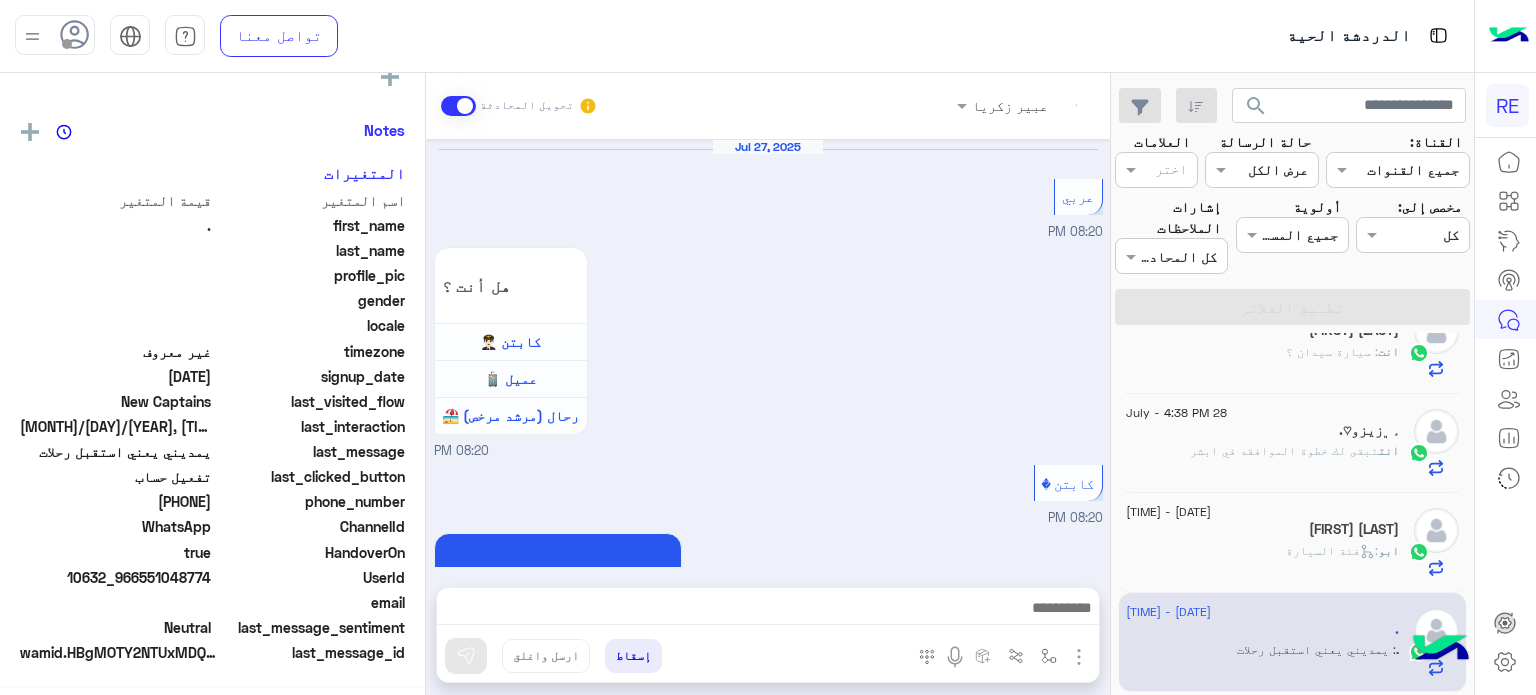 scroll, scrollTop: 376, scrollLeft: 0, axis: vertical 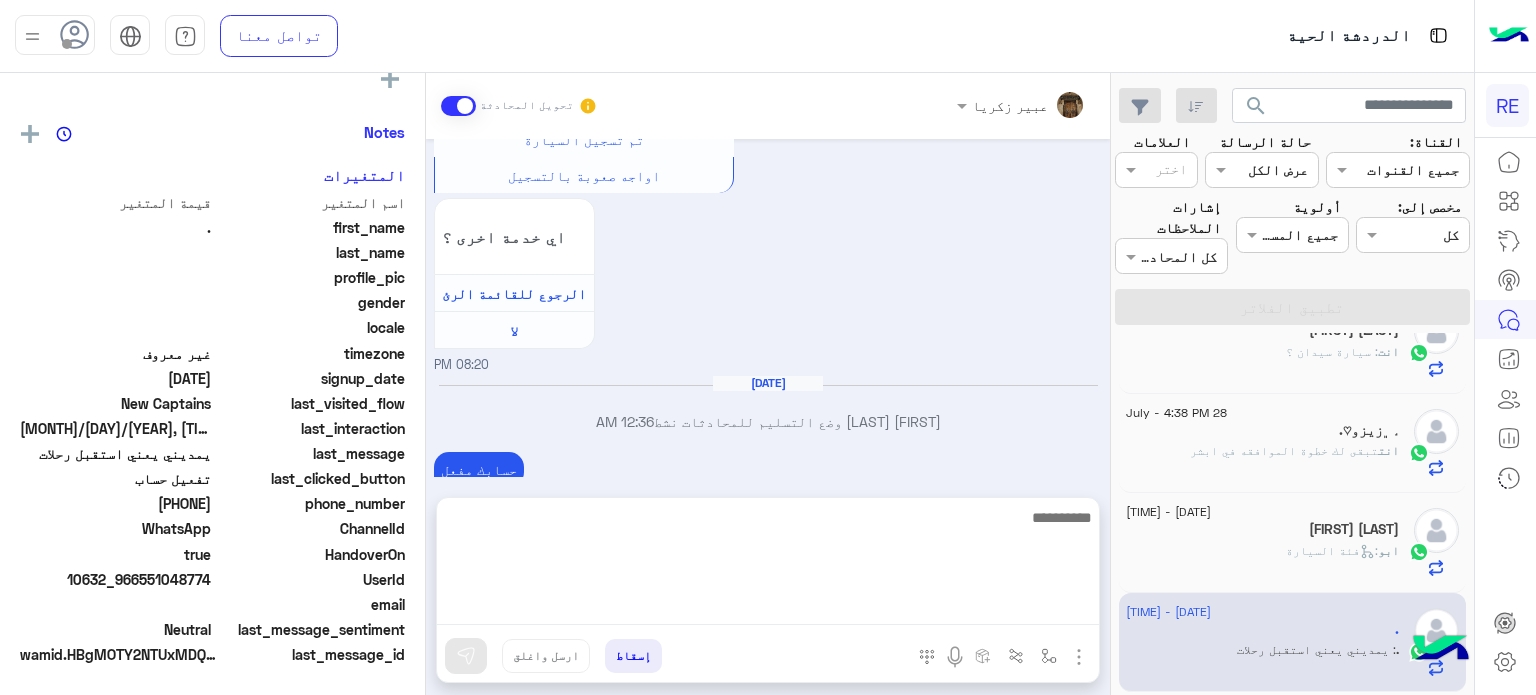 click at bounding box center [768, 565] 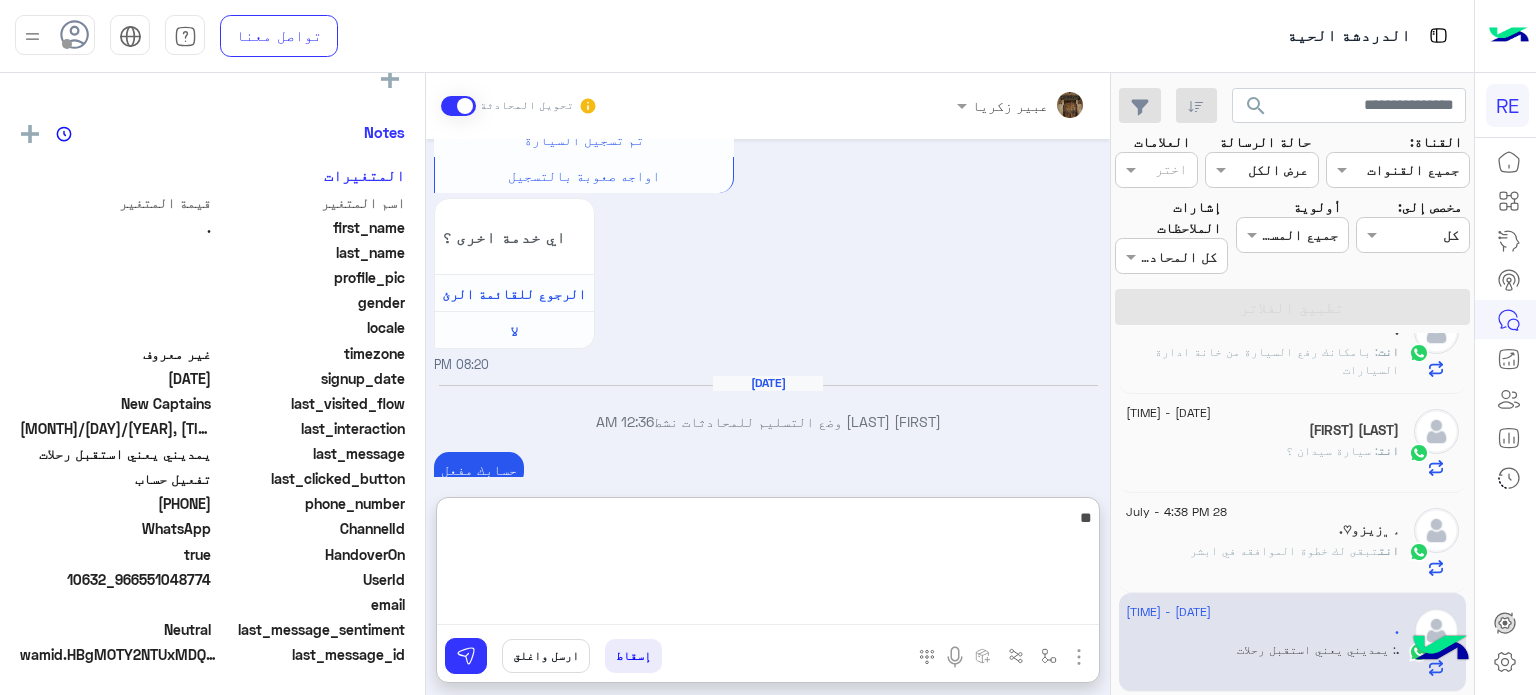 scroll, scrollTop: 380, scrollLeft: 0, axis: vertical 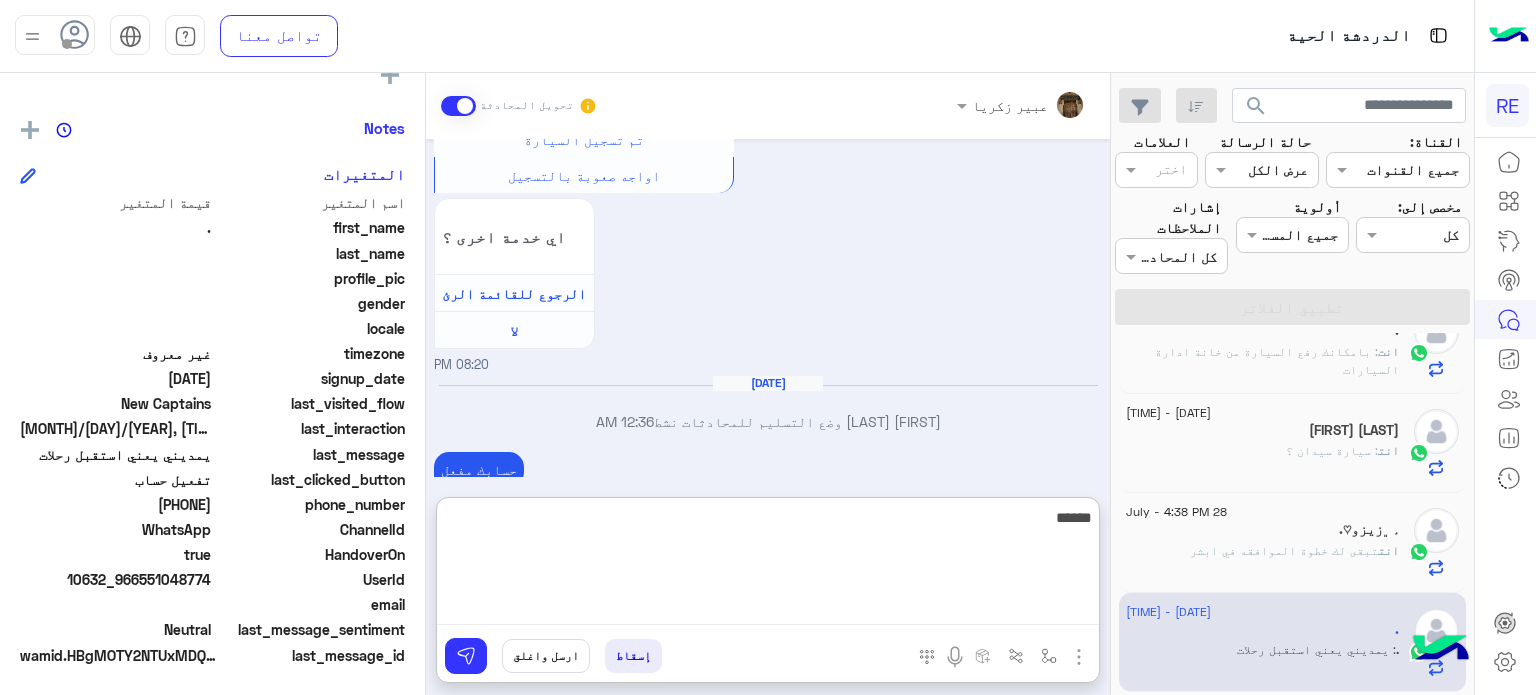type on "******" 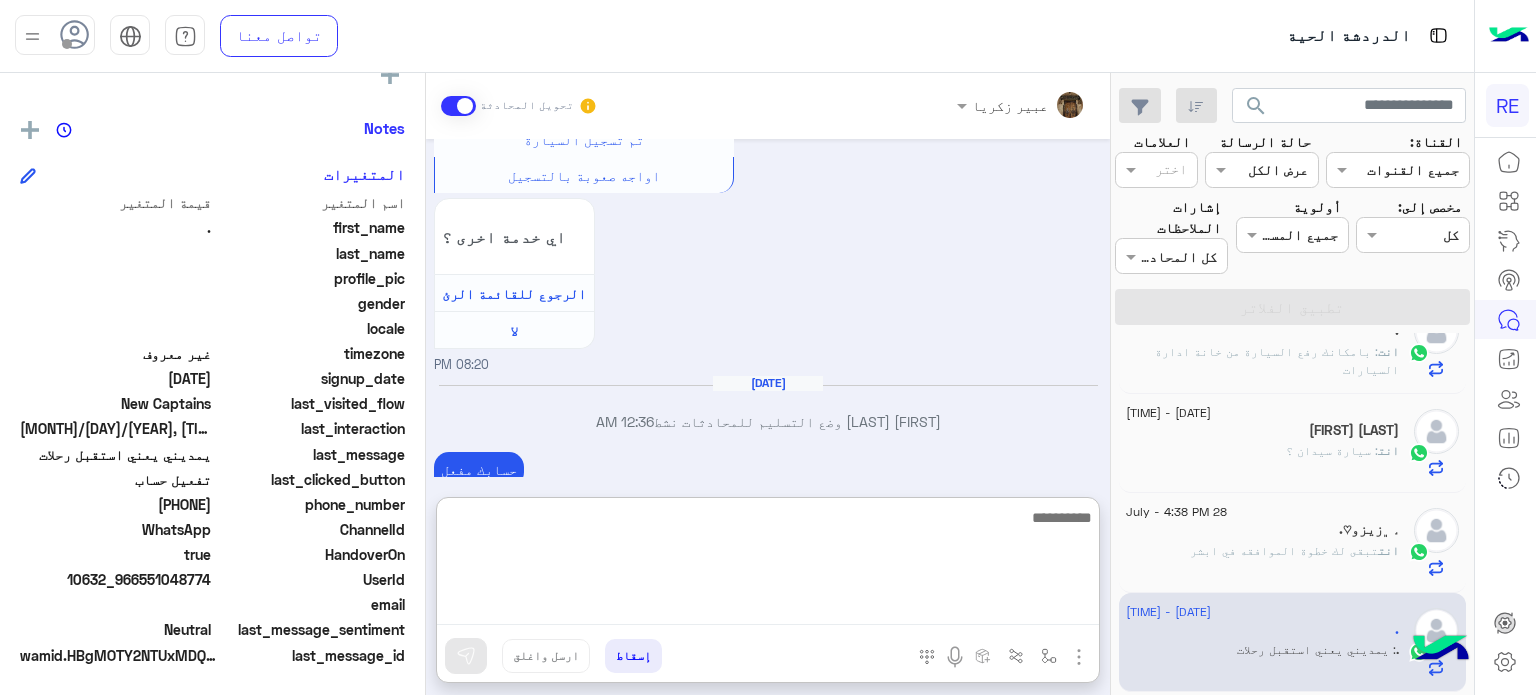 scroll, scrollTop: 1406, scrollLeft: 0, axis: vertical 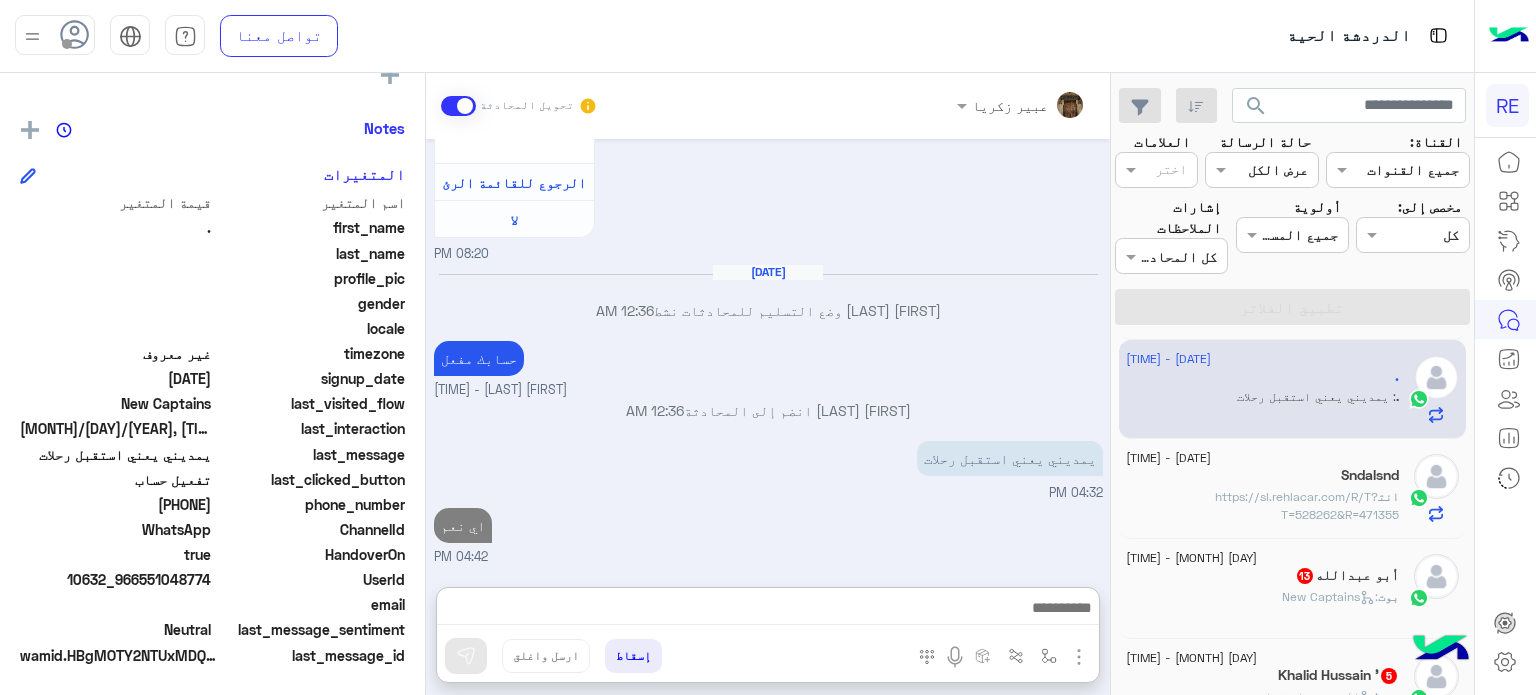 click on "بوت :   New Captains" 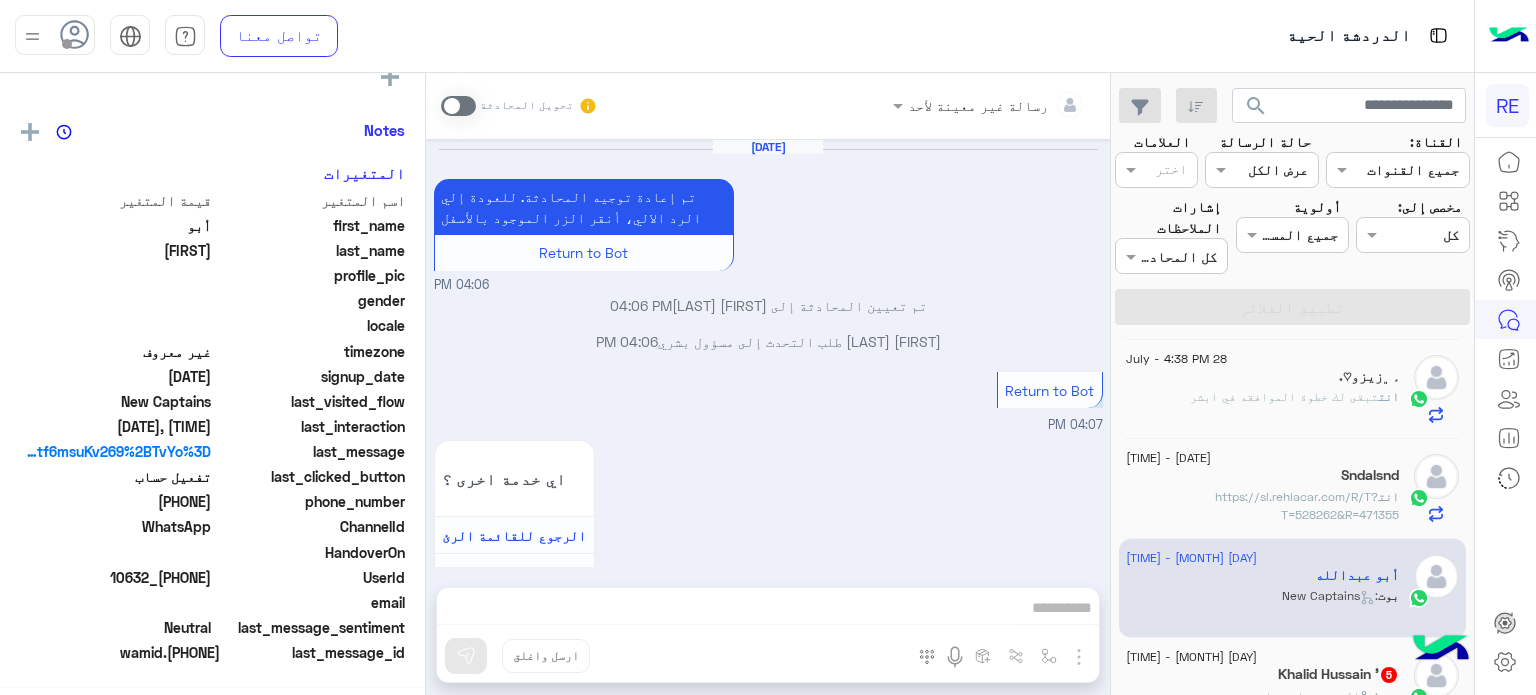 scroll, scrollTop: 376, scrollLeft: 0, axis: vertical 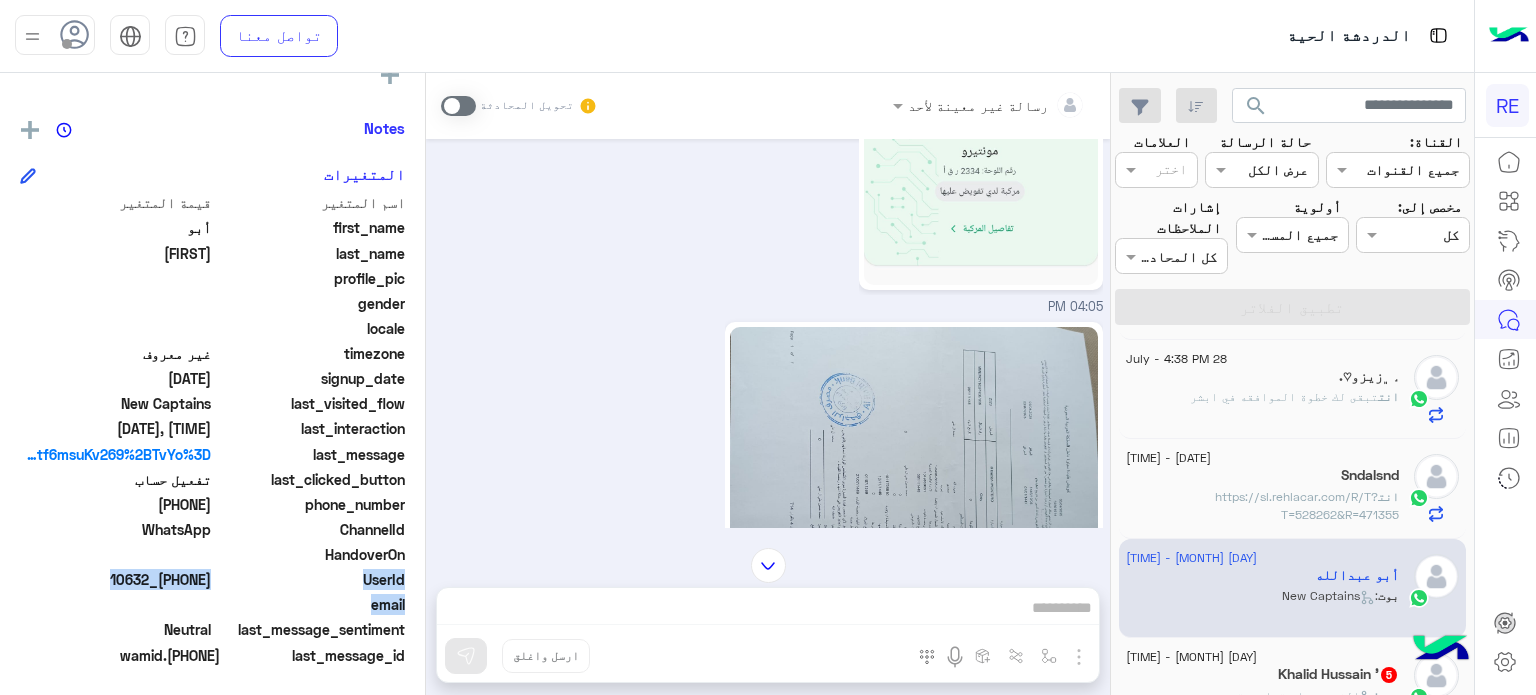 drag, startPoint x: 217, startPoint y: 571, endPoint x: 140, endPoint y: 601, distance: 82.637764 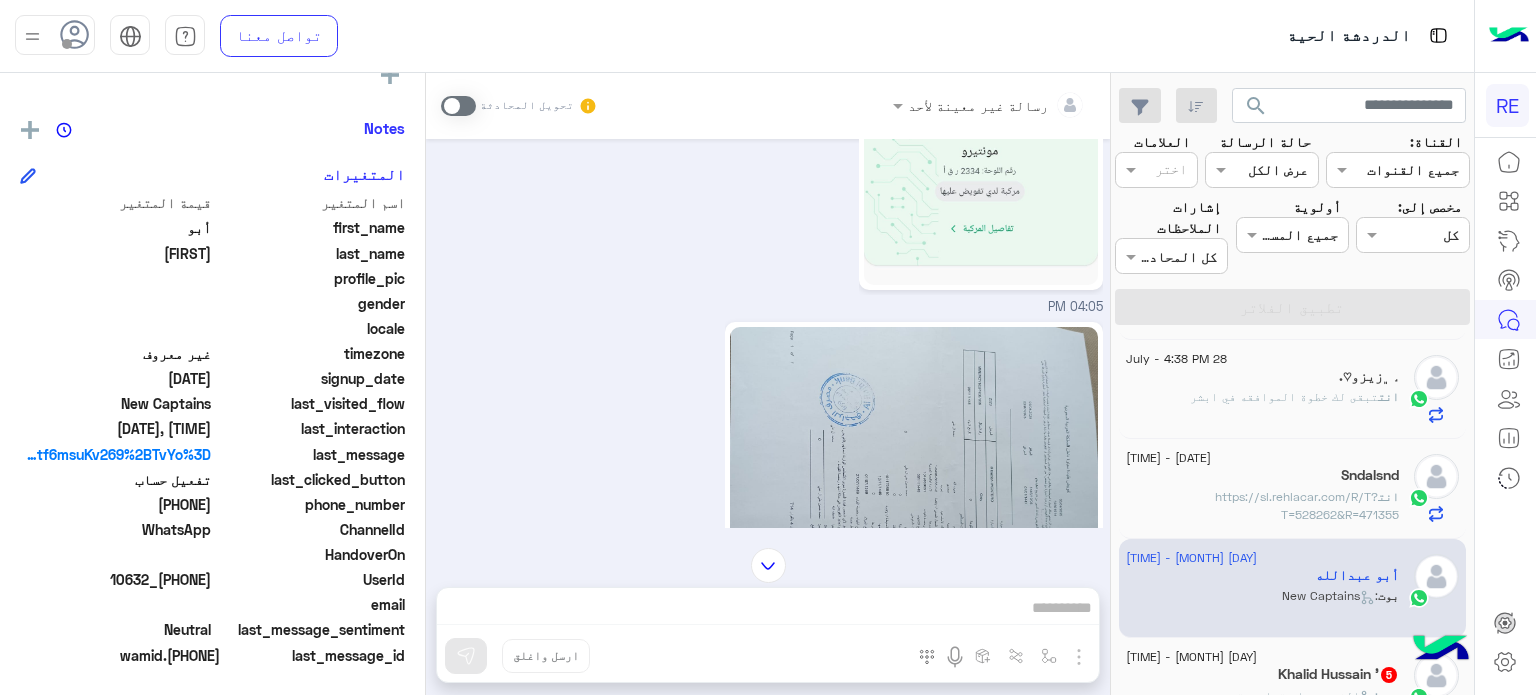 drag, startPoint x: 143, startPoint y: 579, endPoint x: 212, endPoint y: 579, distance: 69 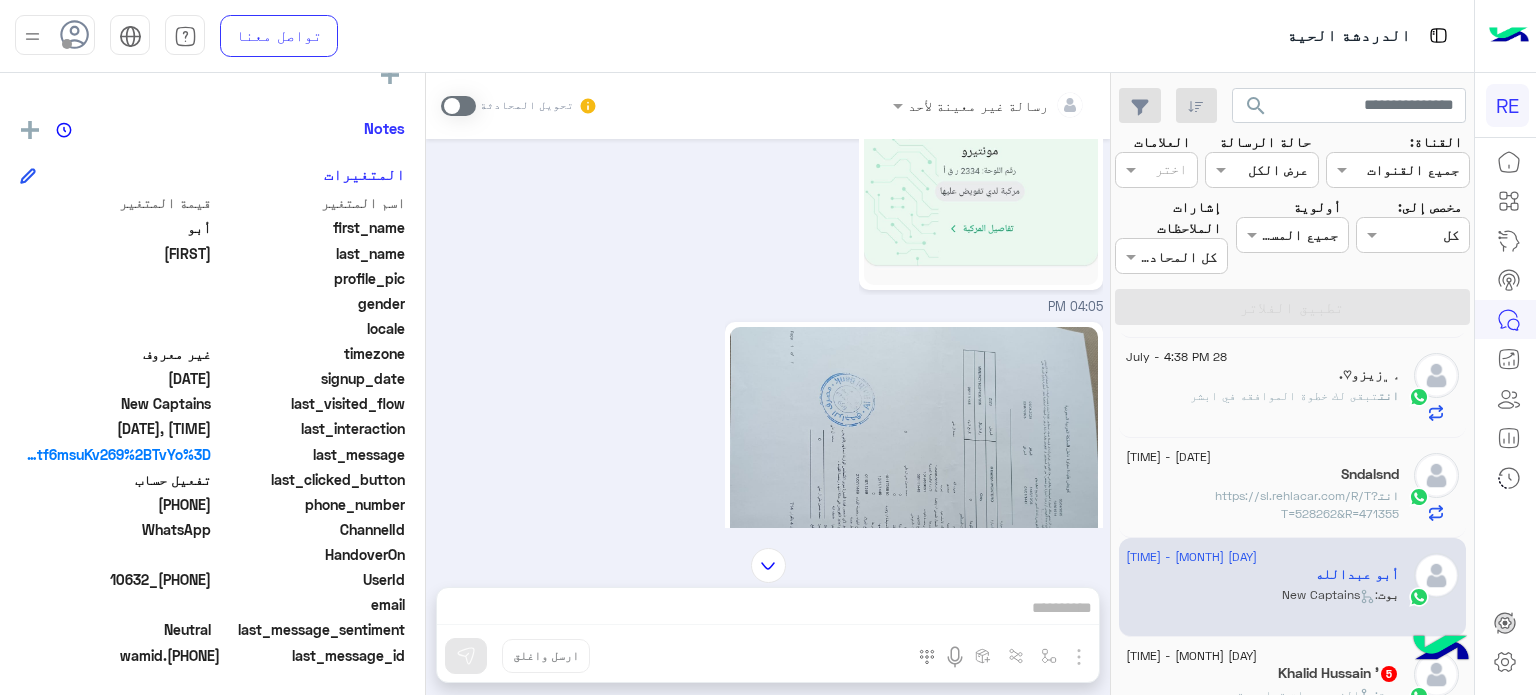 scroll, scrollTop: 600, scrollLeft: 0, axis: vertical 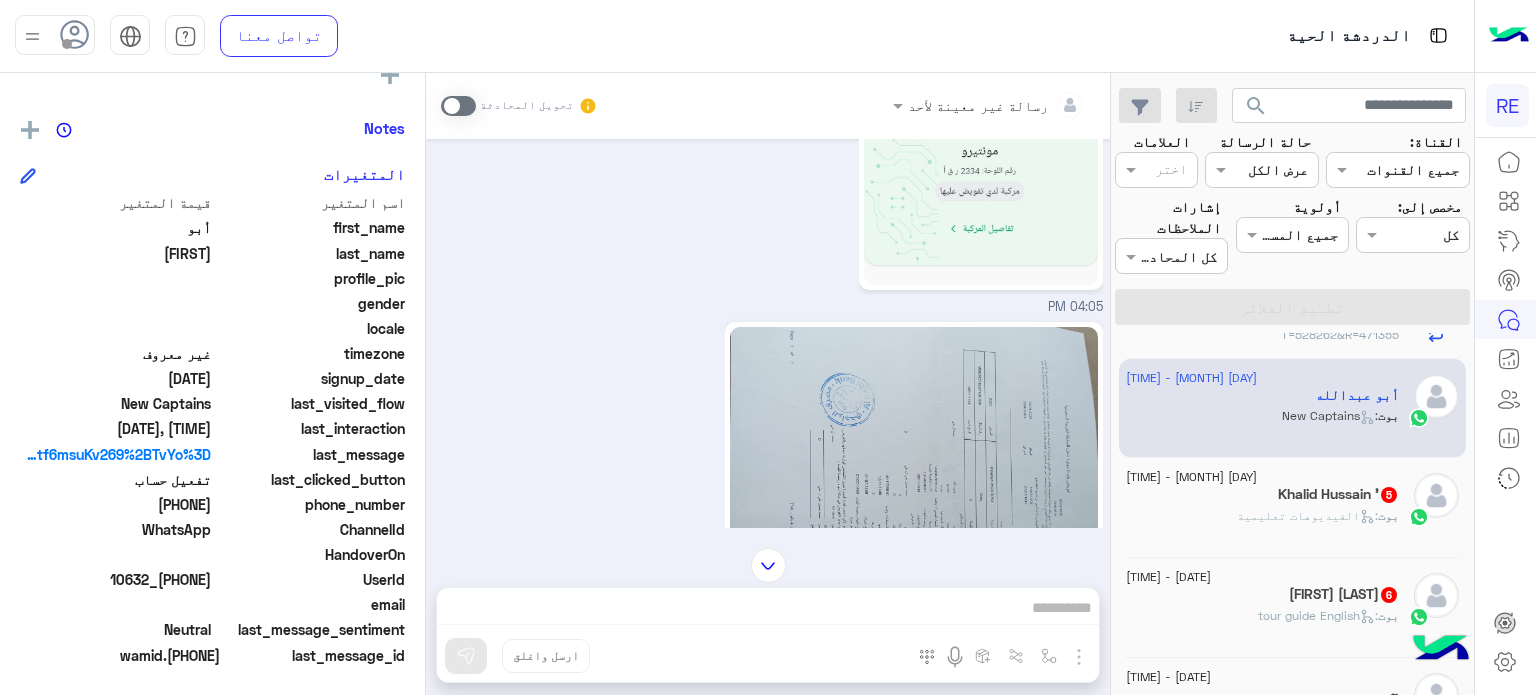 click on "[FIRST] [LAST] 5" 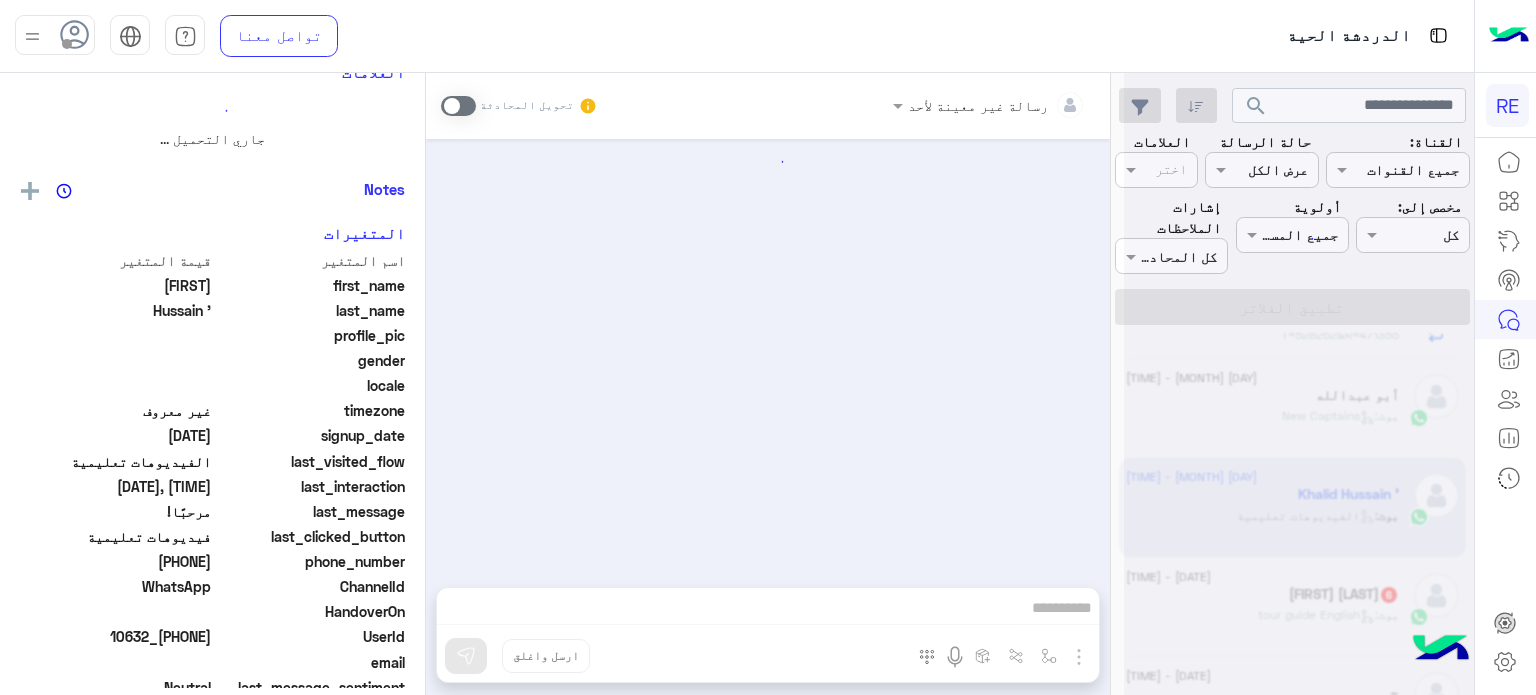 scroll, scrollTop: 0, scrollLeft: 0, axis: both 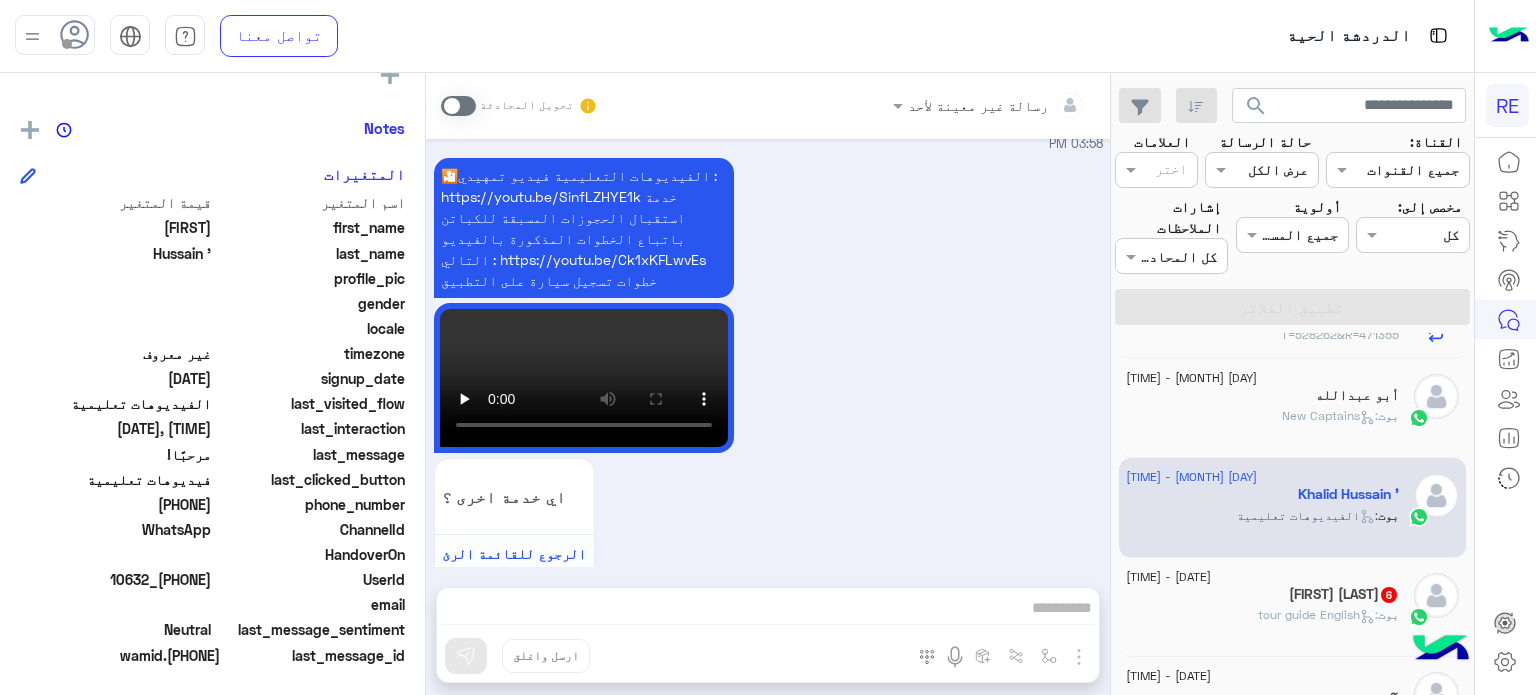 click on "بوت :   New Captains" 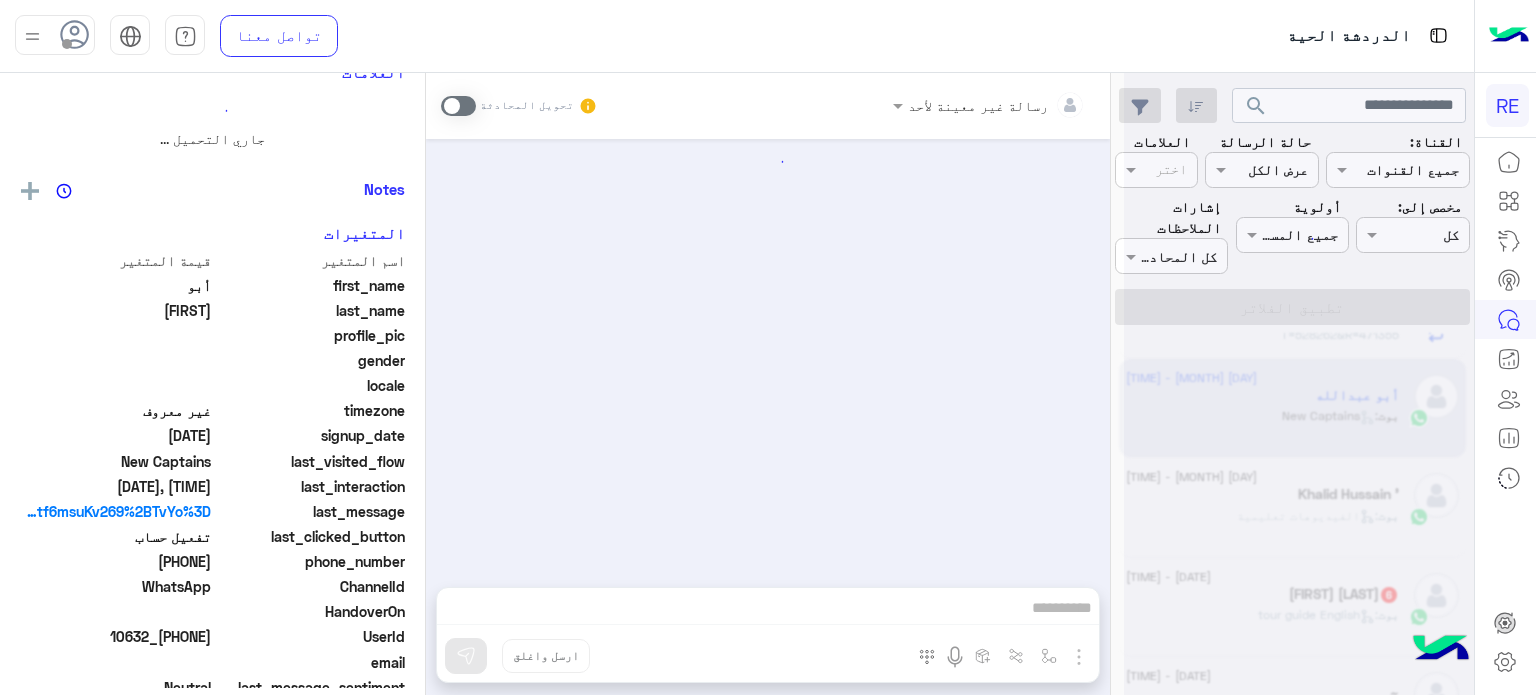 scroll, scrollTop: 0, scrollLeft: 0, axis: both 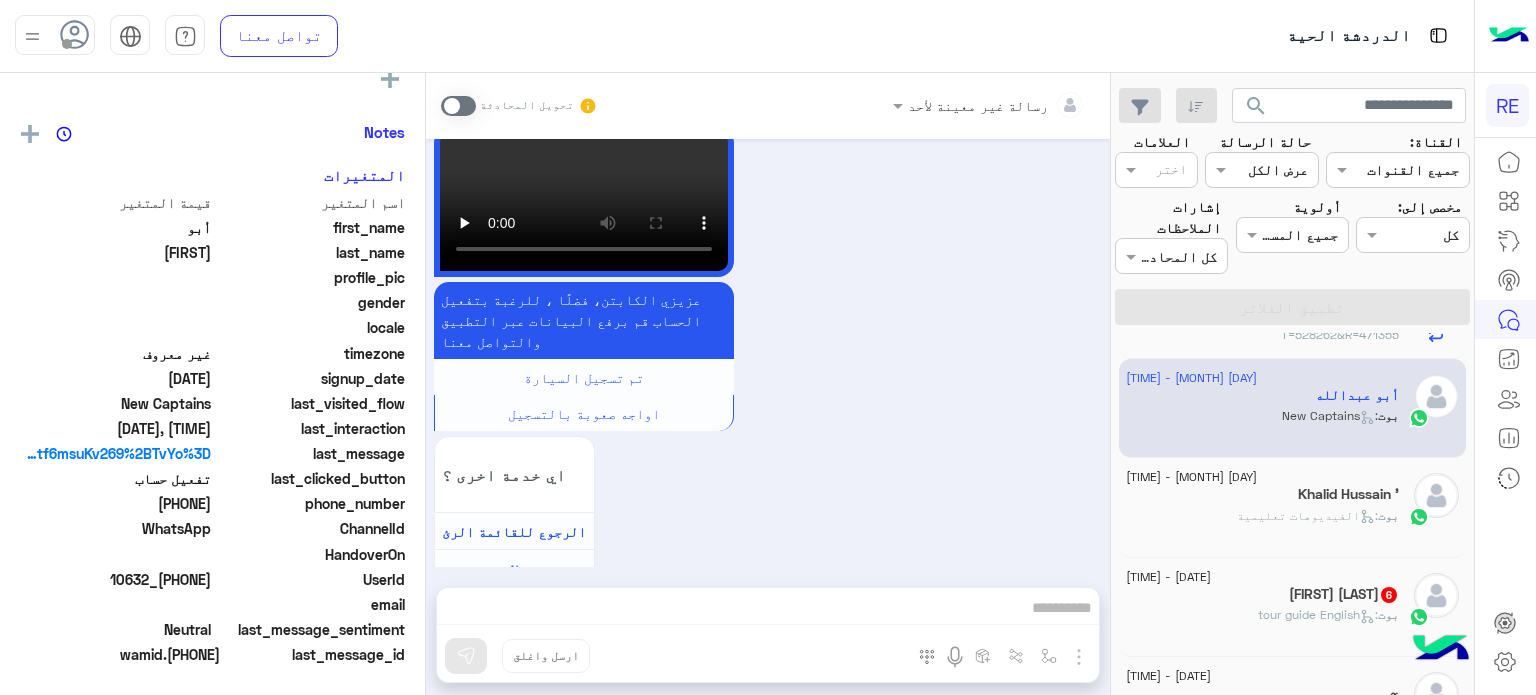 click on "بوت :   الفيديوهات تعليمية" 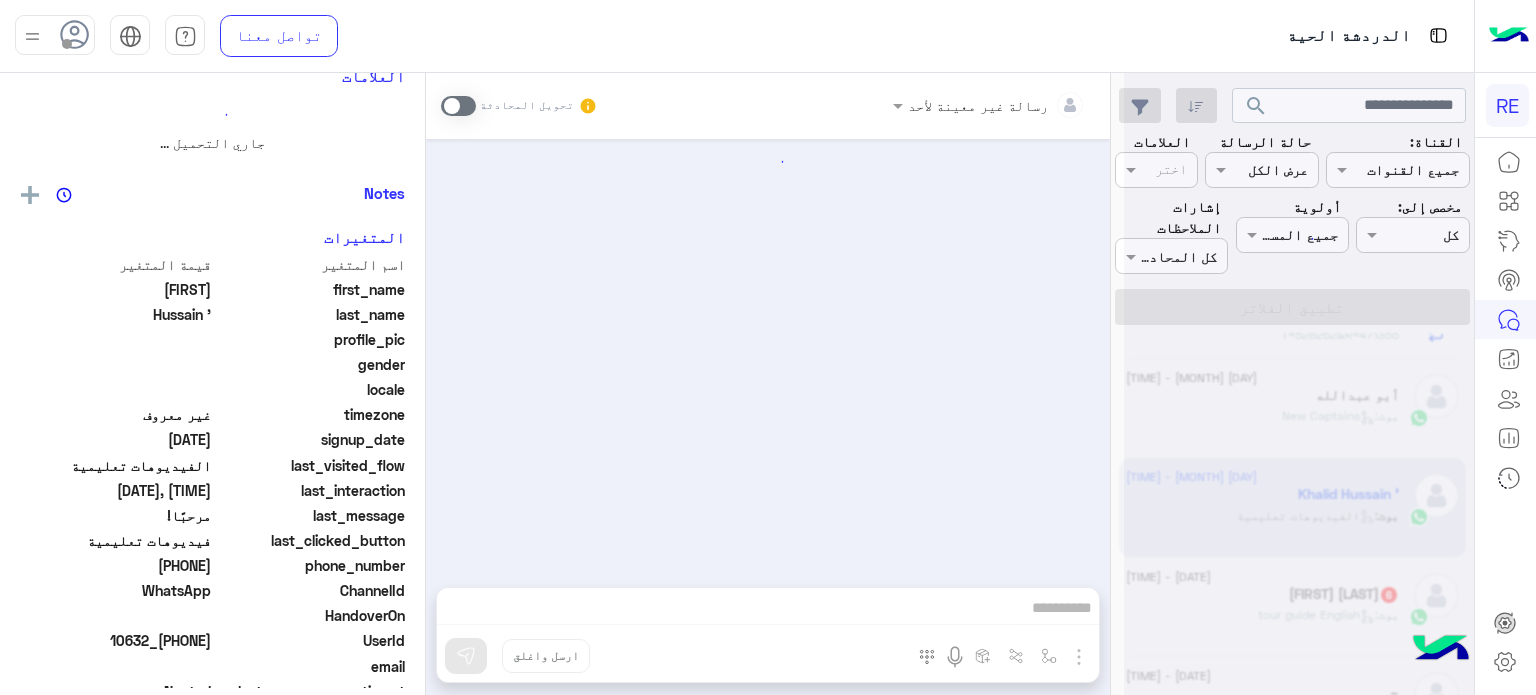 scroll, scrollTop: 0, scrollLeft: 0, axis: both 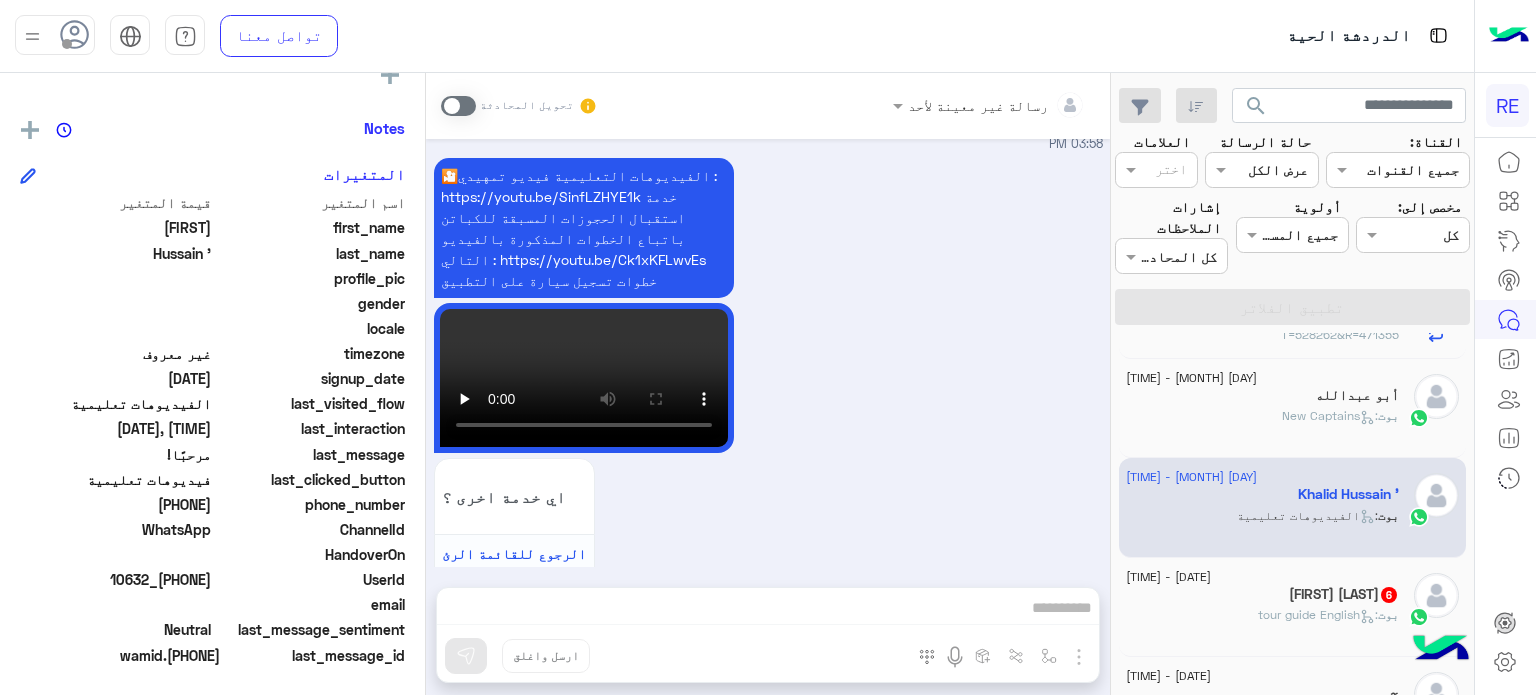 click on "tour guide English" 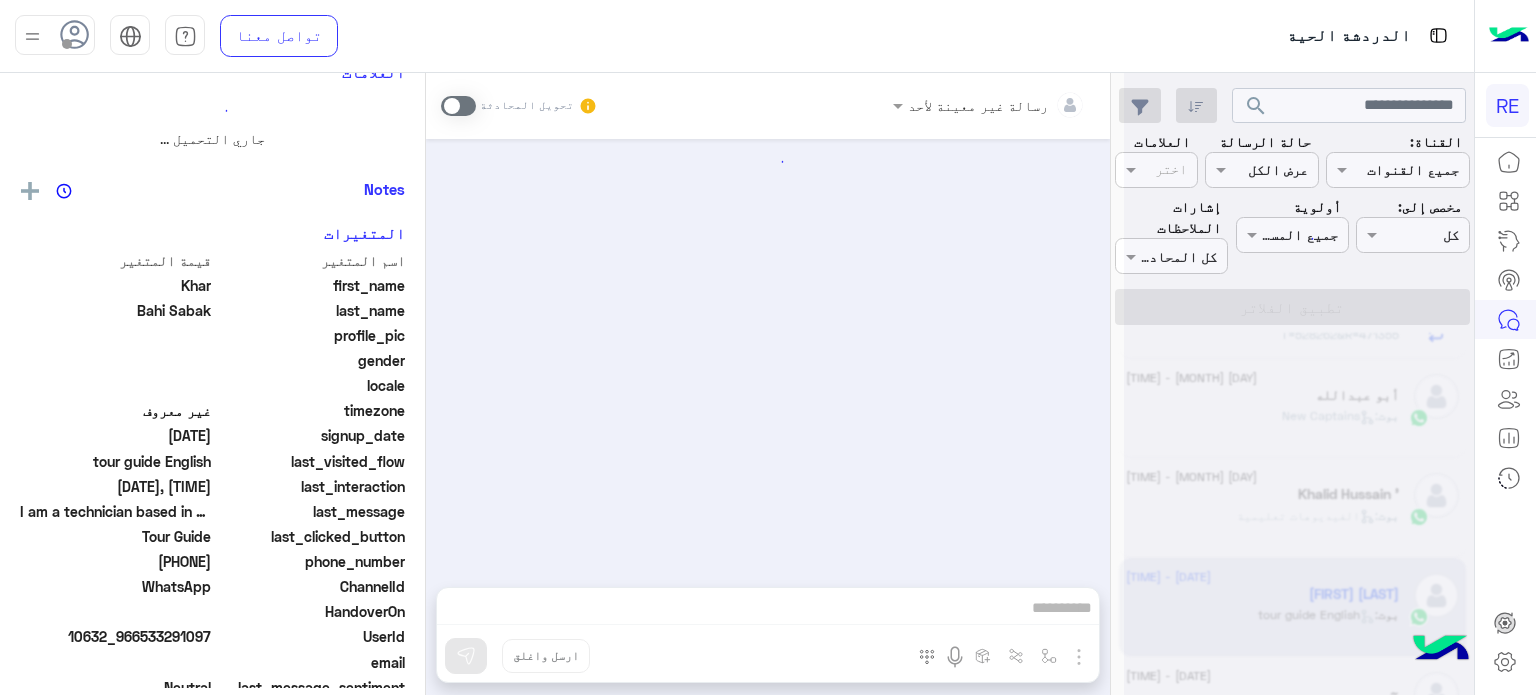 scroll, scrollTop: 0, scrollLeft: 0, axis: both 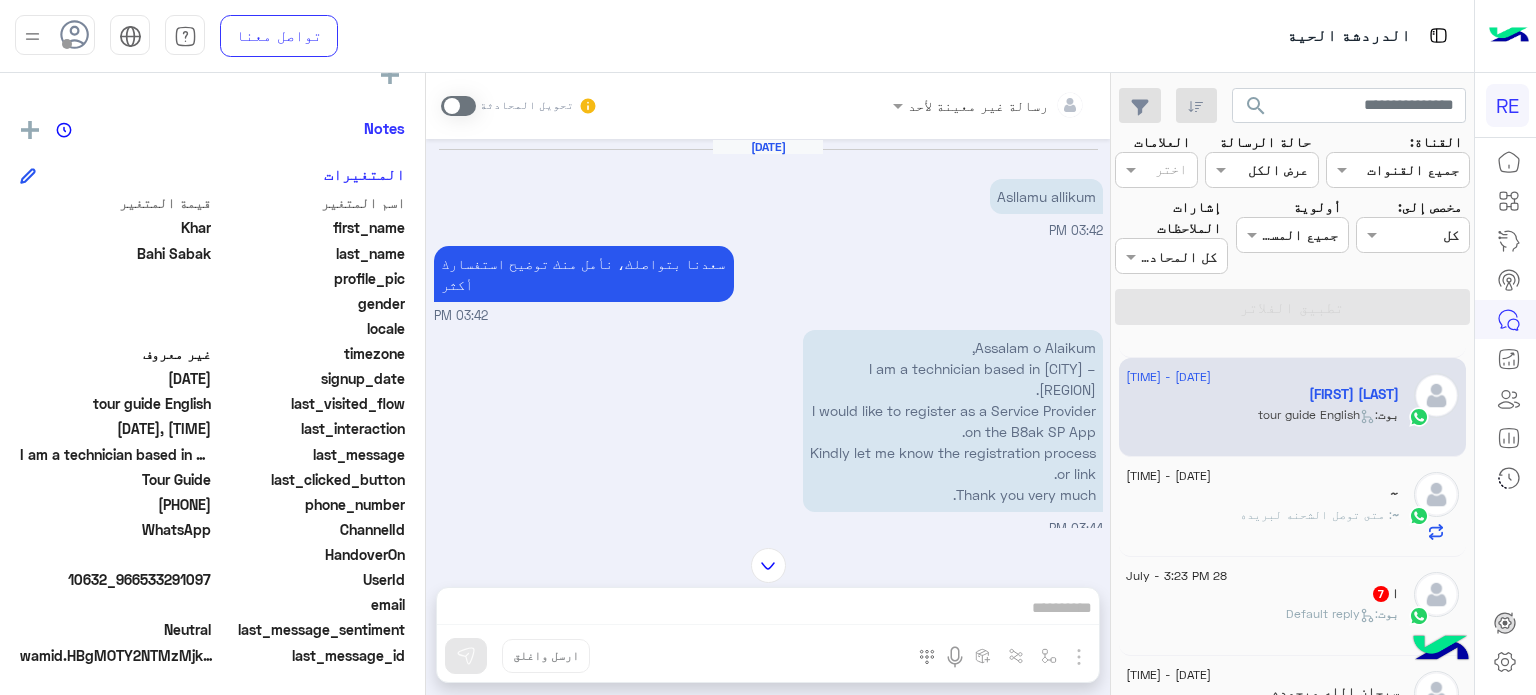 click on "~ : متى توصل الشحنه لبريده" 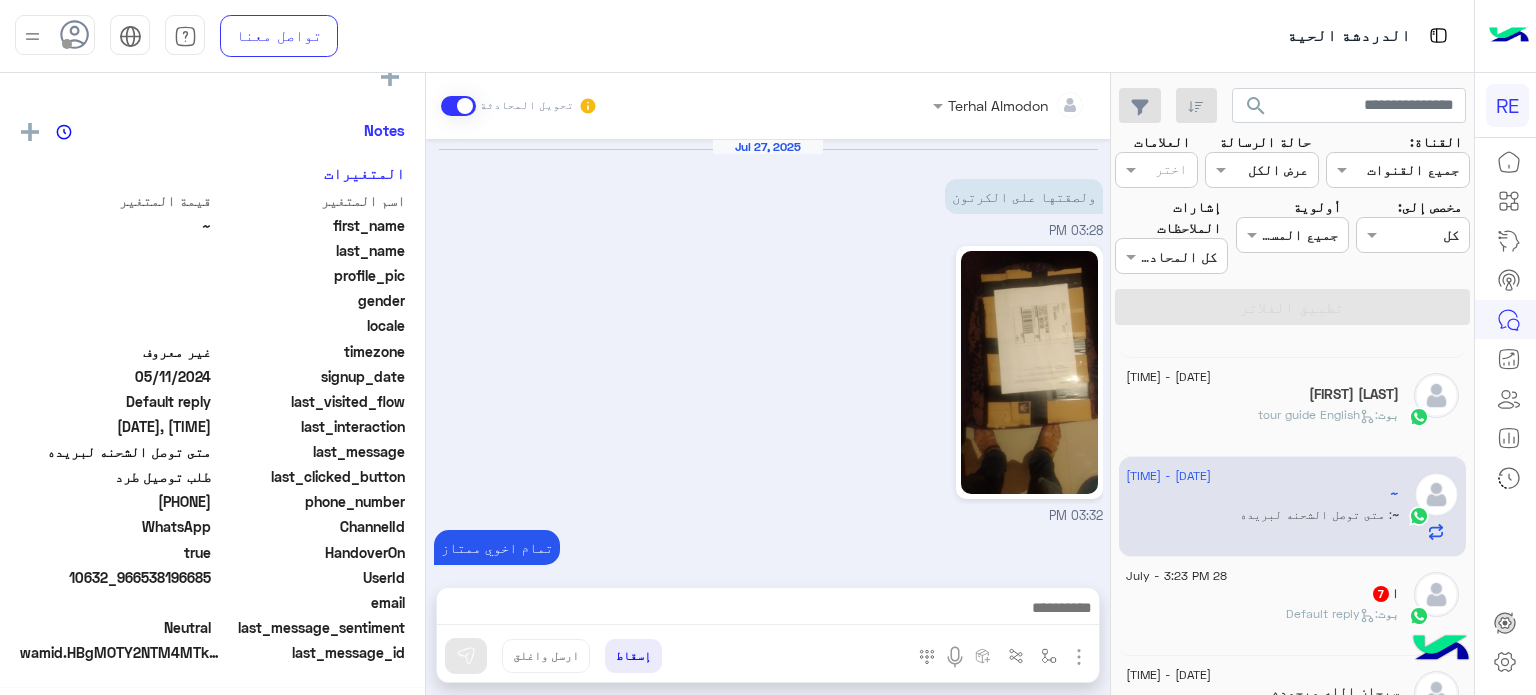 scroll, scrollTop: 376, scrollLeft: 0, axis: vertical 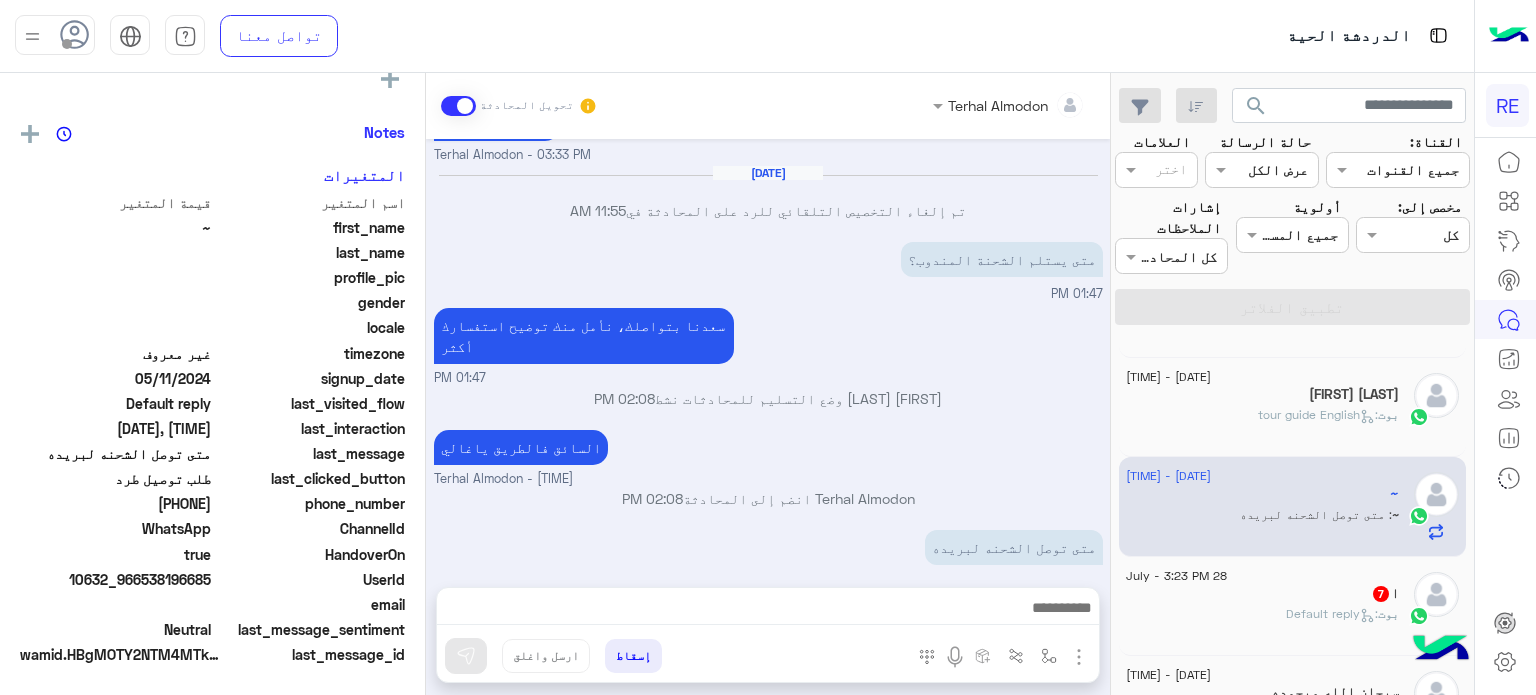 click on "بوت :   Default reply" 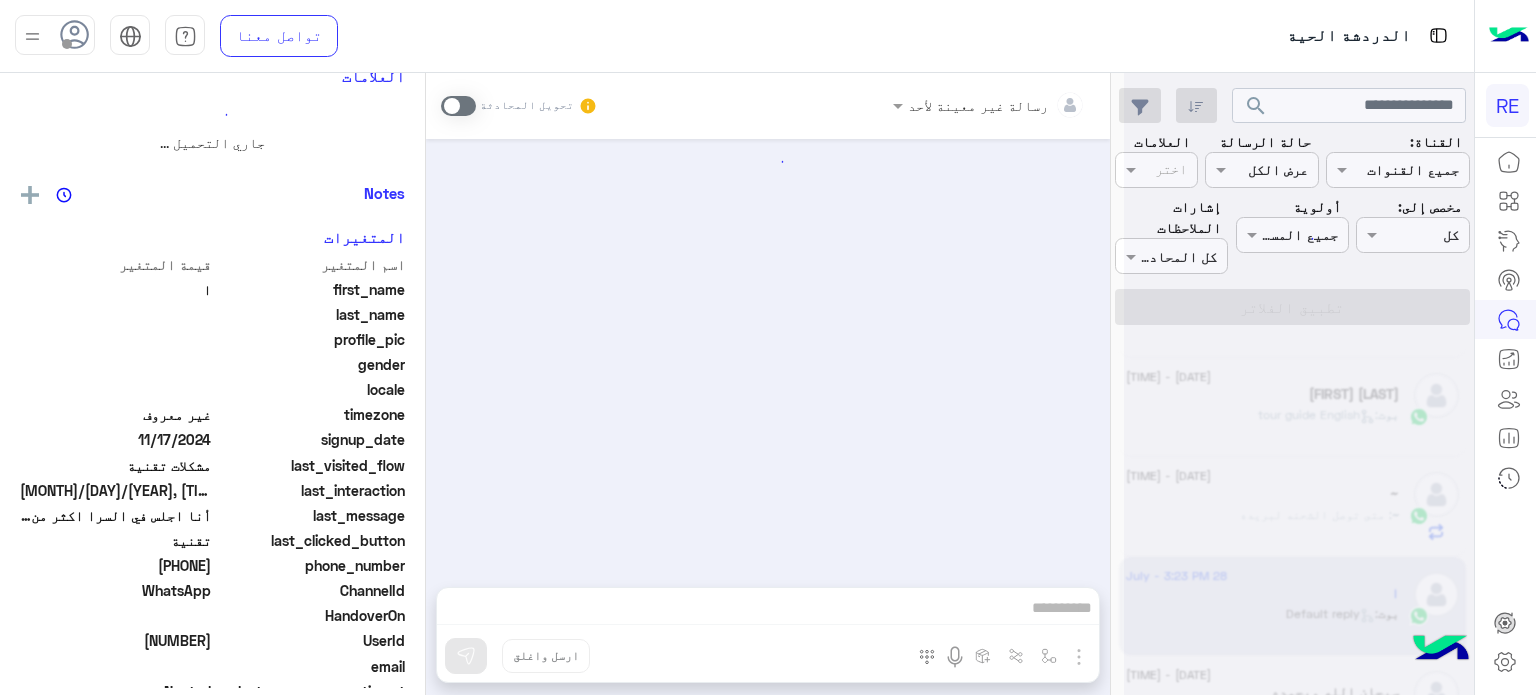 scroll, scrollTop: 0, scrollLeft: 0, axis: both 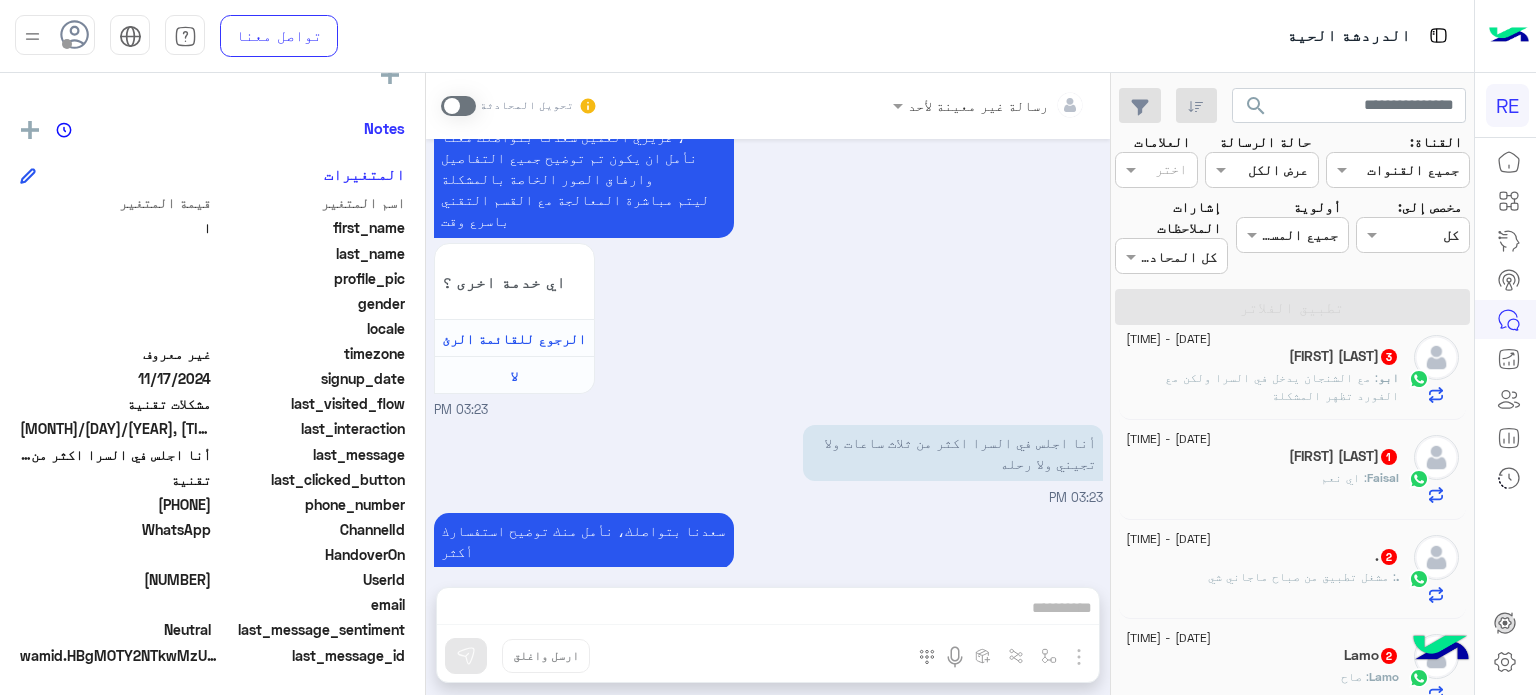 click on "[DATE] - [TIME]  Faisal Aldemaiji  1 Faisal : اي نعم" 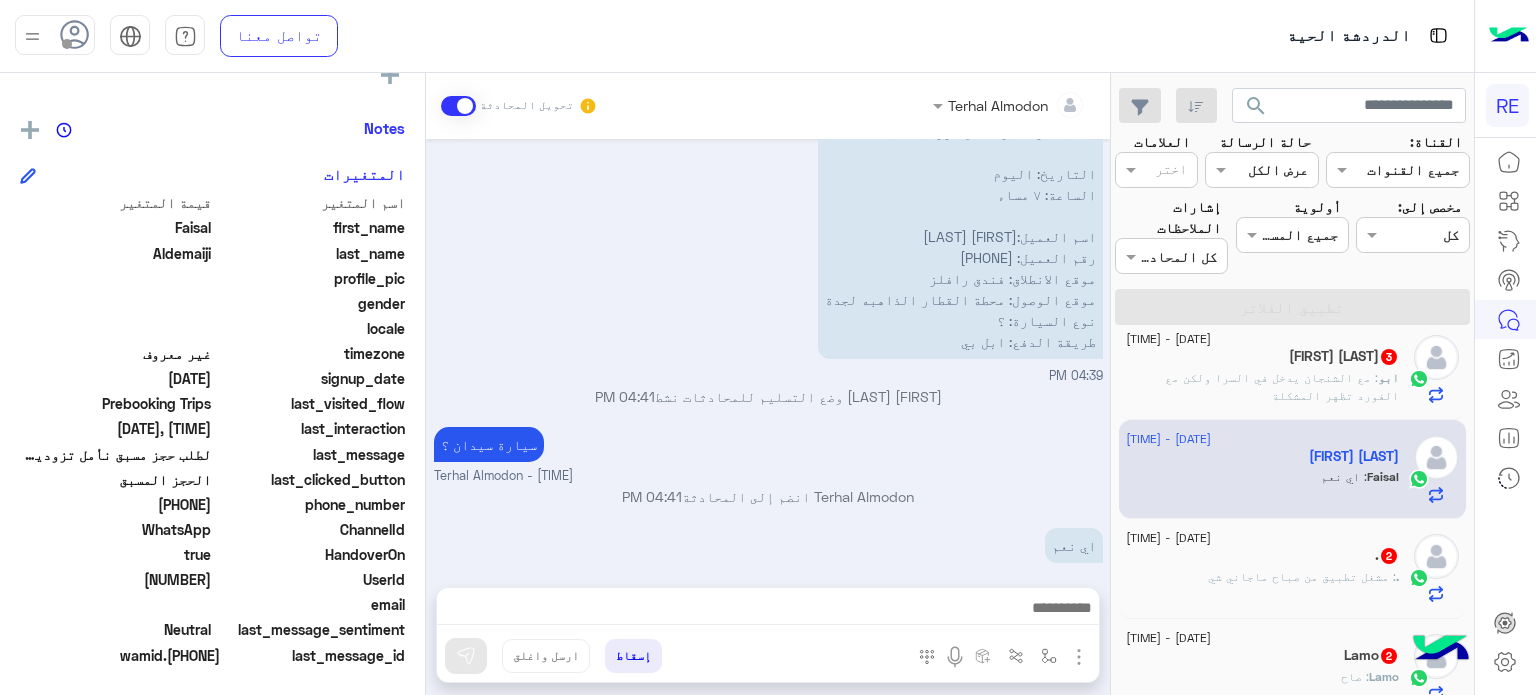 scroll, scrollTop: 1236, scrollLeft: 0, axis: vertical 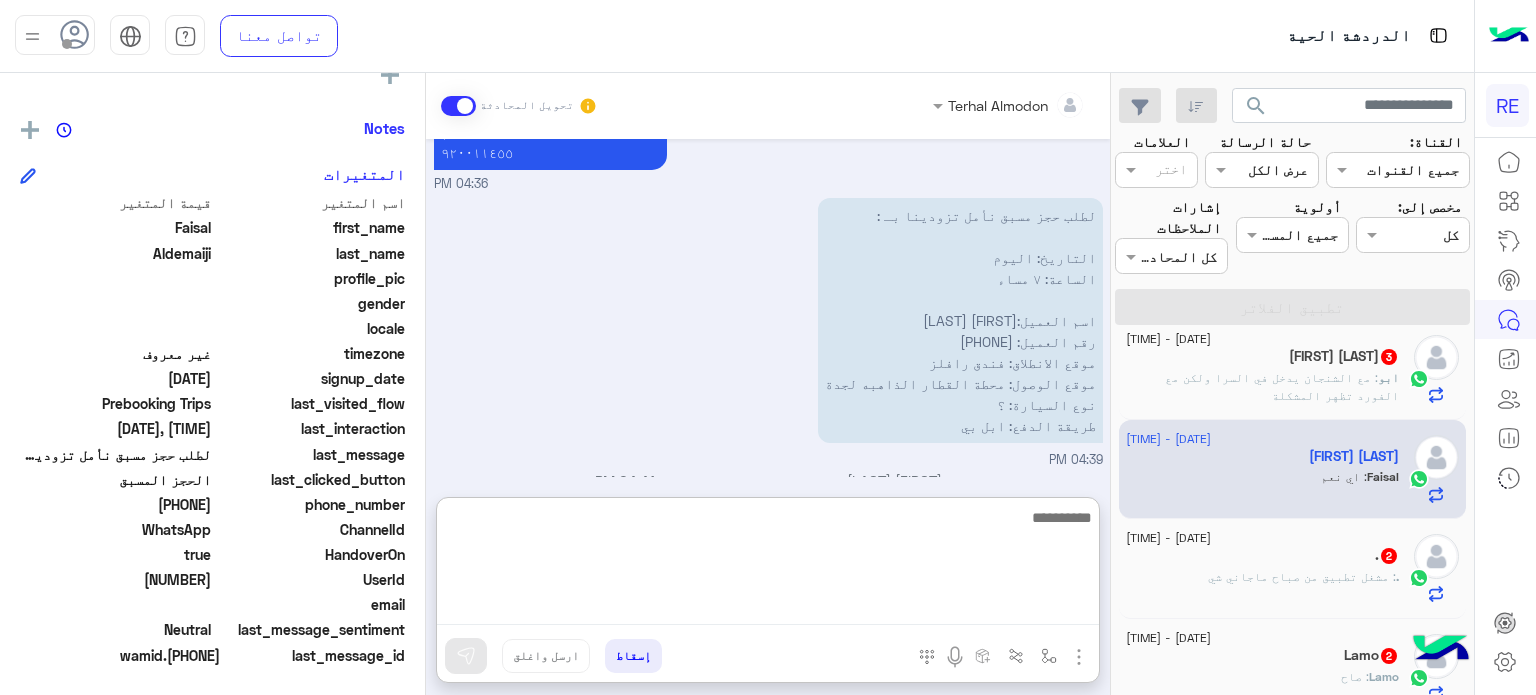 click at bounding box center (768, 565) 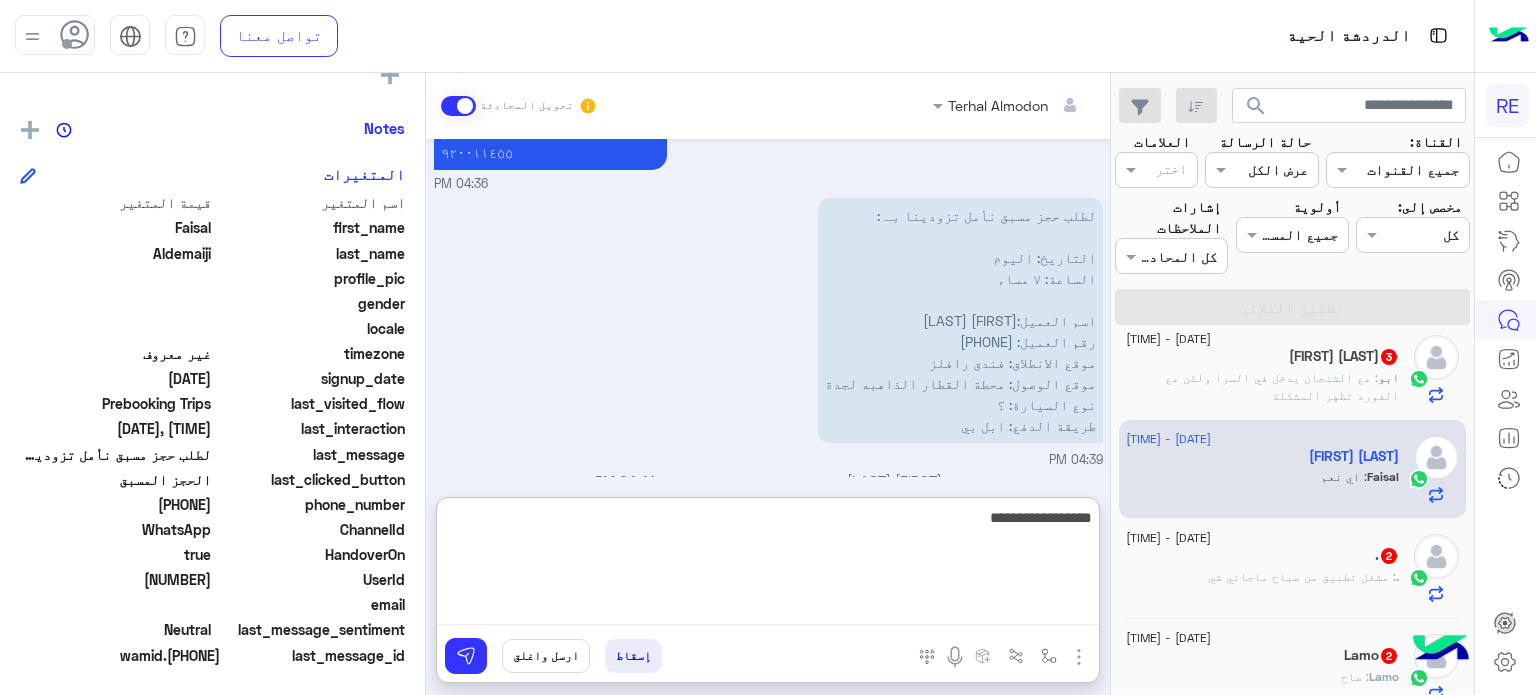 type on "**********" 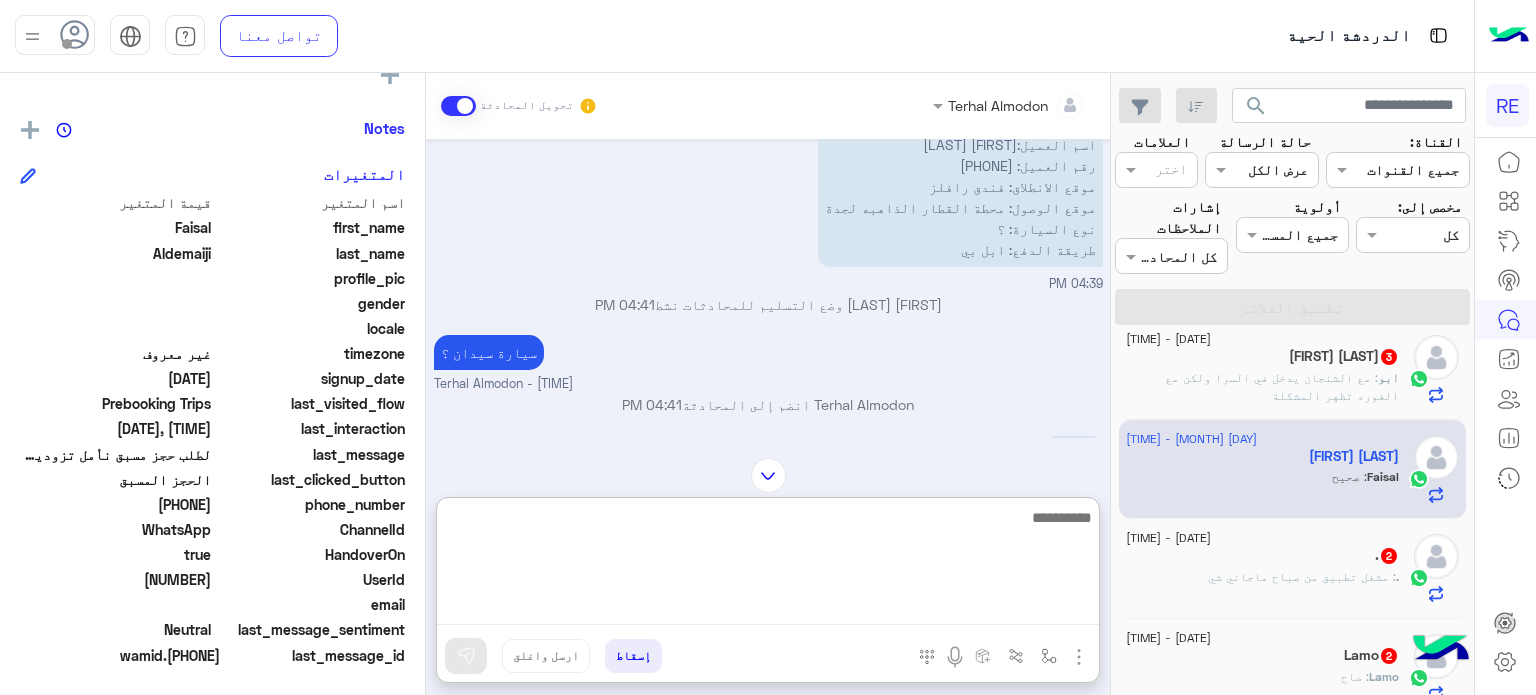 scroll, scrollTop: 1347, scrollLeft: 0, axis: vertical 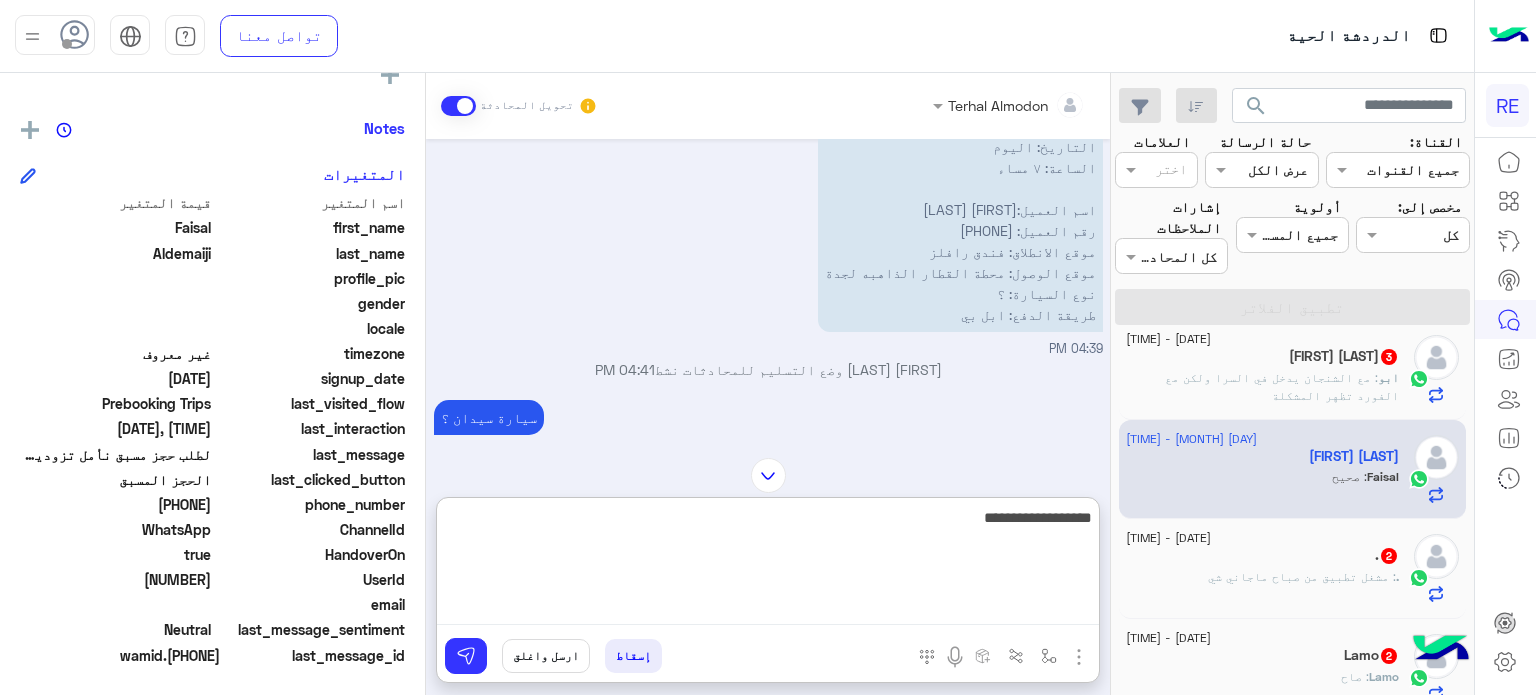 type on "**********" 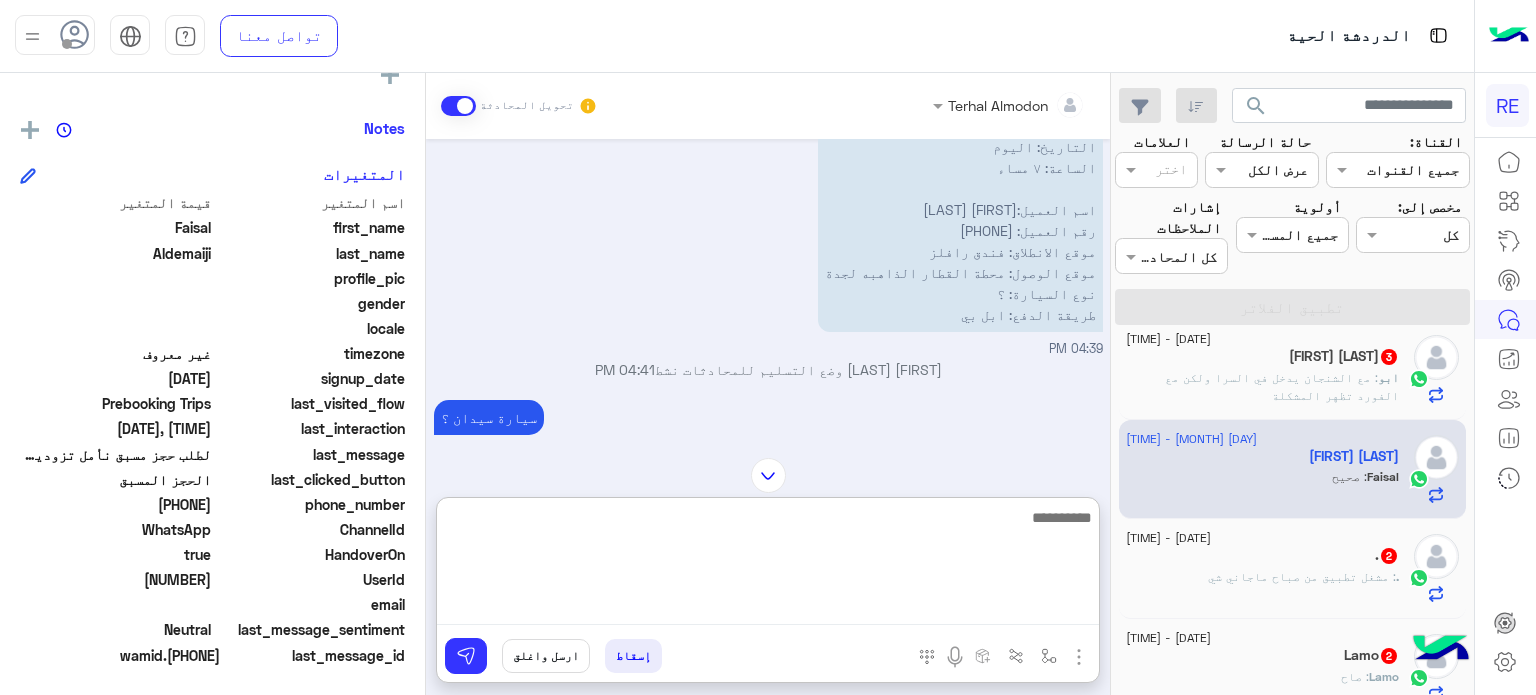 scroll, scrollTop: 1604, scrollLeft: 0, axis: vertical 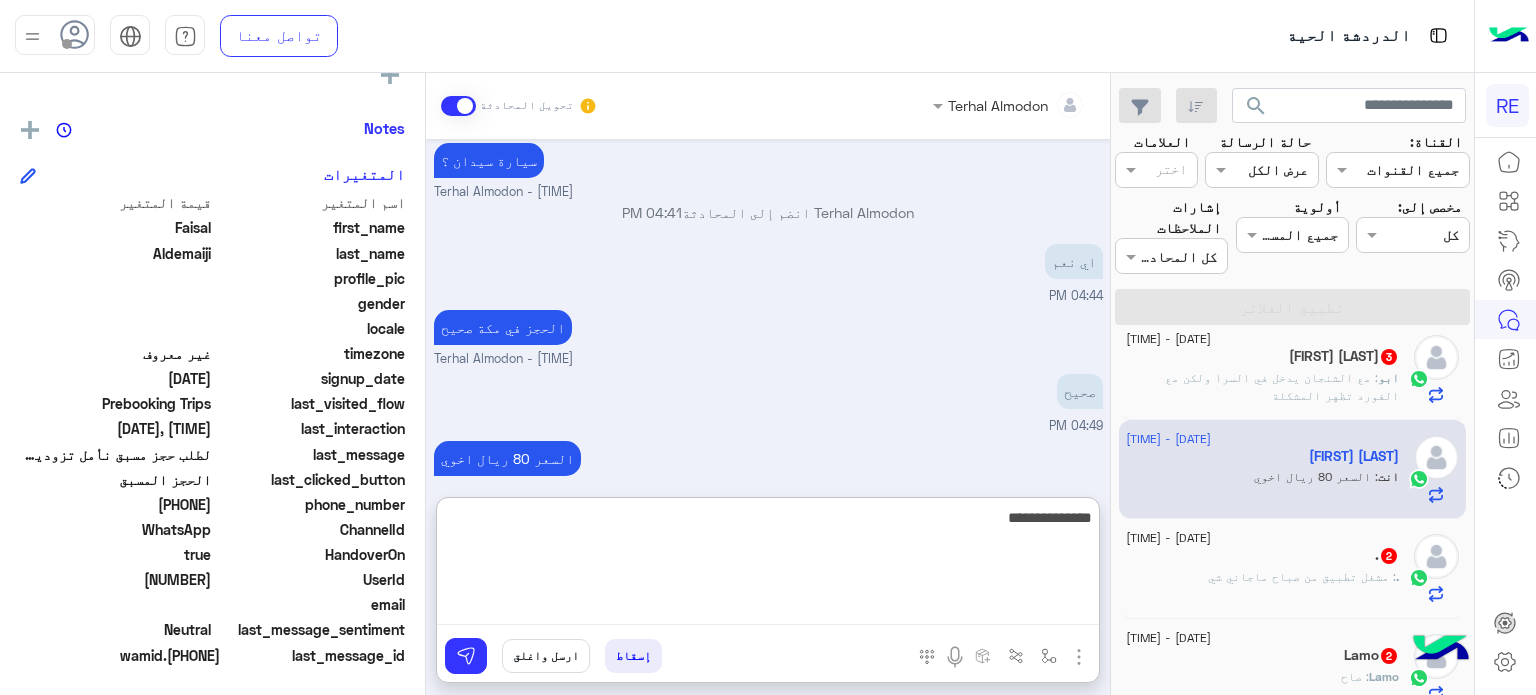 type on "**********" 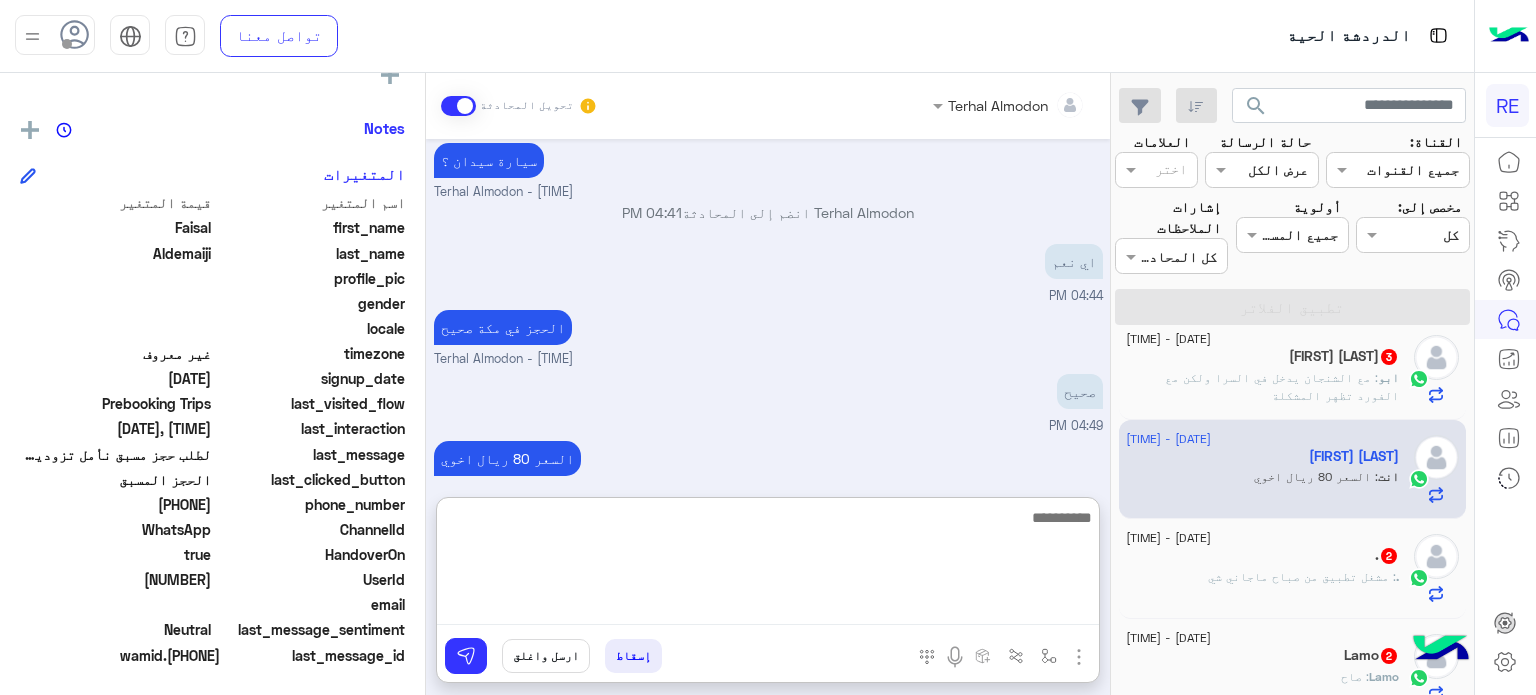 scroll, scrollTop: 1668, scrollLeft: 0, axis: vertical 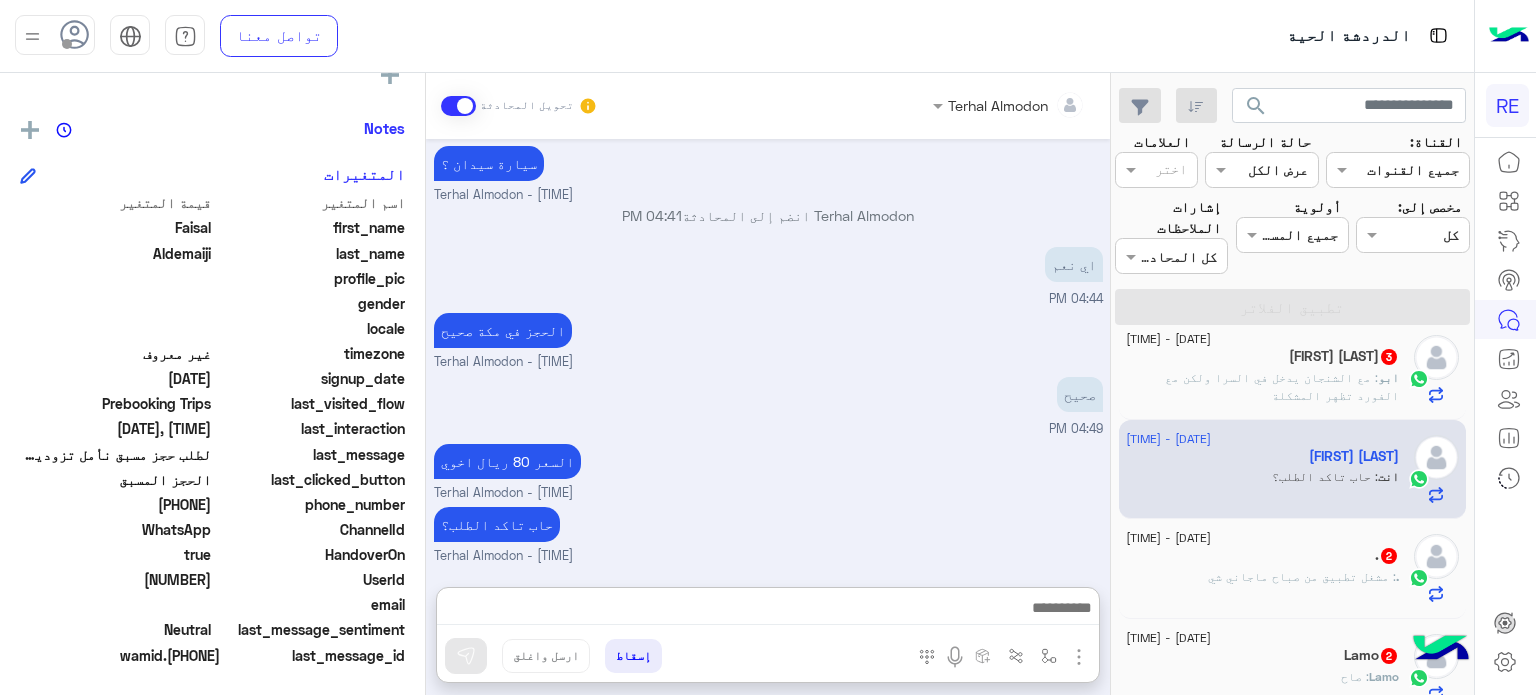 click on ": مع الشنجان يدخل في السرا  ولكن مع الفورد تظهر المشكلة" 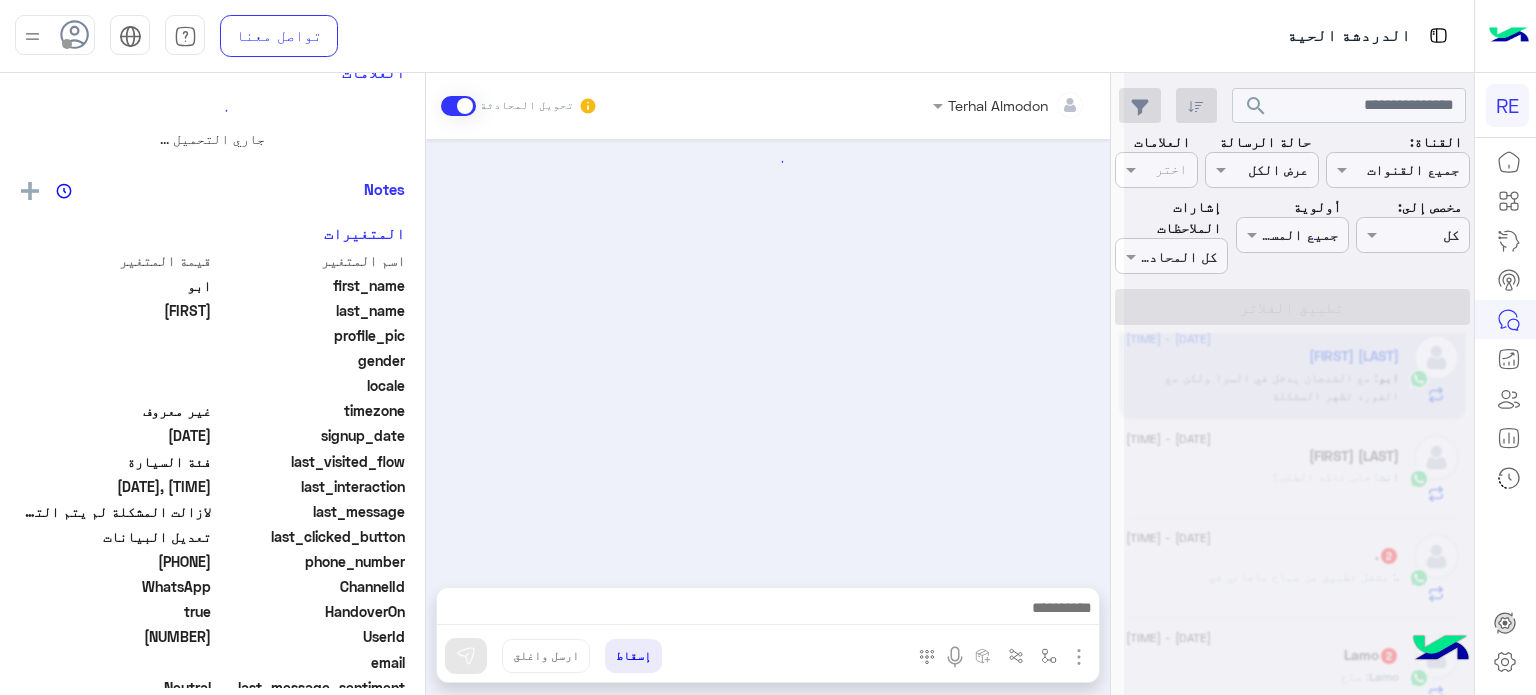 scroll, scrollTop: 0, scrollLeft: 0, axis: both 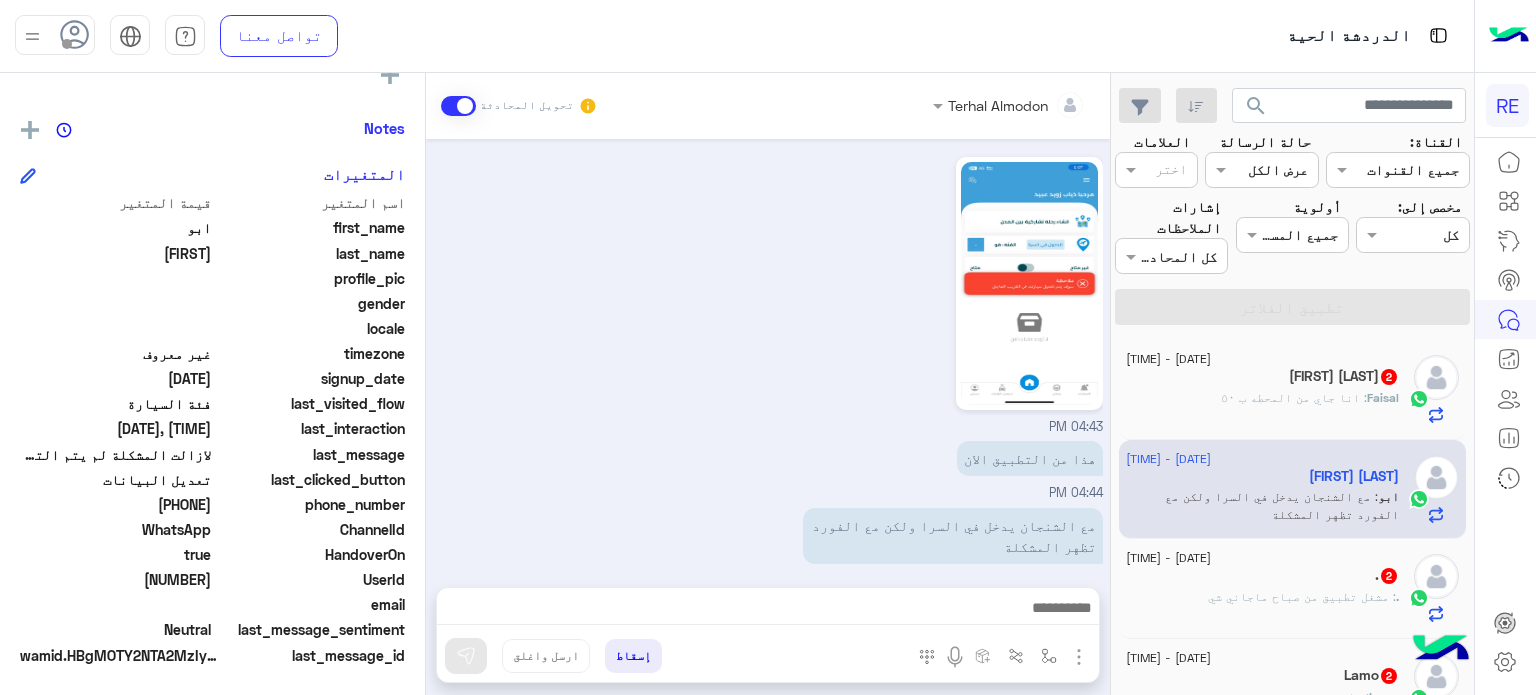 click on ": انا جاي من المحطه ب ٥٠" 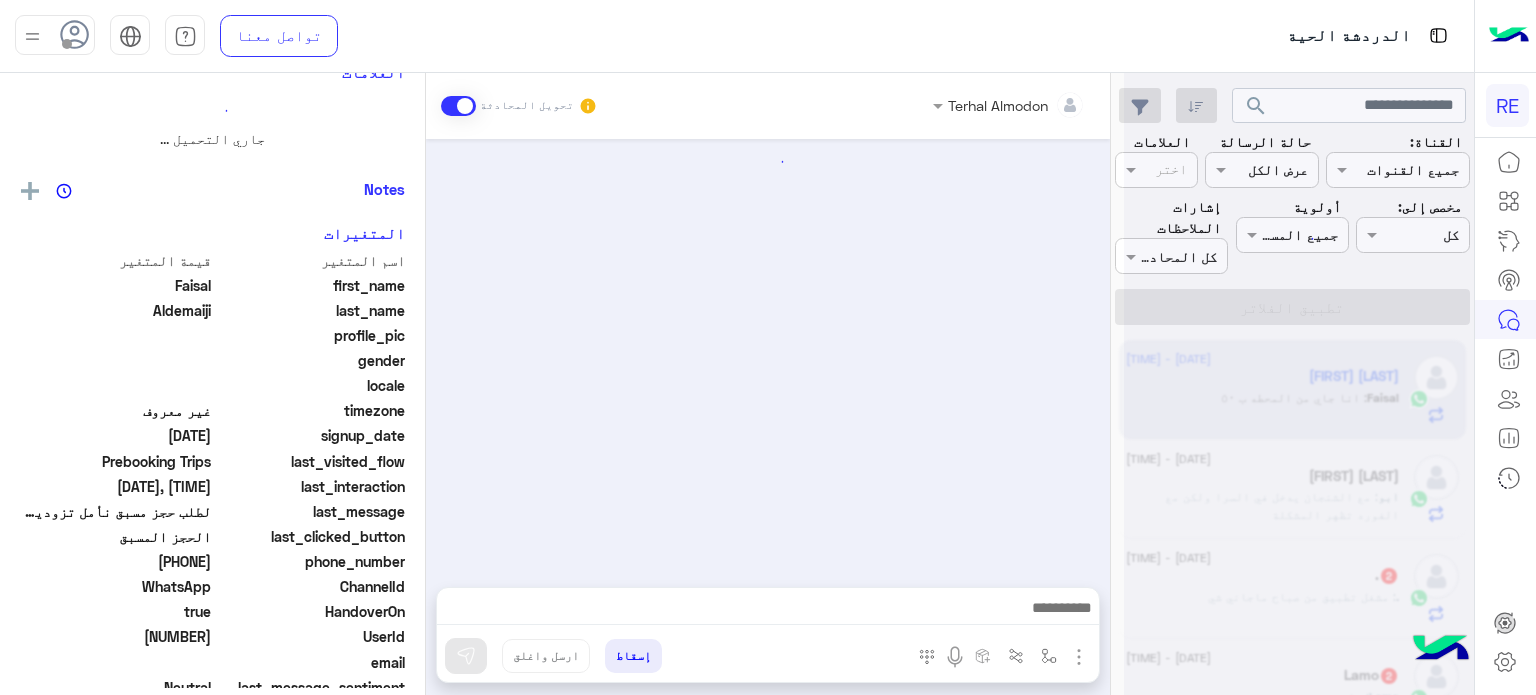 scroll, scrollTop: 0, scrollLeft: 0, axis: both 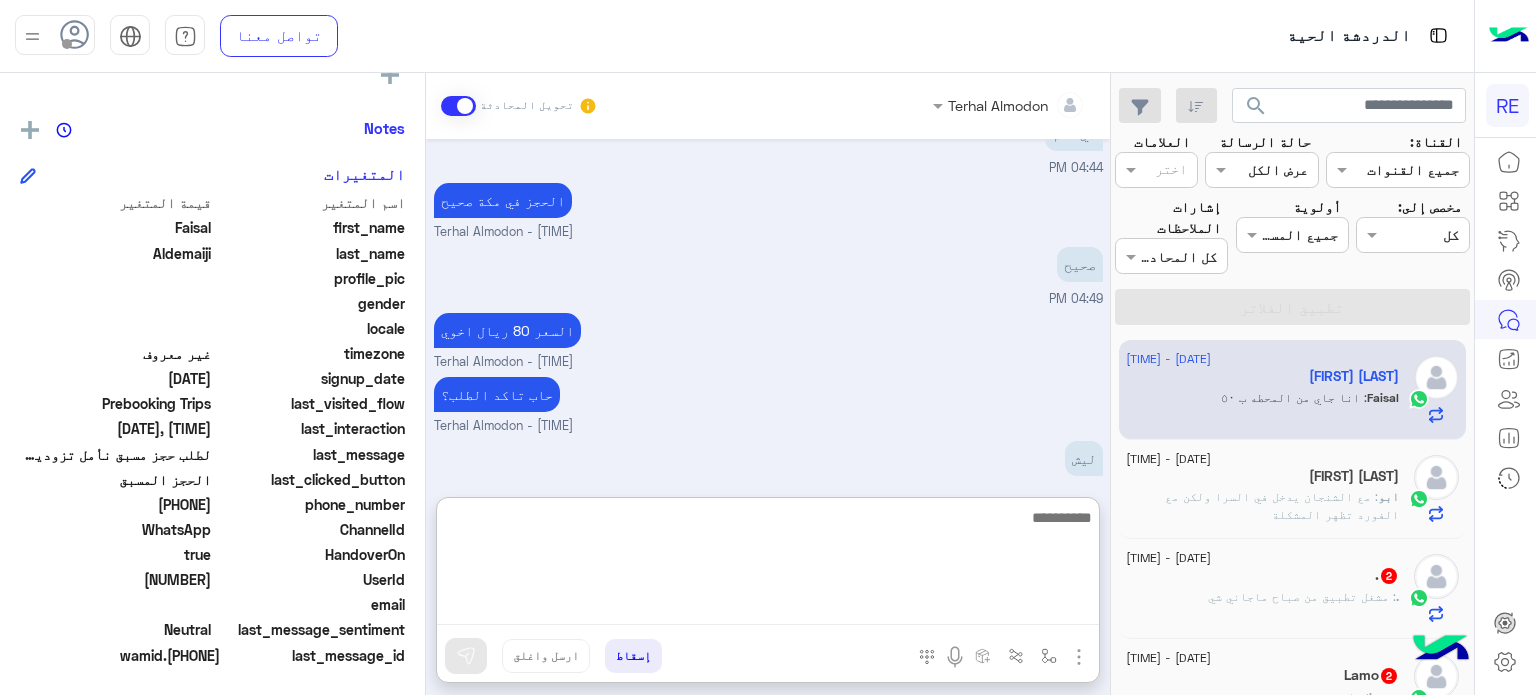 click at bounding box center [768, 565] 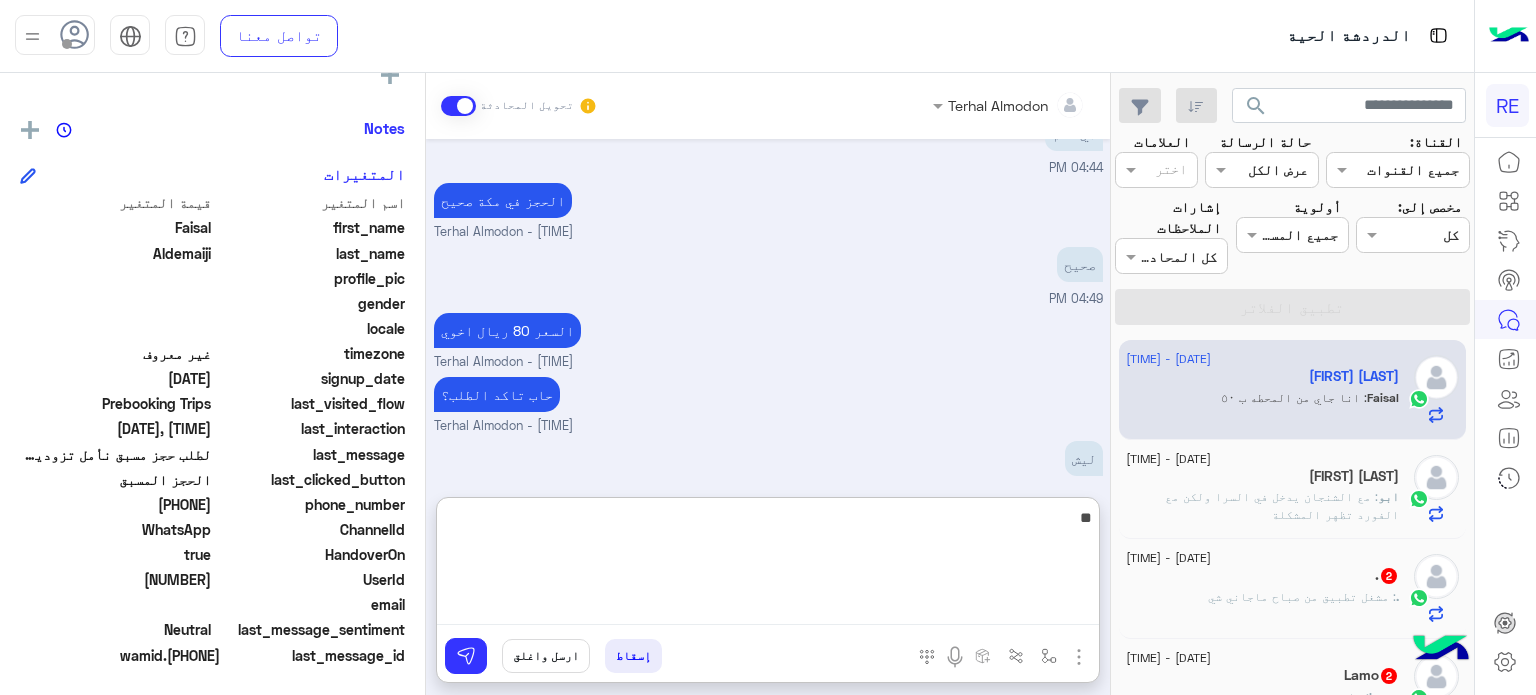 type on "*" 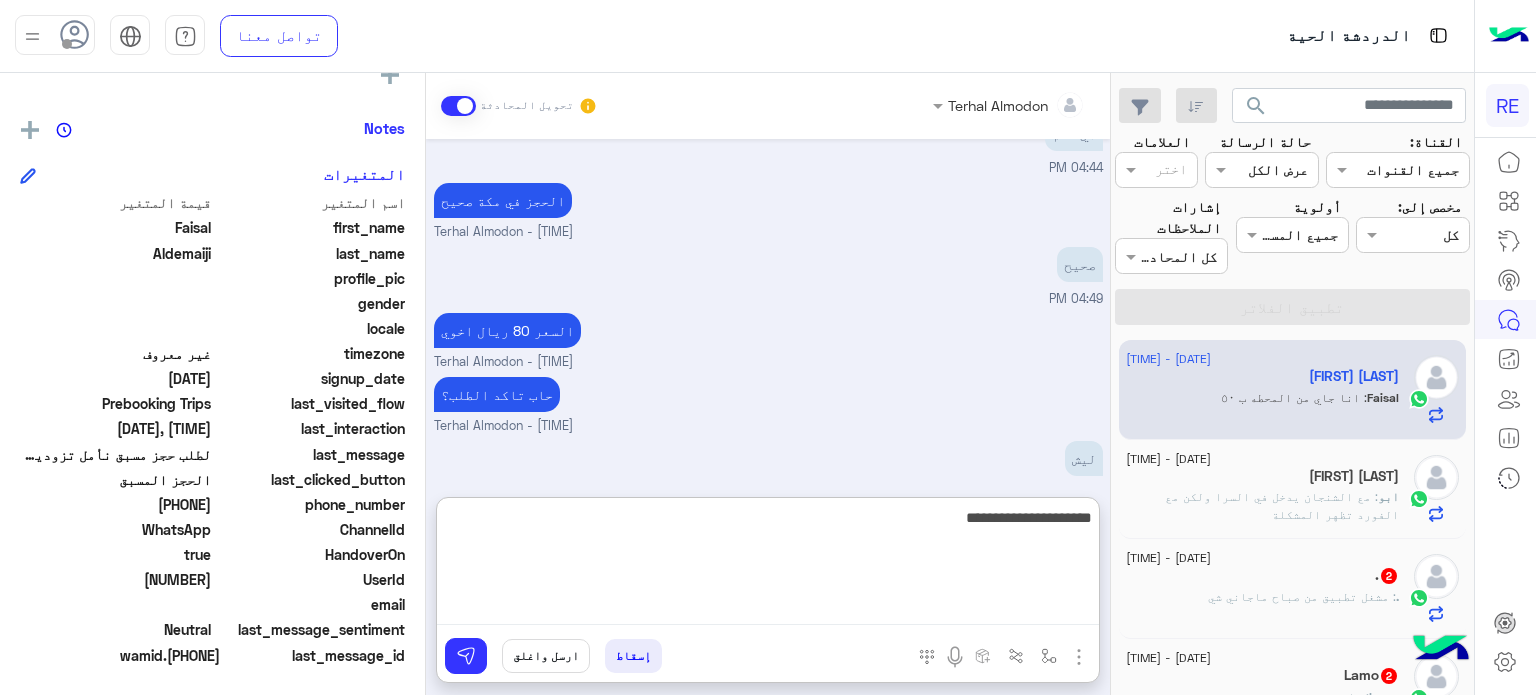 type on "**********" 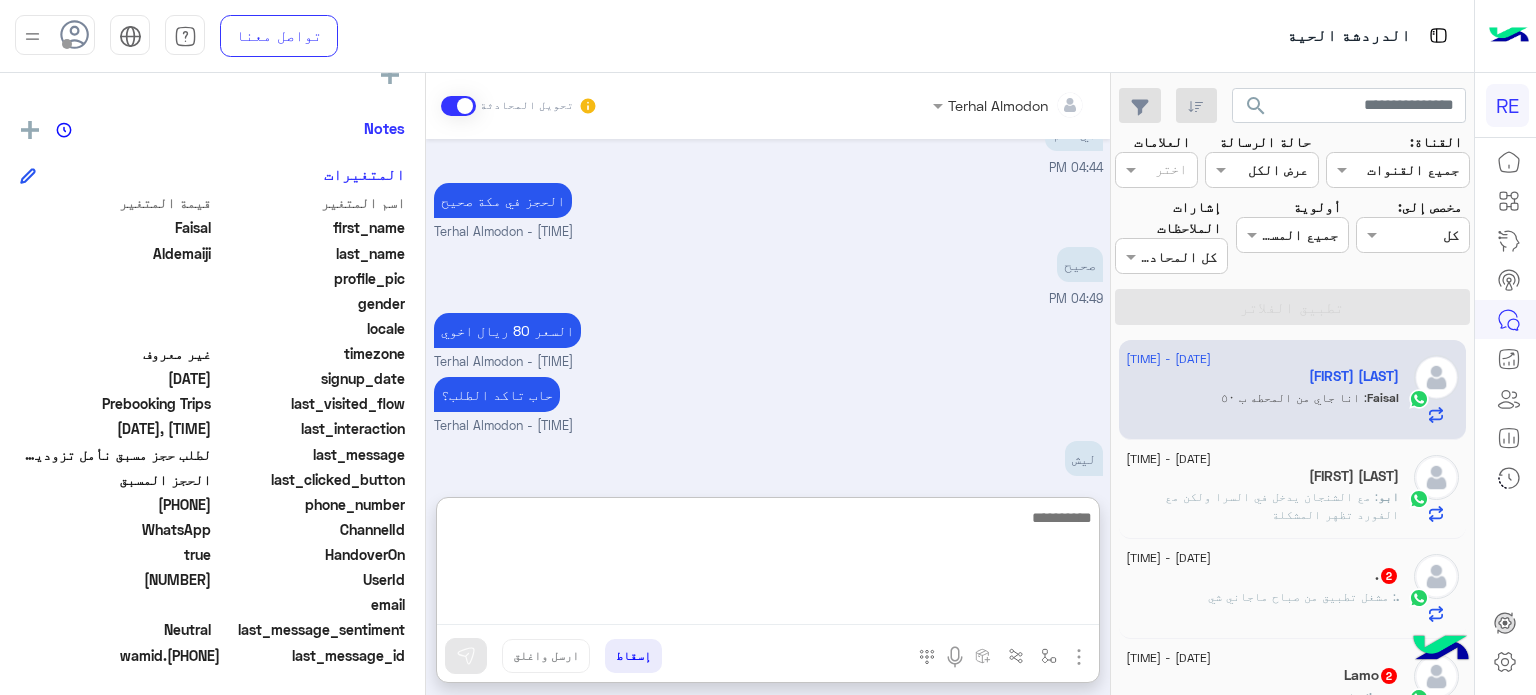 scroll, scrollTop: 353, scrollLeft: 0, axis: vertical 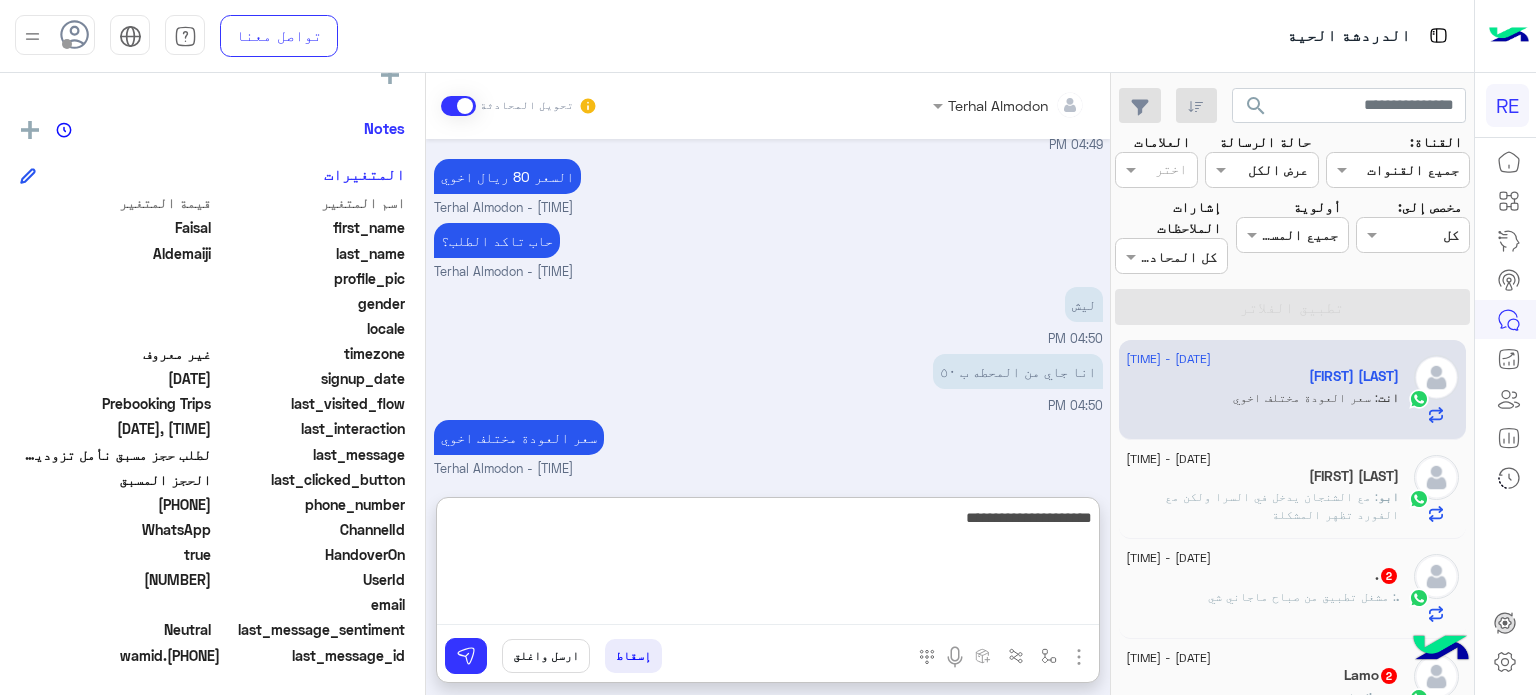 type on "**********" 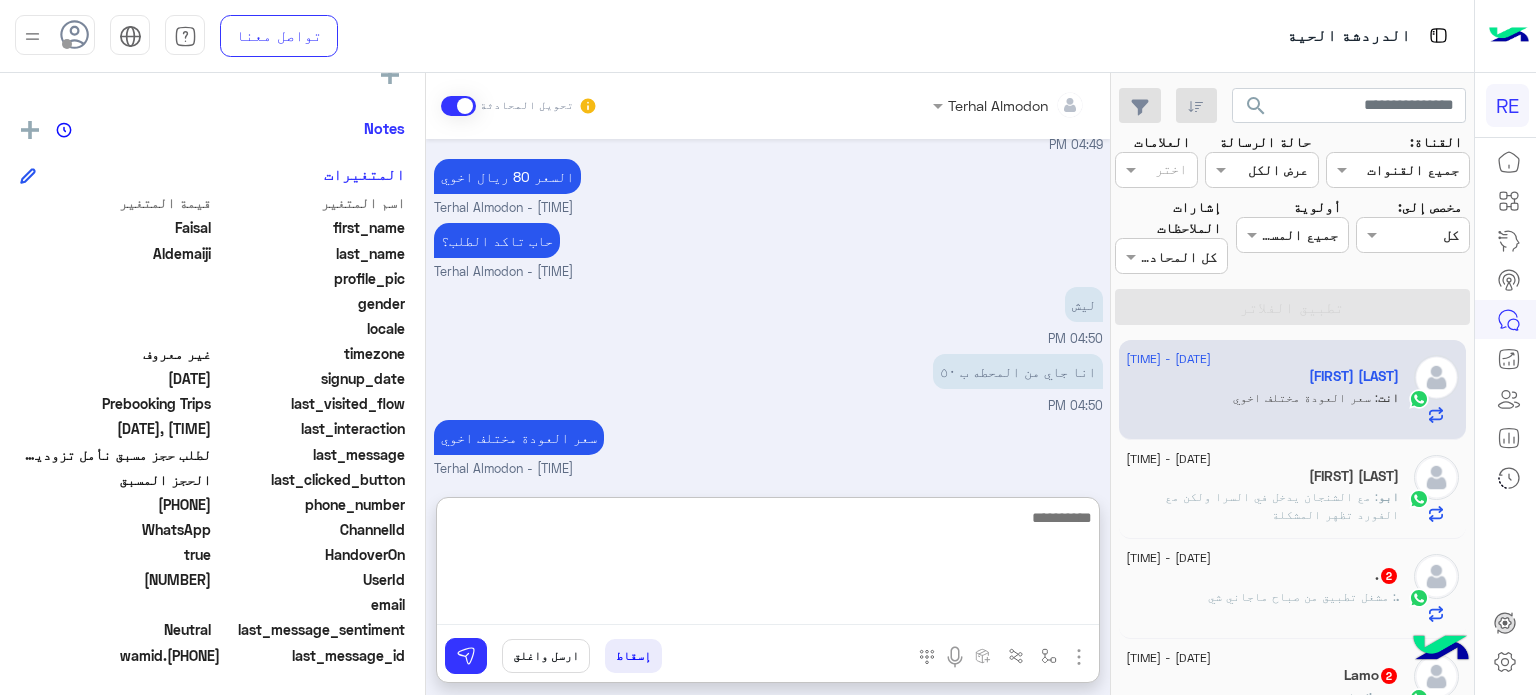 scroll, scrollTop: 417, scrollLeft: 0, axis: vertical 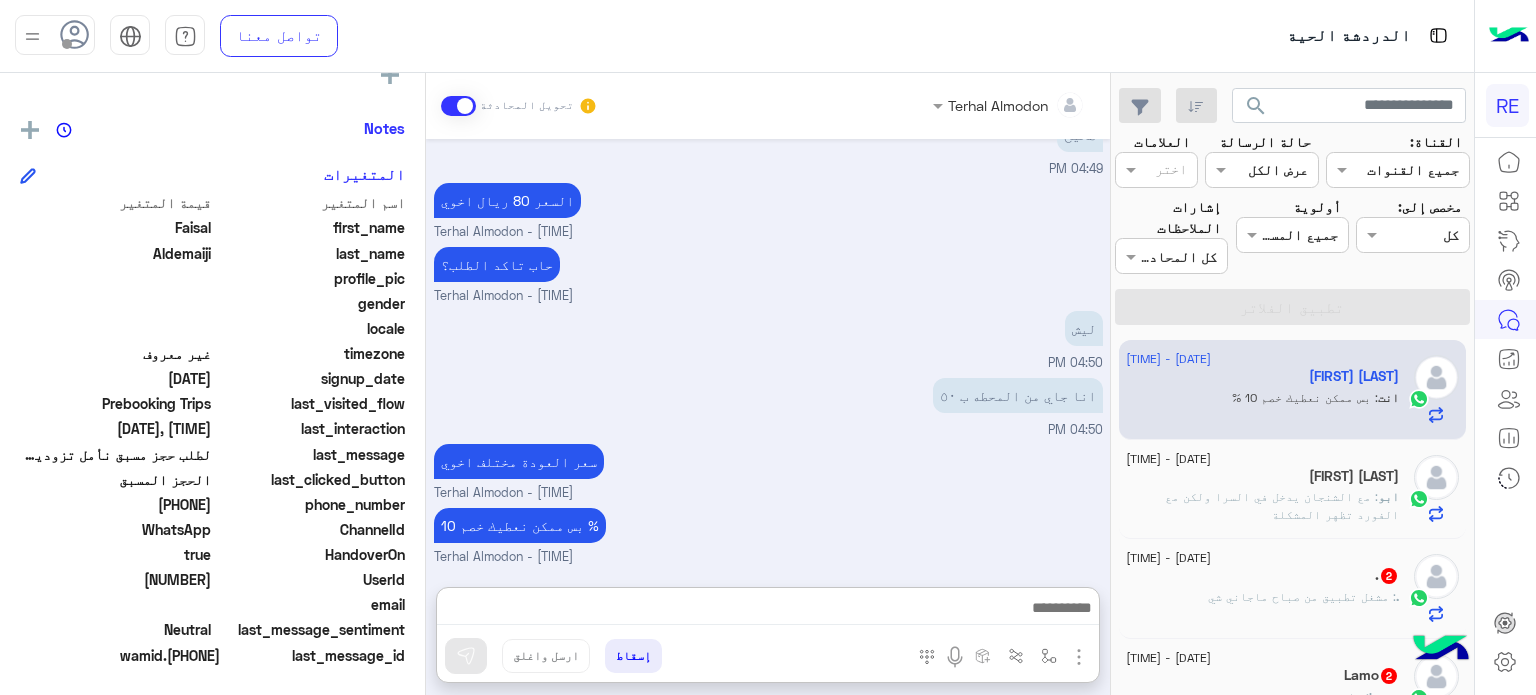 click on ": مشغل تطبيق من صباح ماجاني شي" 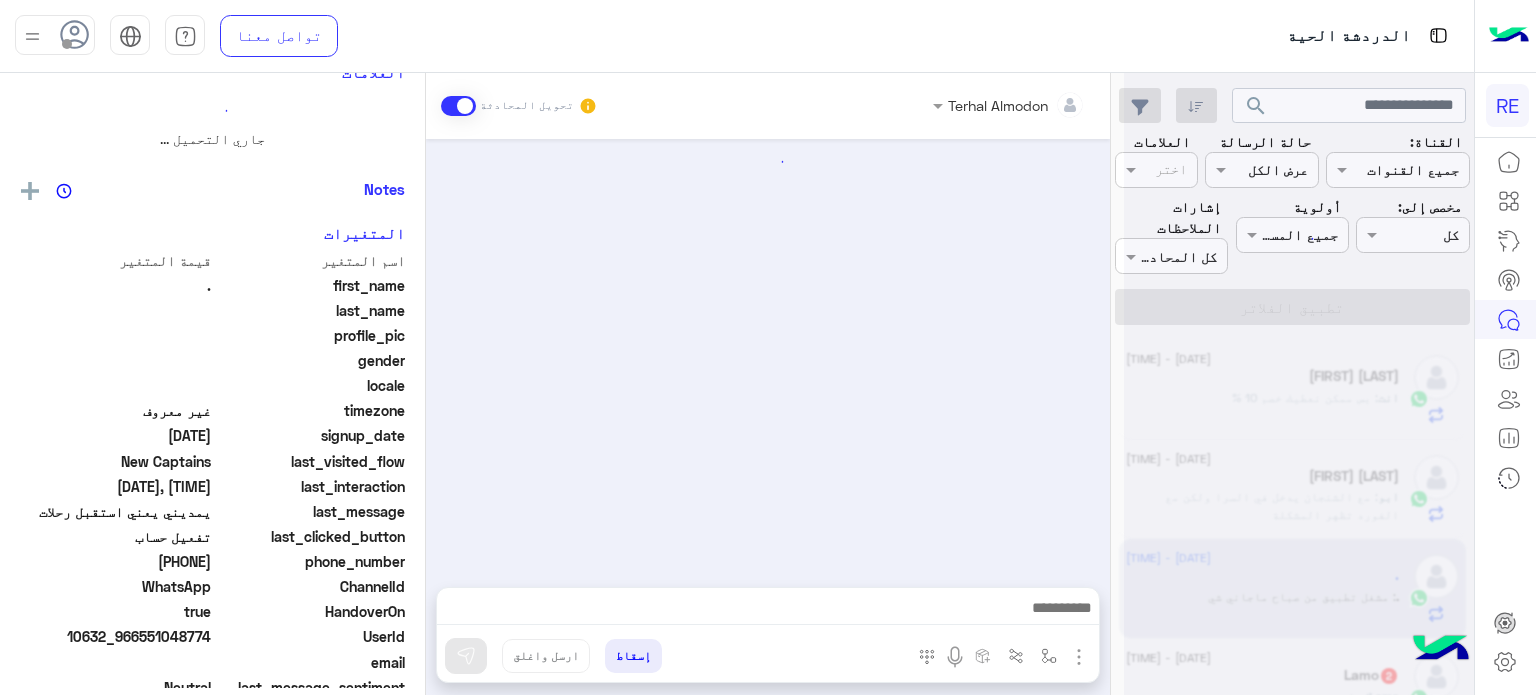 scroll, scrollTop: 0, scrollLeft: 0, axis: both 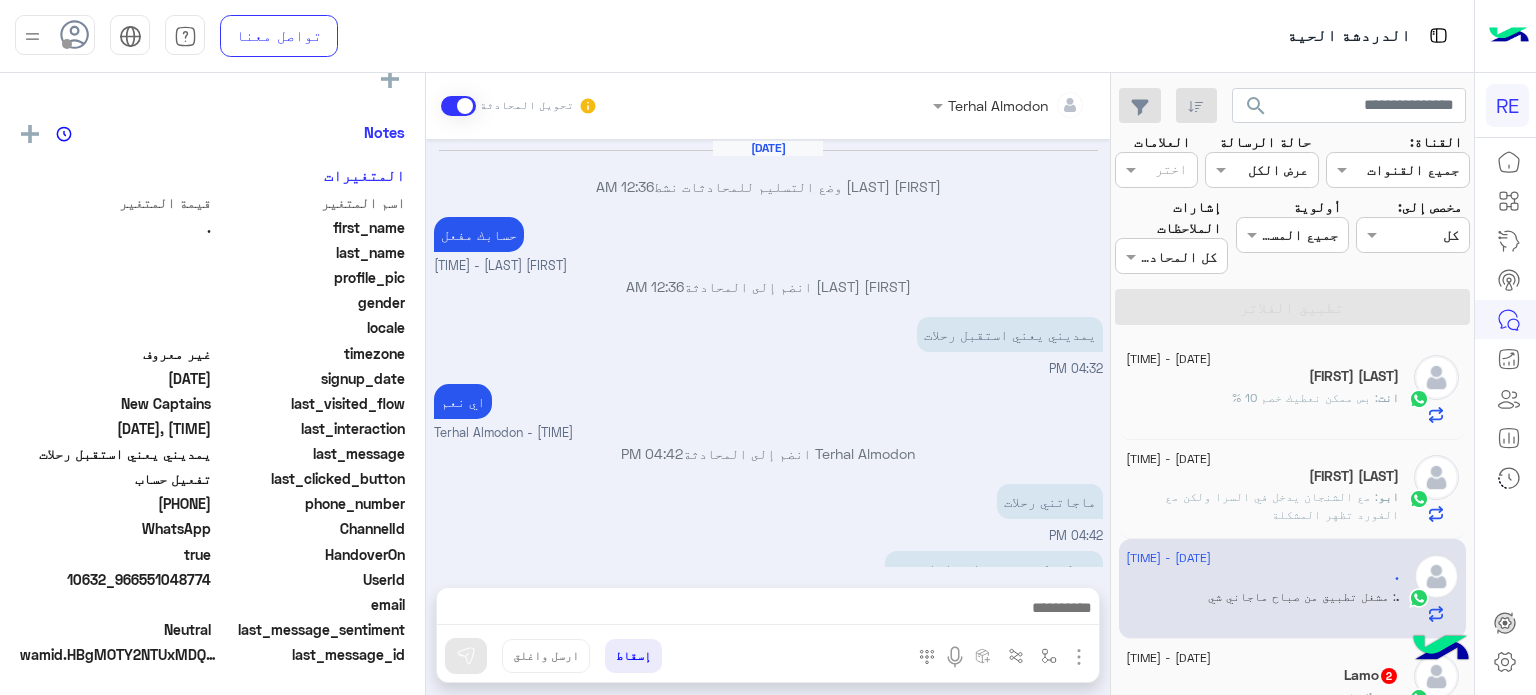 click on "28 July - 4:42 PM  [FIRST] [LAST]   2 [FIRST] [LAST] : صاح" 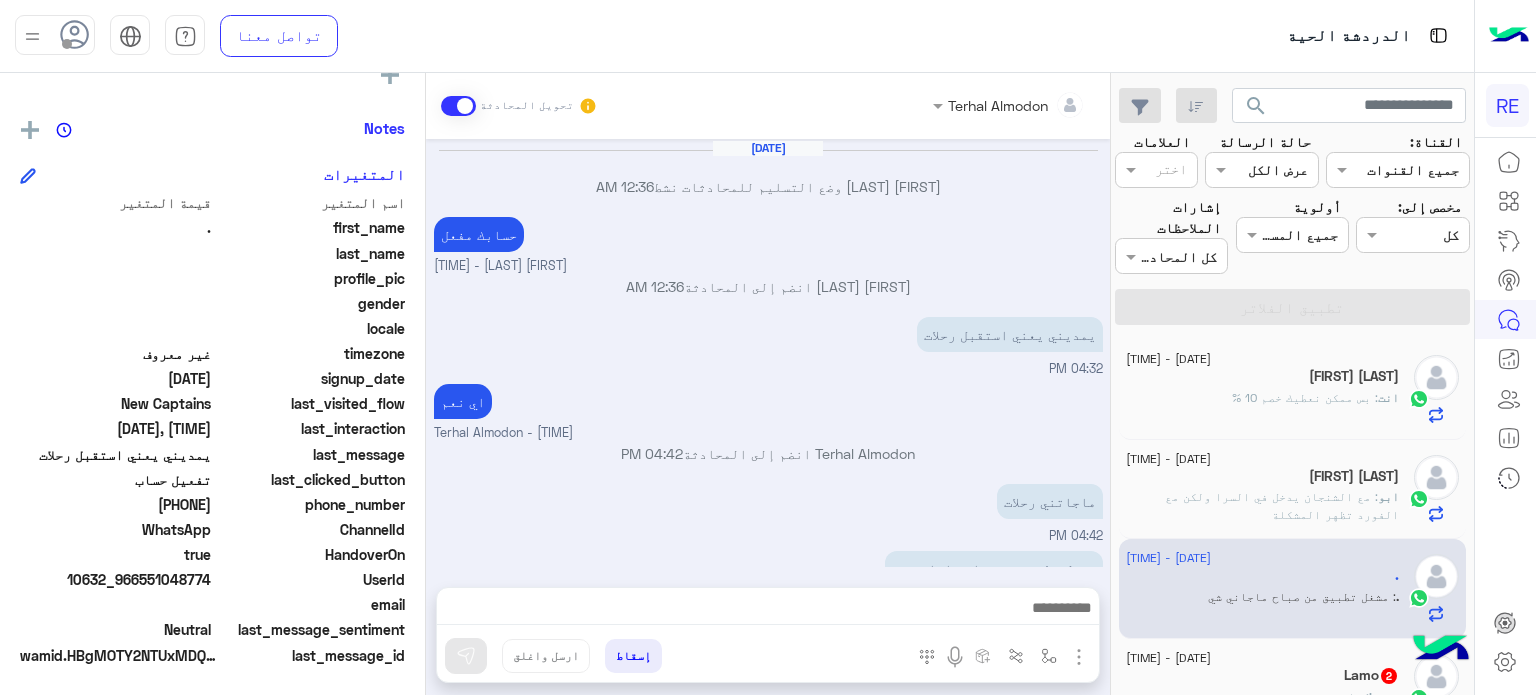 click on "[DATE] - [TIME]" 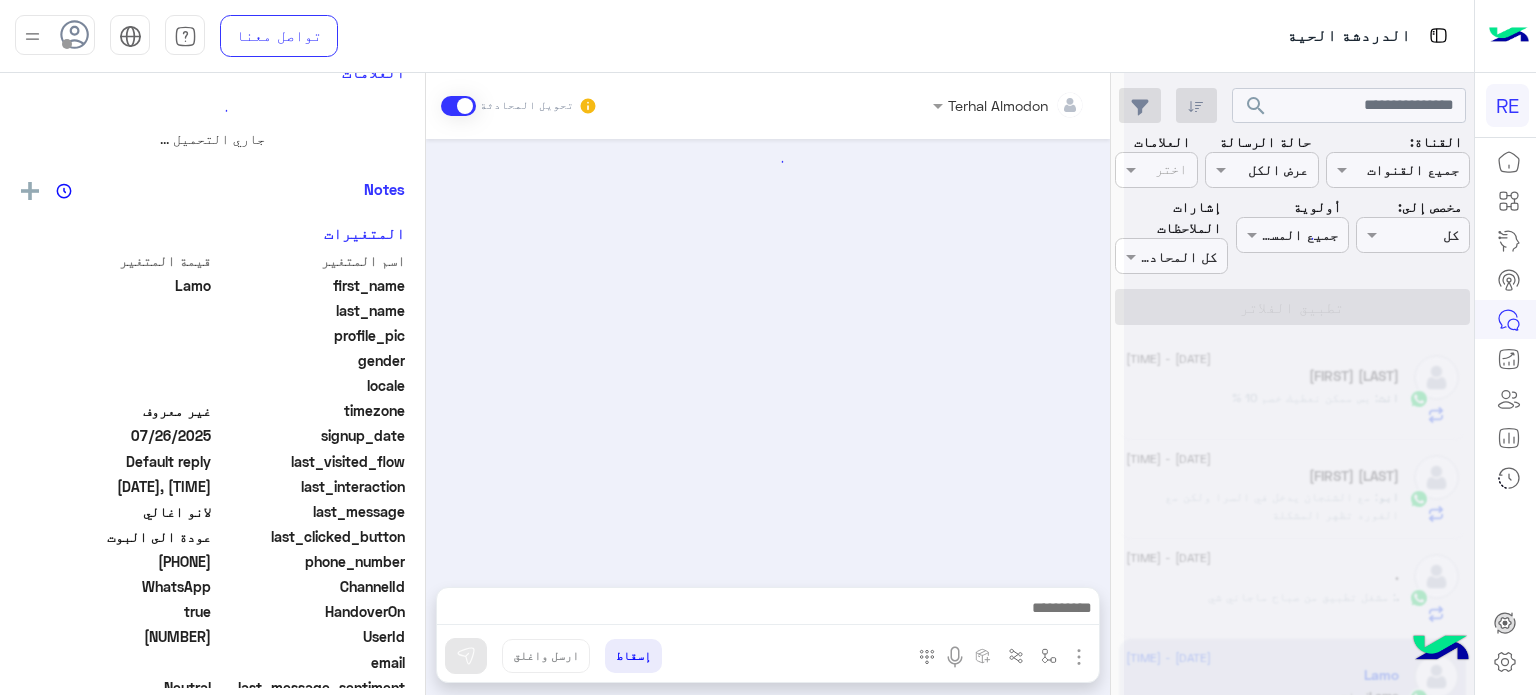 scroll, scrollTop: 0, scrollLeft: 0, axis: both 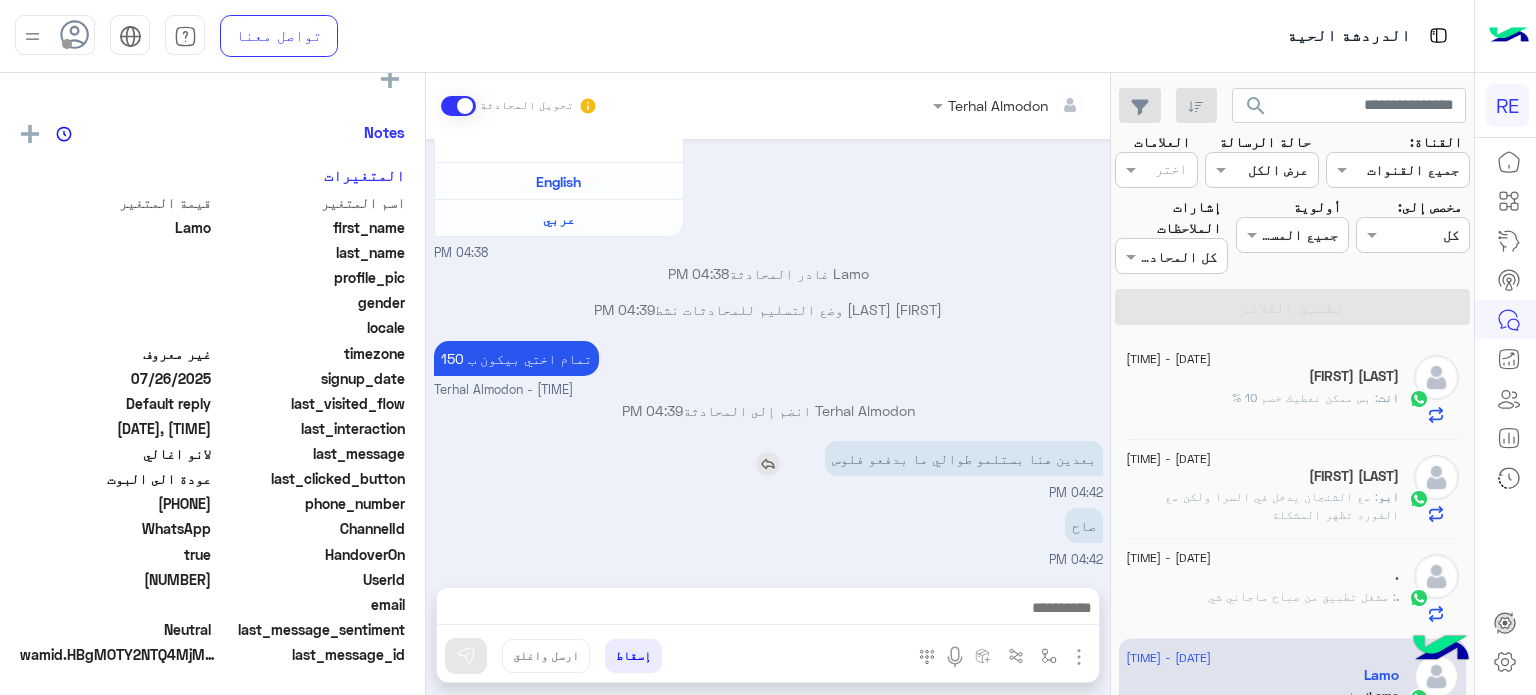 click on "بعدين هنا بستلمو طوالي ما بدفعو فلوس" at bounding box center [964, 458] 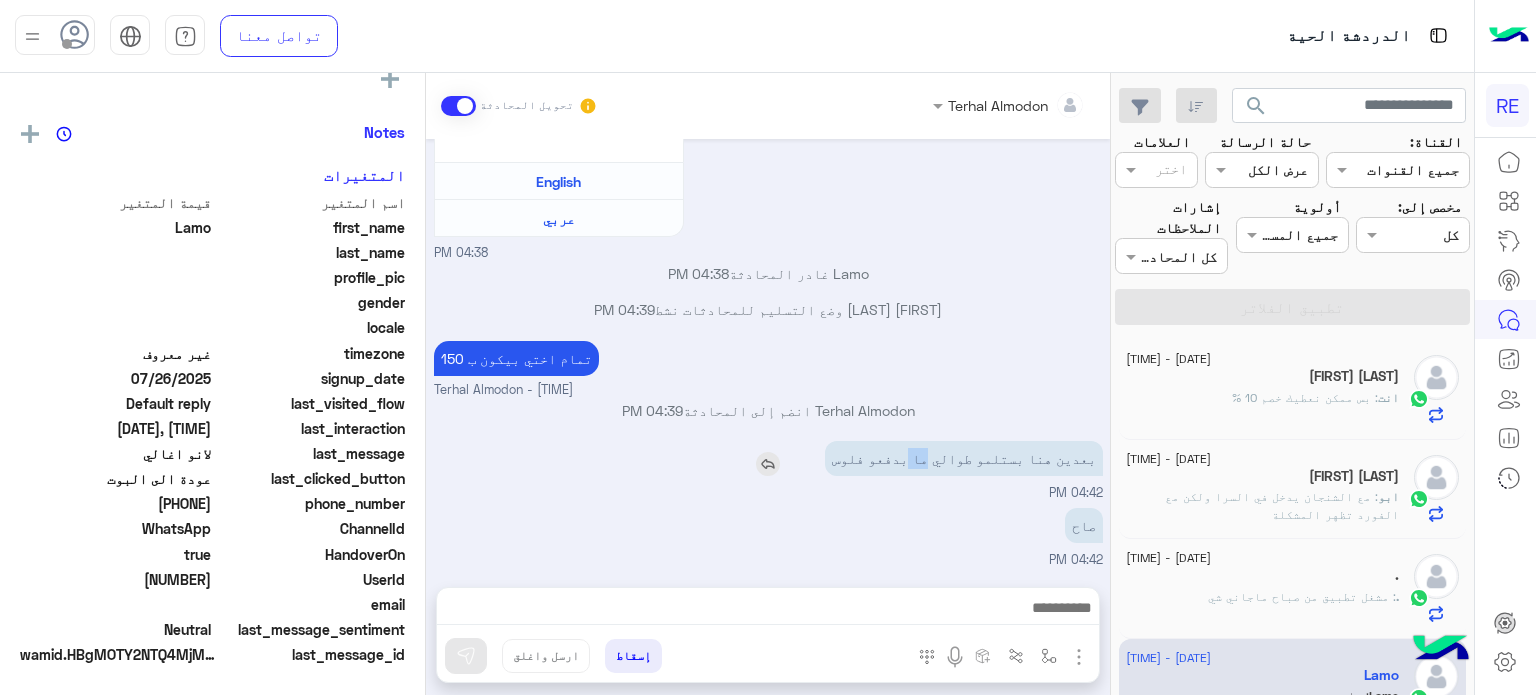 click on "بعدين هنا بستلمو طوالي ما بدفعو فلوس" at bounding box center (964, 458) 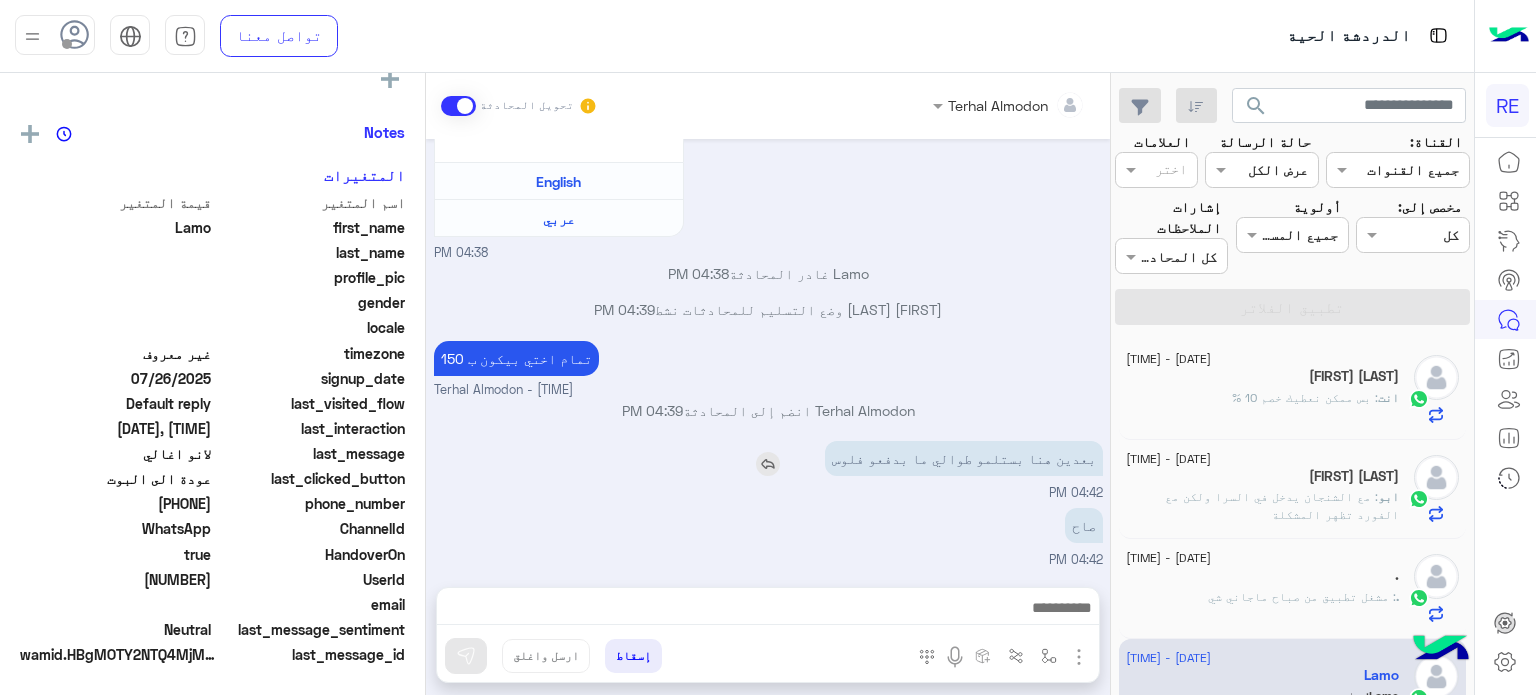 click on "بعدين هنا بستلمو طوالي ما بدفعو فلوس" at bounding box center (964, 458) 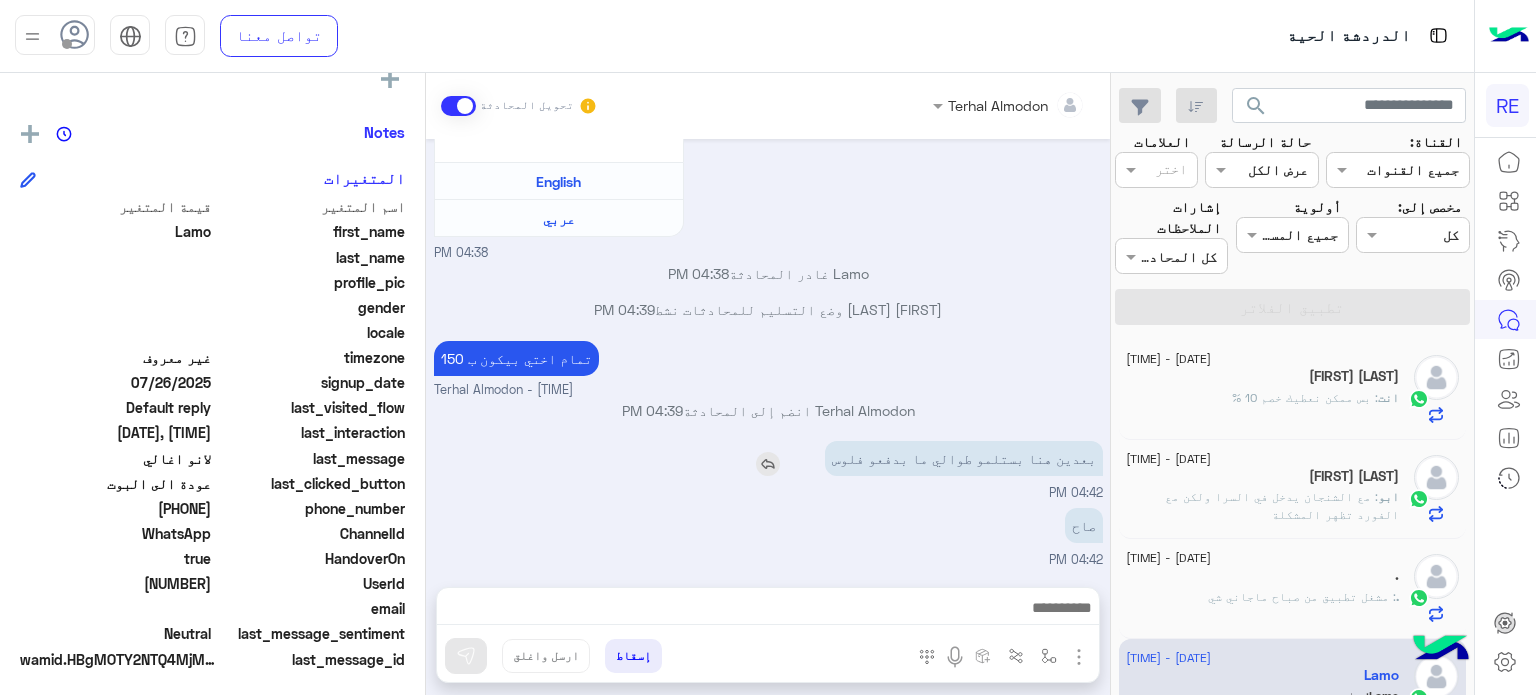 scroll, scrollTop: 380, scrollLeft: 0, axis: vertical 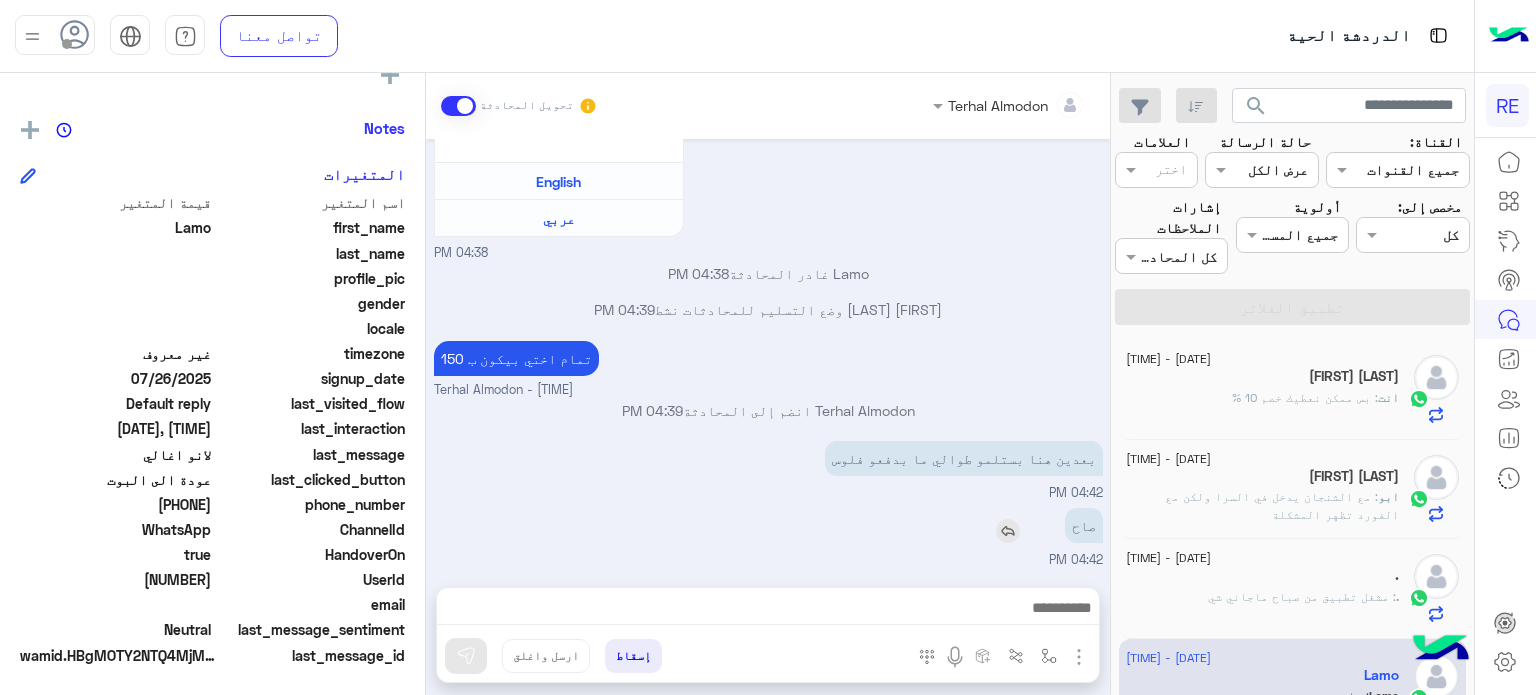 click on "صاح" at bounding box center (1027, 525) 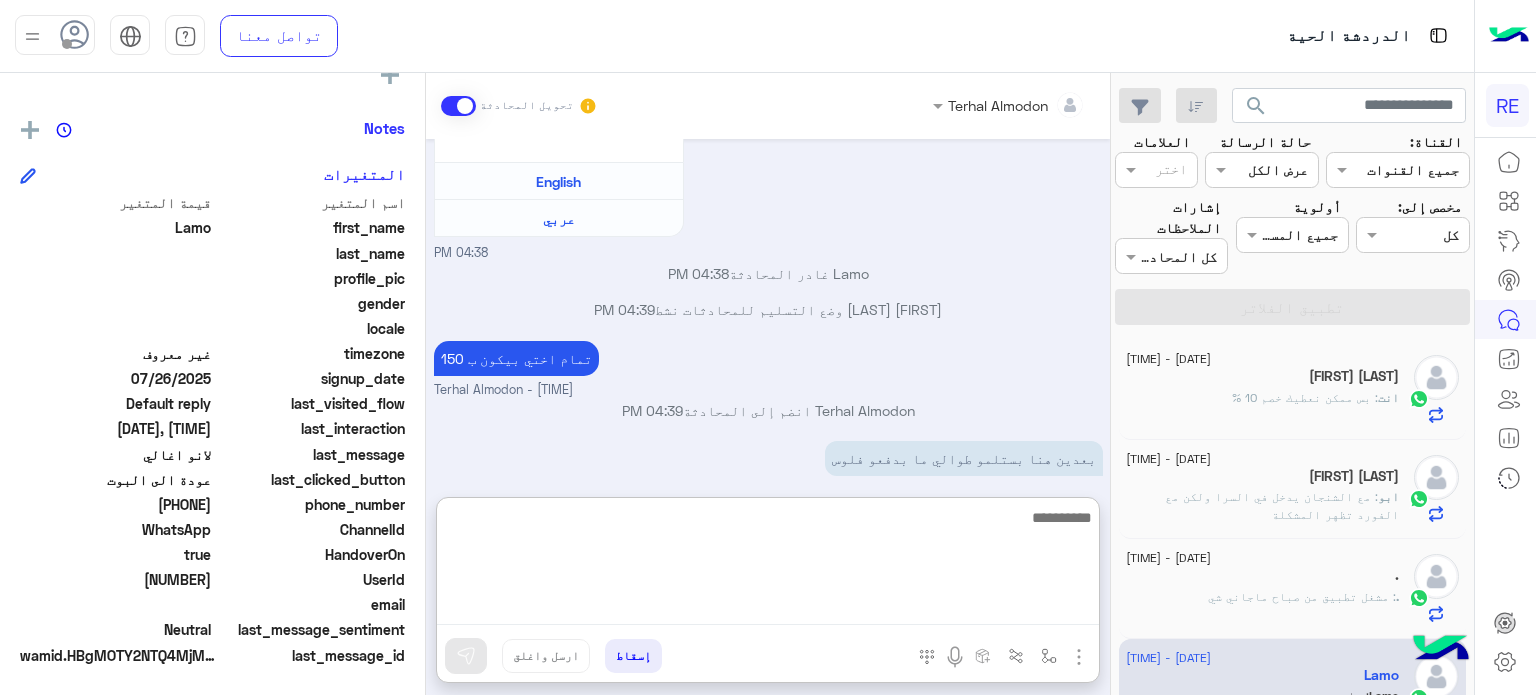 click at bounding box center [768, 565] 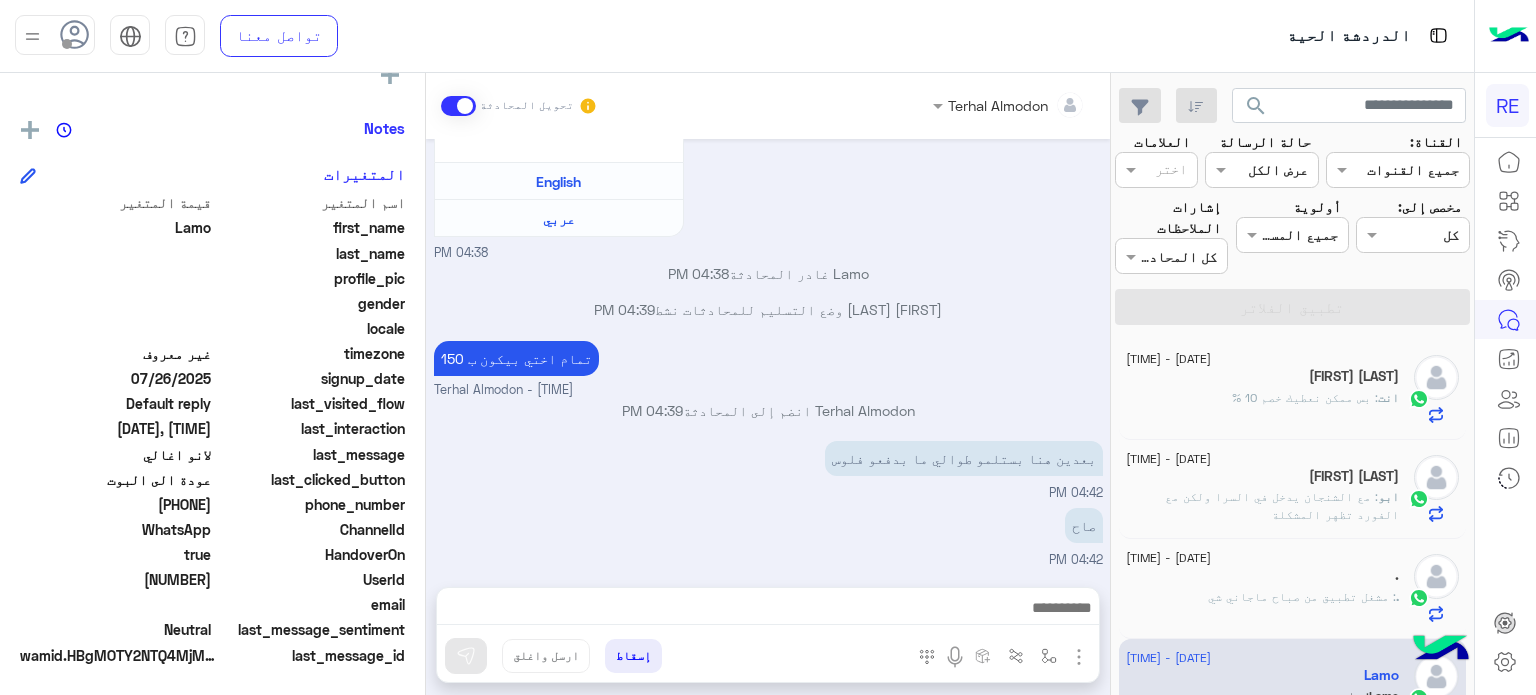 click on "تمام اختي بيكون ب 150  Terhal Almodon -  [TIME]" at bounding box center [768, 368] 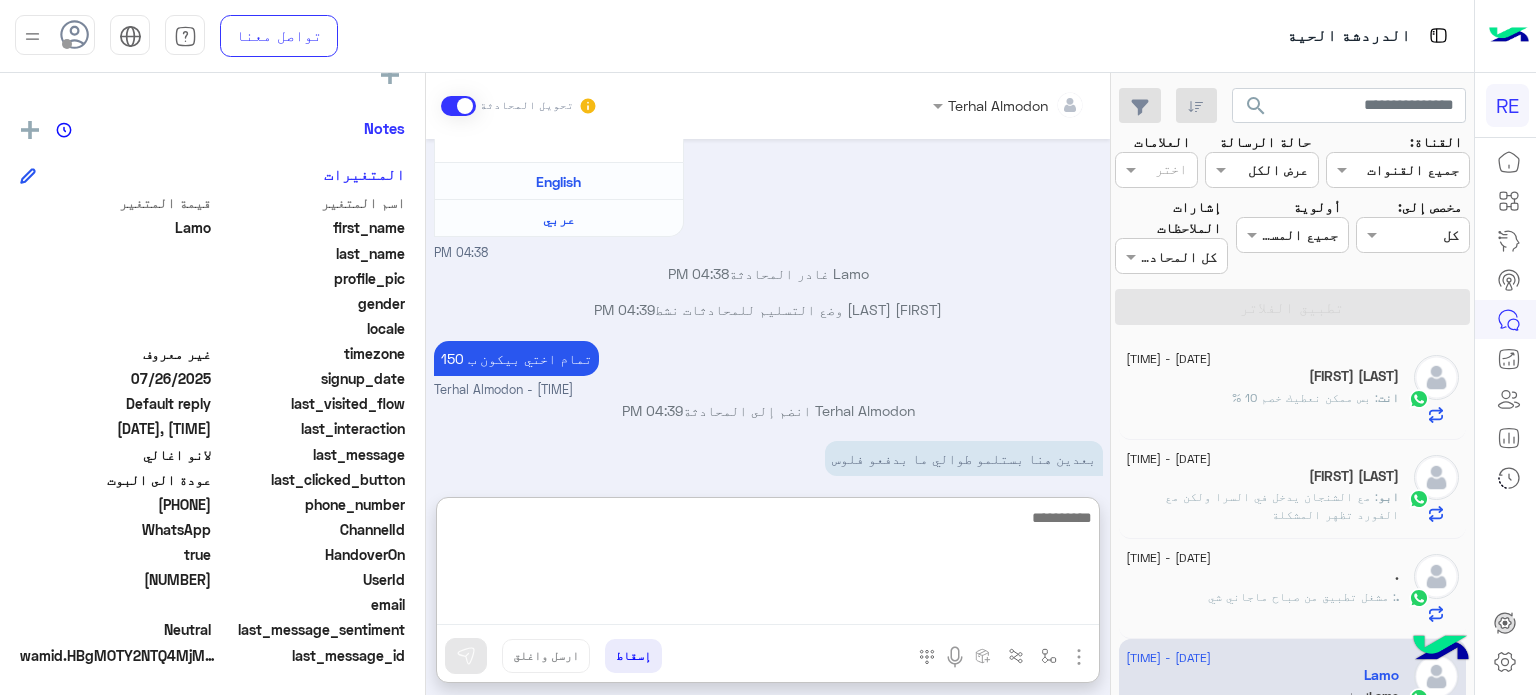 click at bounding box center [768, 565] 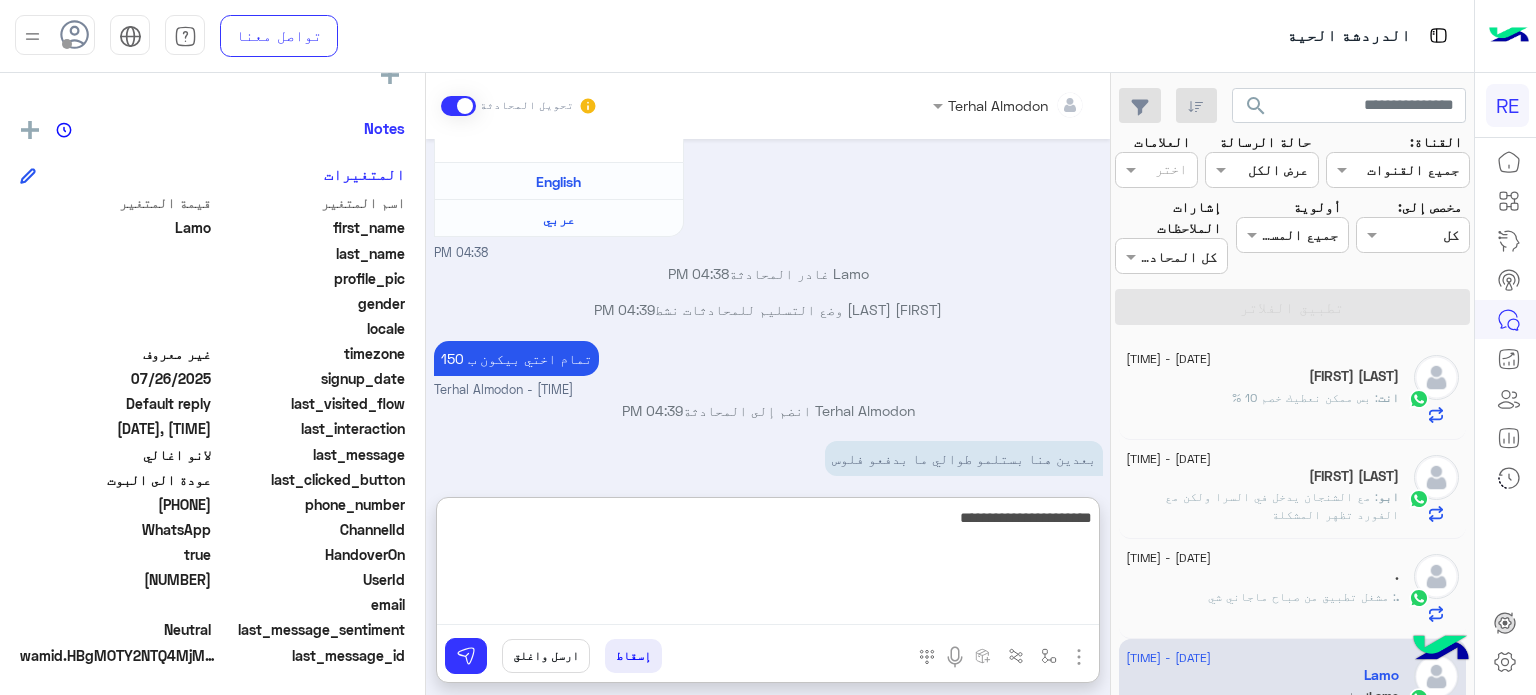 type on "**********" 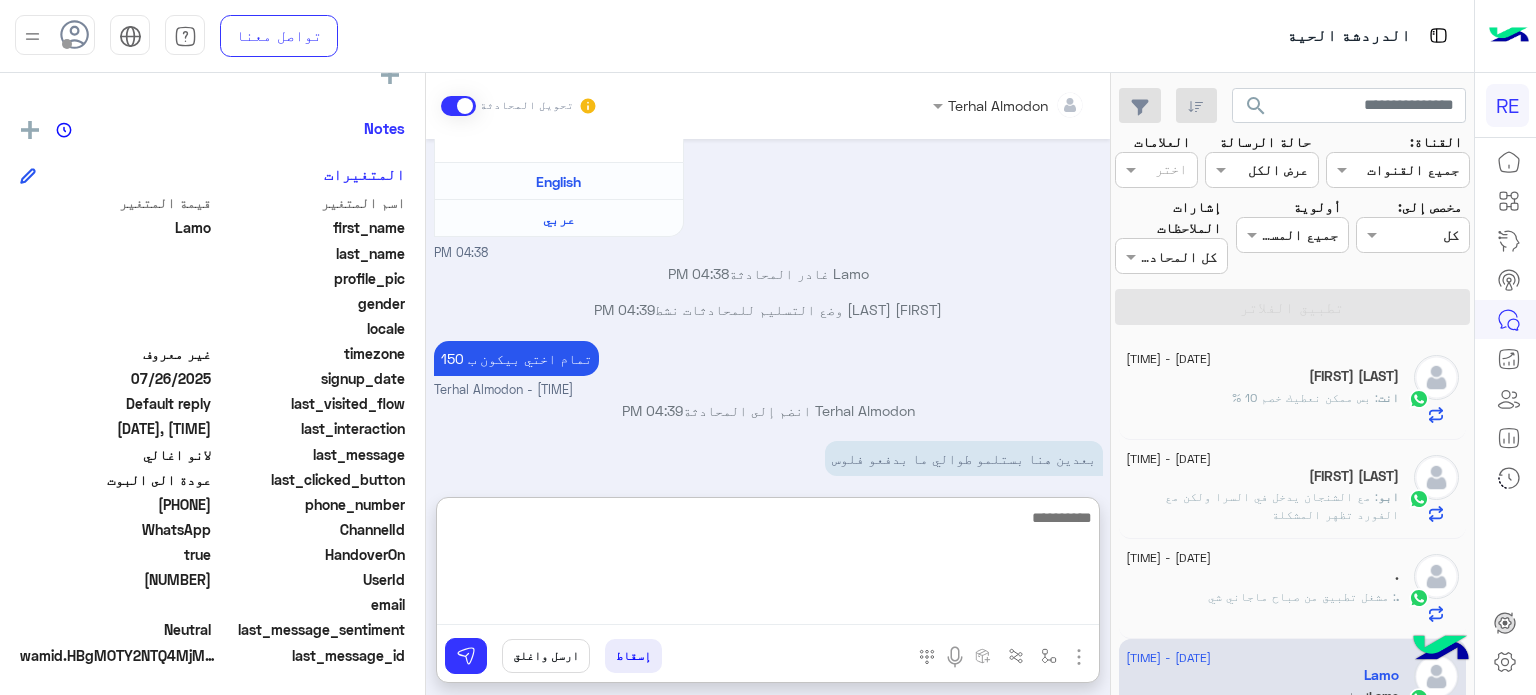 scroll, scrollTop: 697, scrollLeft: 0, axis: vertical 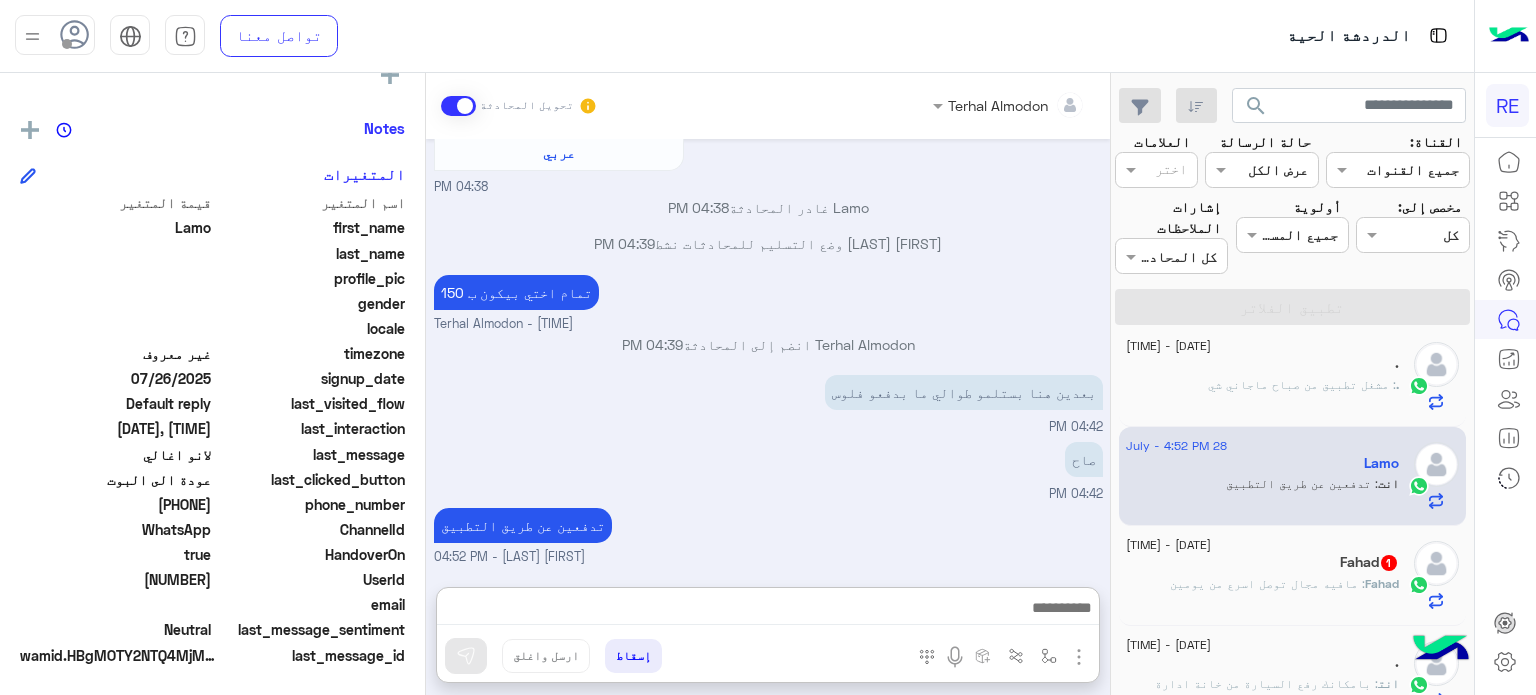 click on "[DATE] - [TIME]" 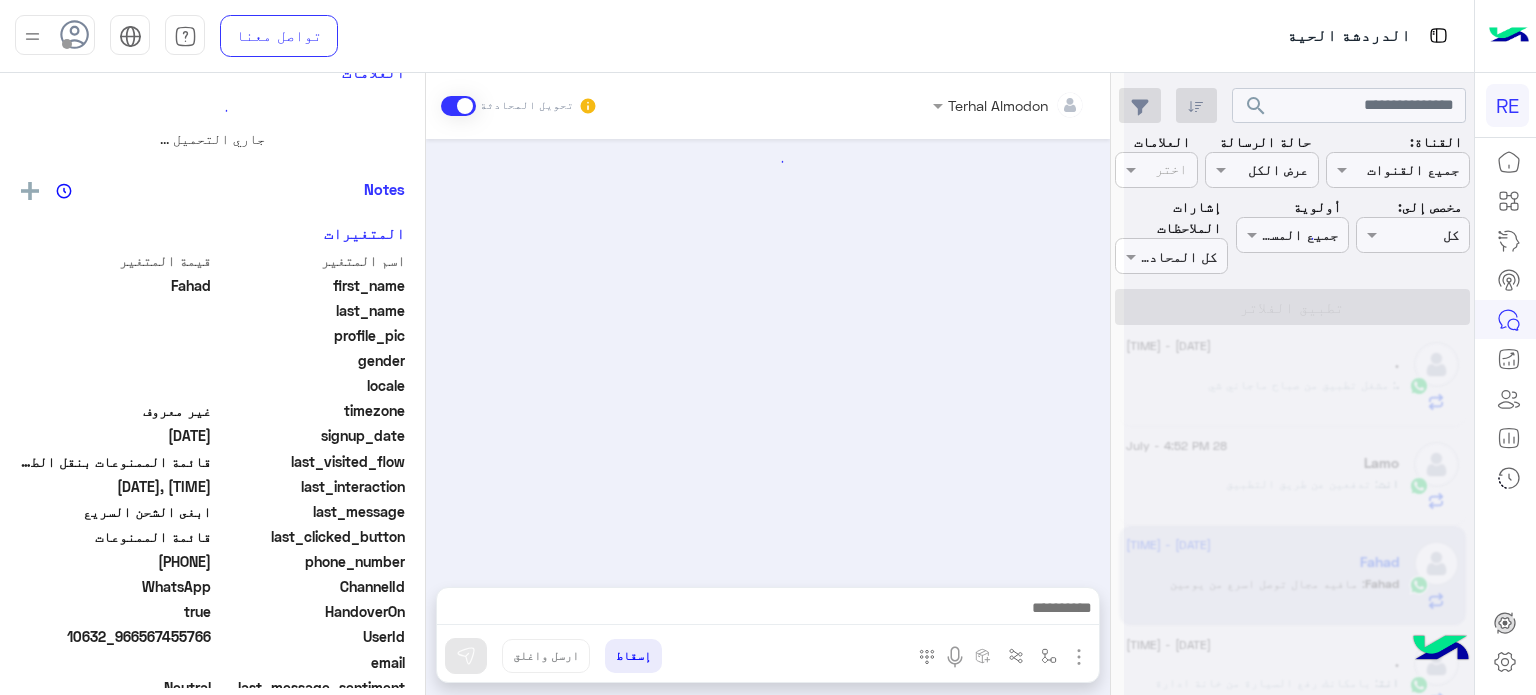 scroll, scrollTop: 0, scrollLeft: 0, axis: both 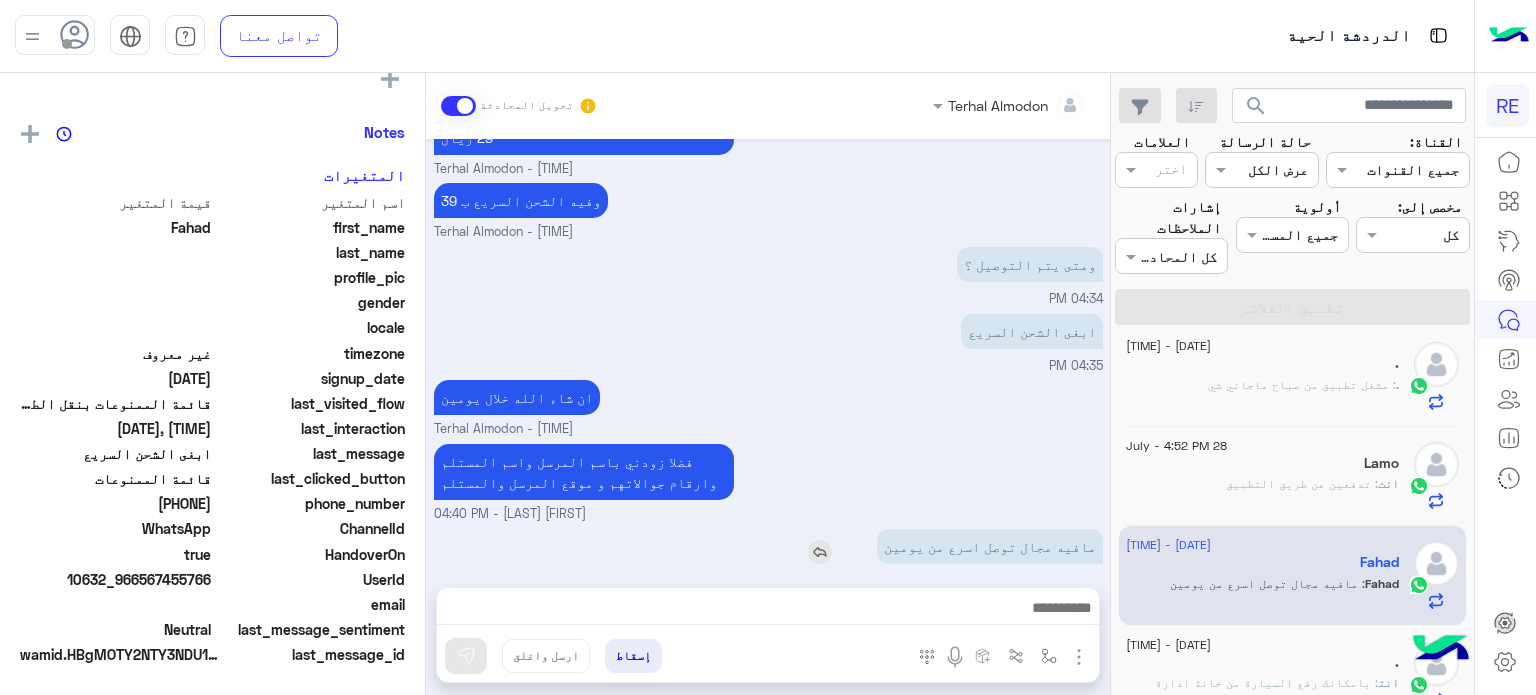 click on "مافيه مجال توصل اسرع من يومين" at bounding box center [990, 546] 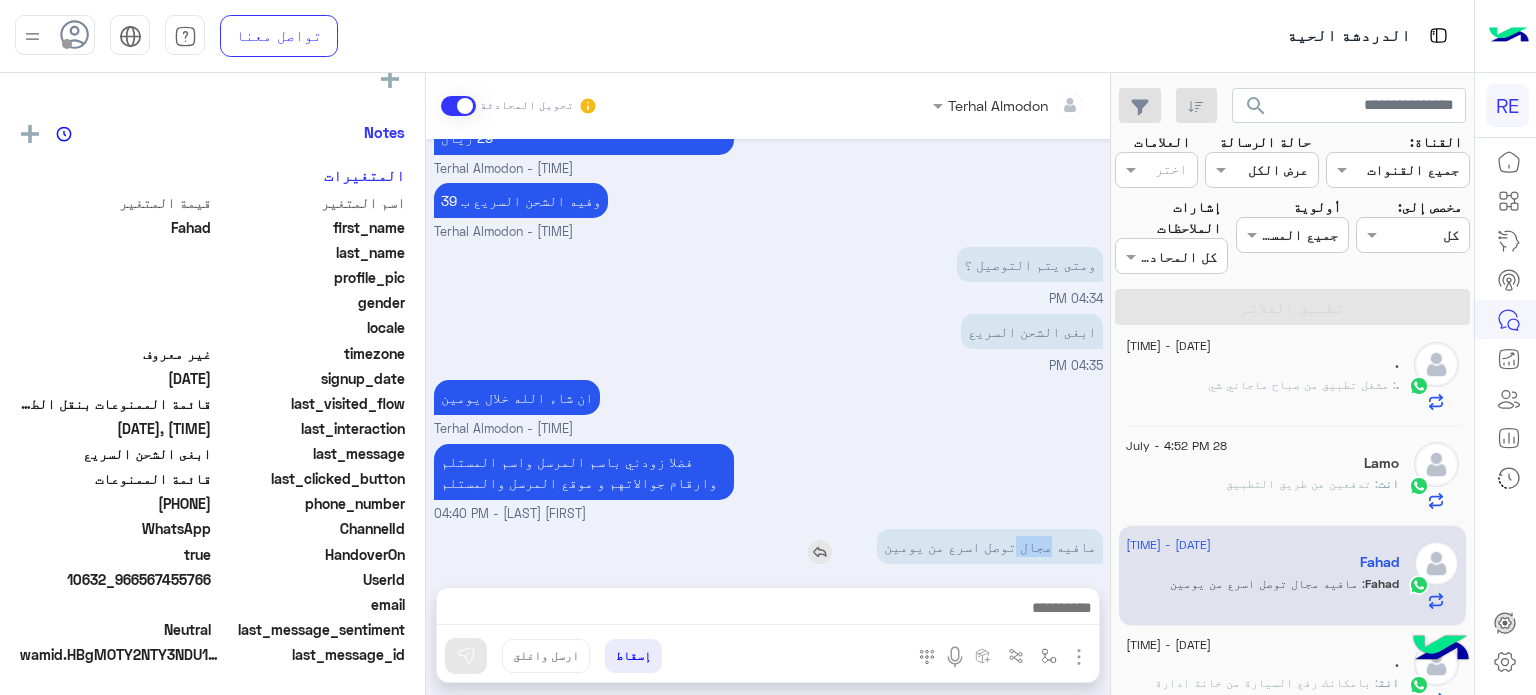 click on "مافيه مجال توصل اسرع من يومين" at bounding box center (990, 546) 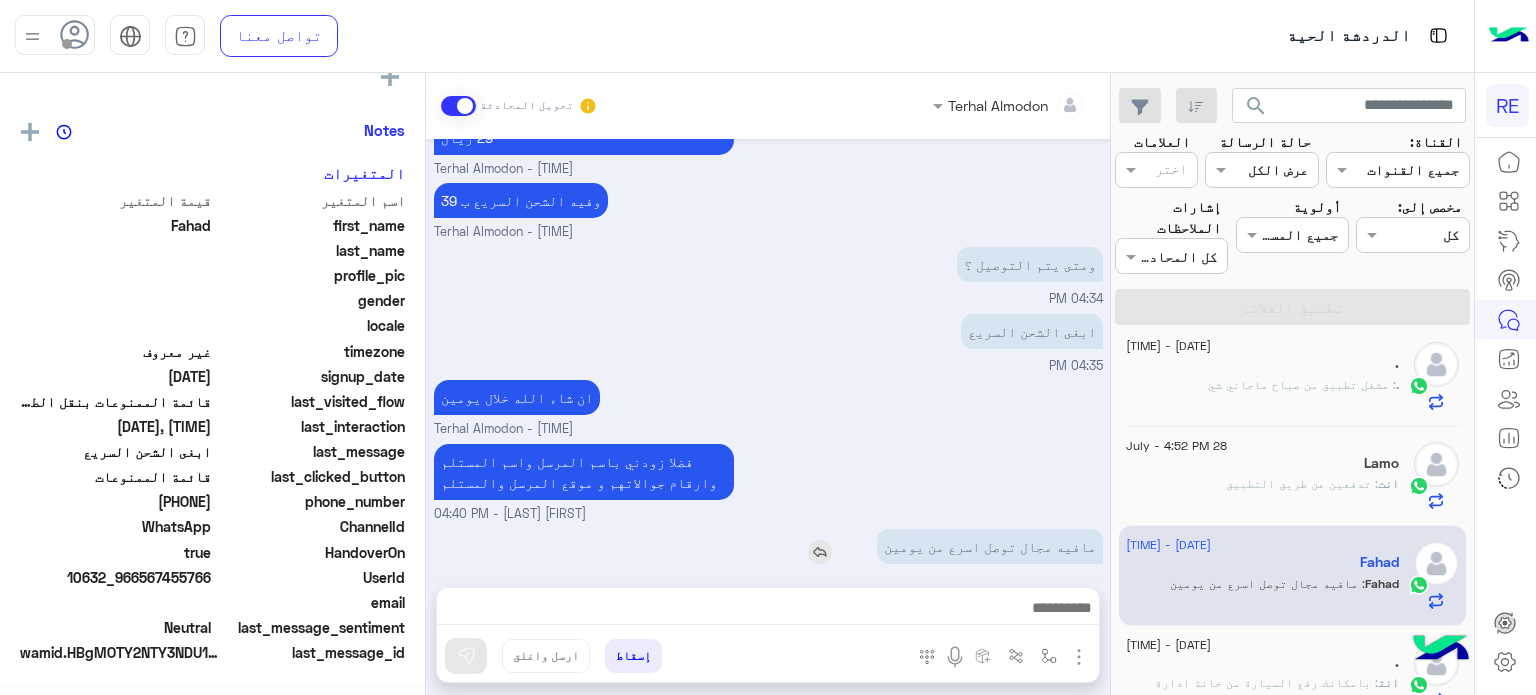 click on "مافيه مجال توصل اسرع من يومين" at bounding box center [990, 546] 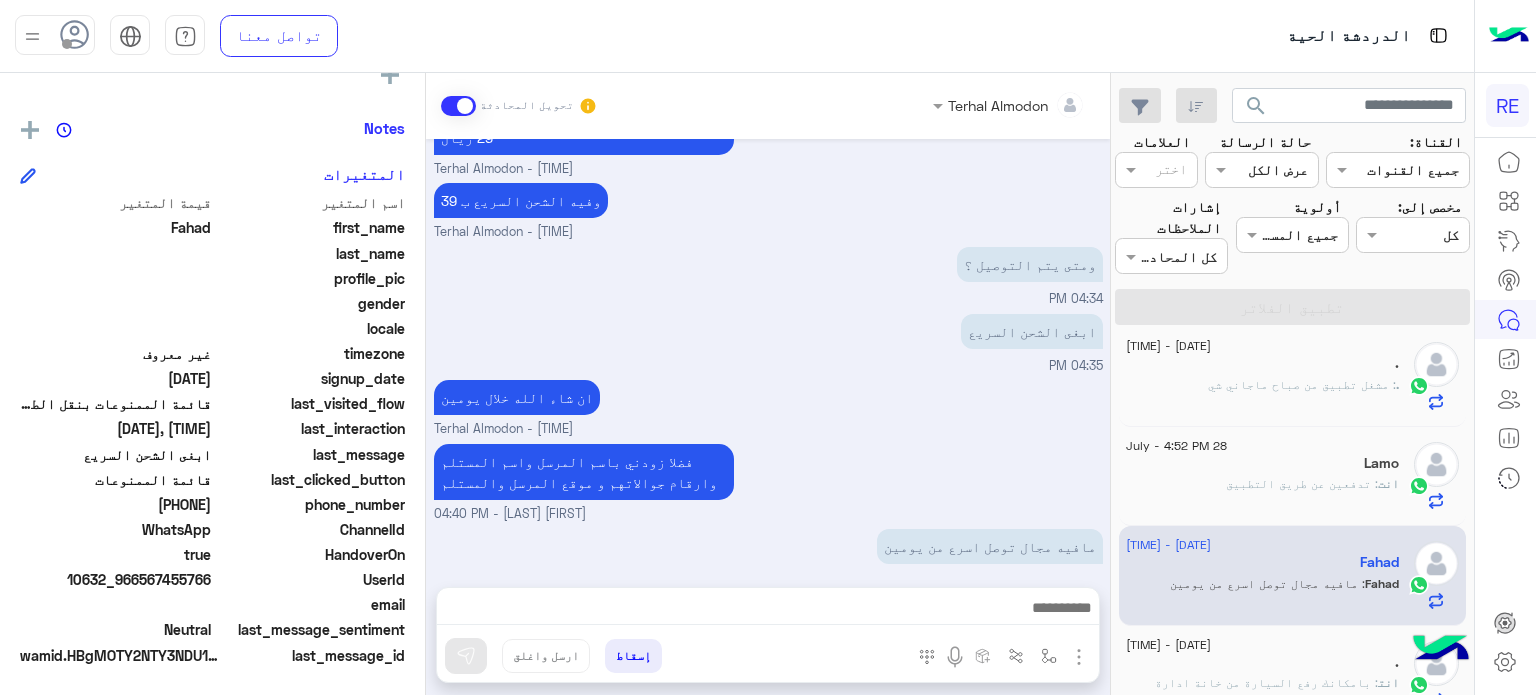click on "فضلا زودني باسم المرسل واسم المستلم وارقام جوالاتهم و موقع المرسل والمستلم  [FIRST] [LAST] -  04:40 PM" at bounding box center [768, 481] 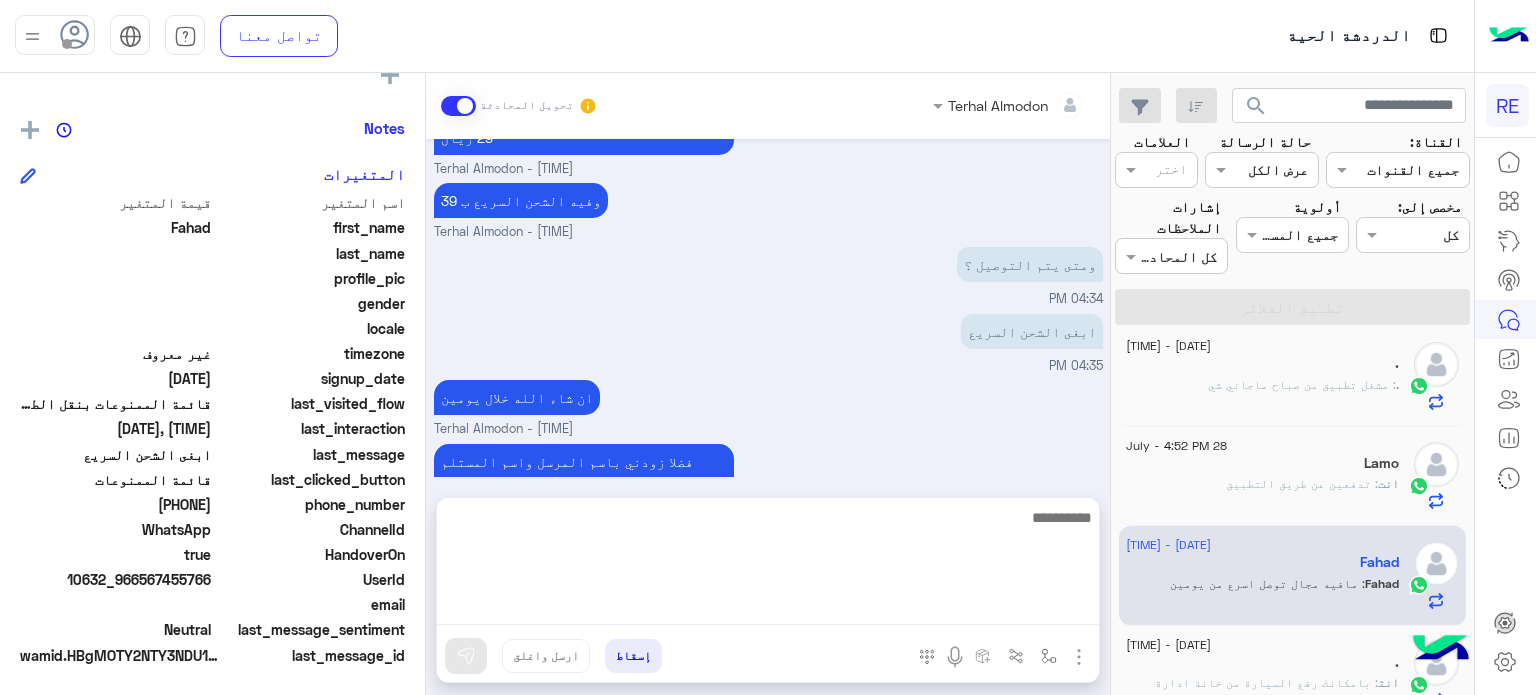 click at bounding box center [768, 565] 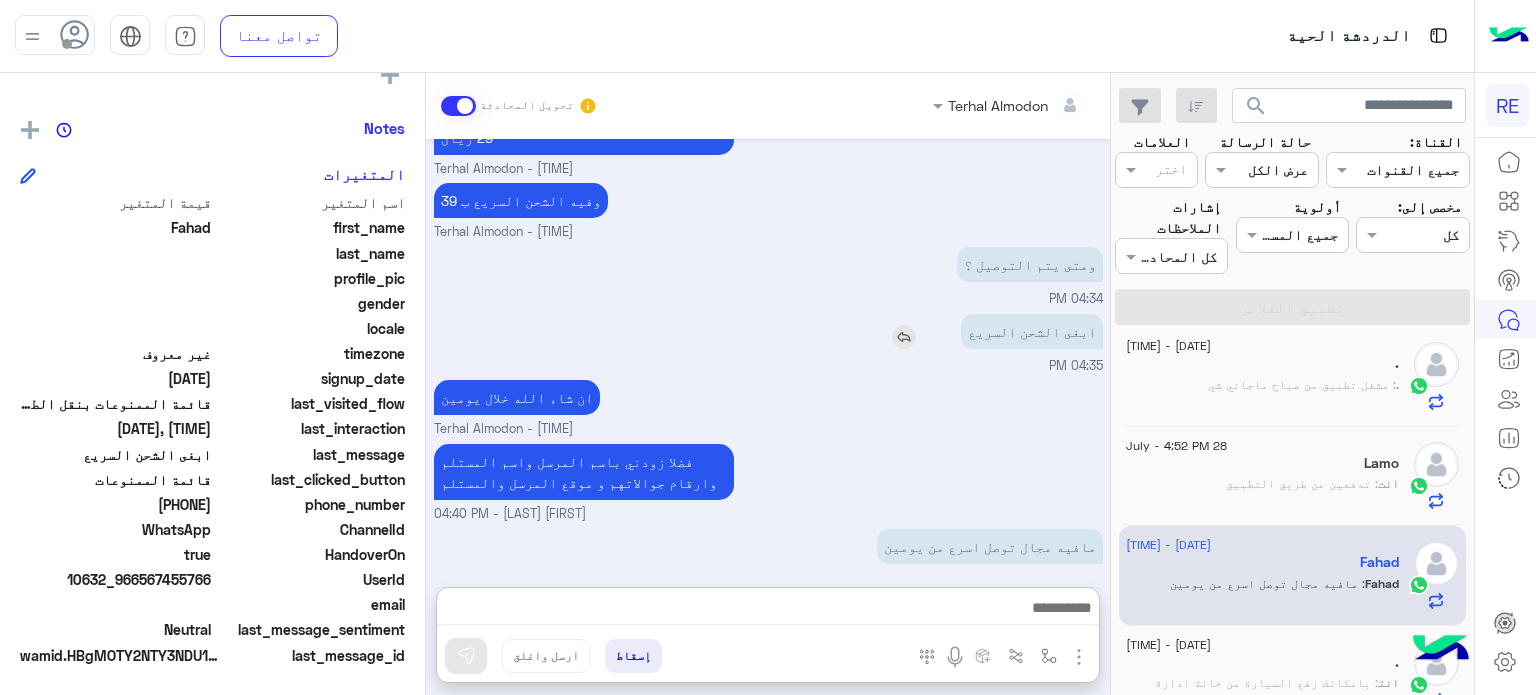 click on "ابغى الشحن السريع" at bounding box center (975, 331) 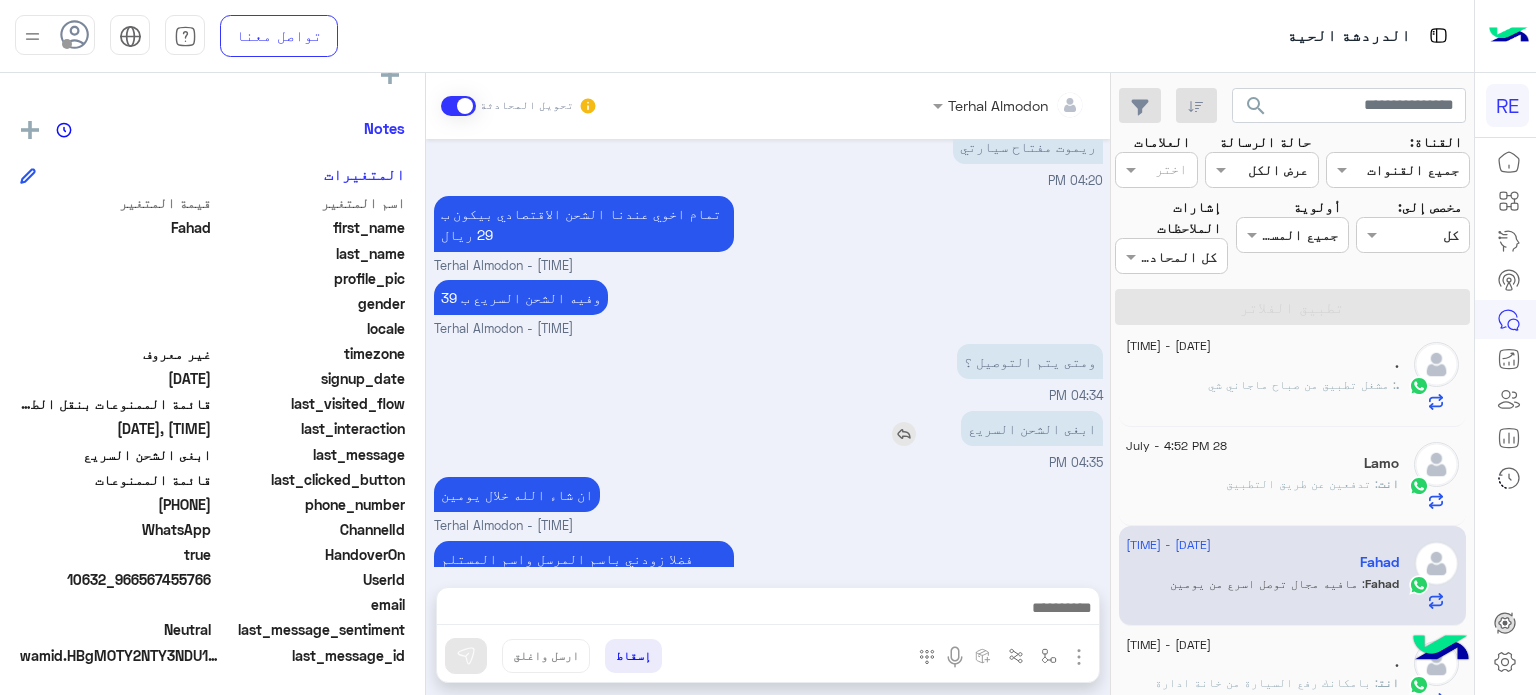scroll, scrollTop: 268, scrollLeft: 0, axis: vertical 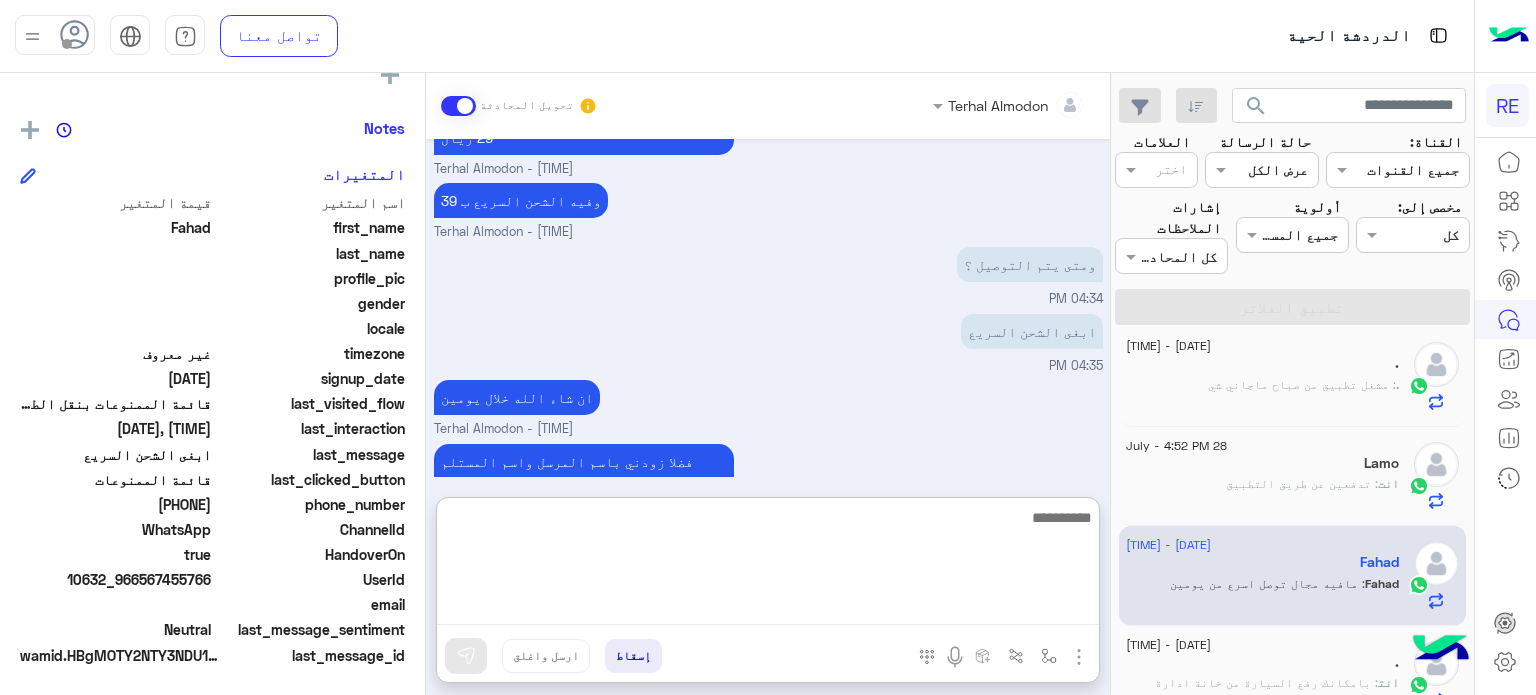 click at bounding box center [768, 565] 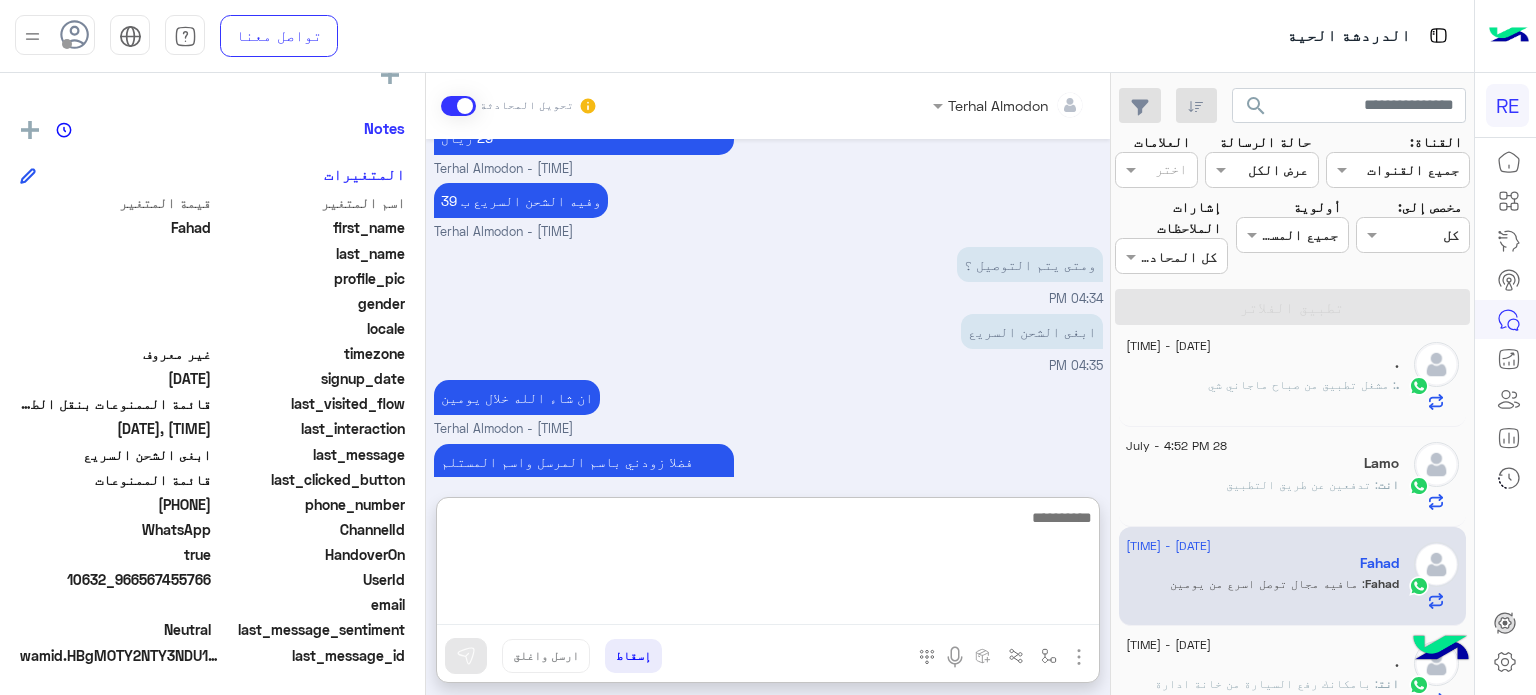 scroll, scrollTop: 213, scrollLeft: 0, axis: vertical 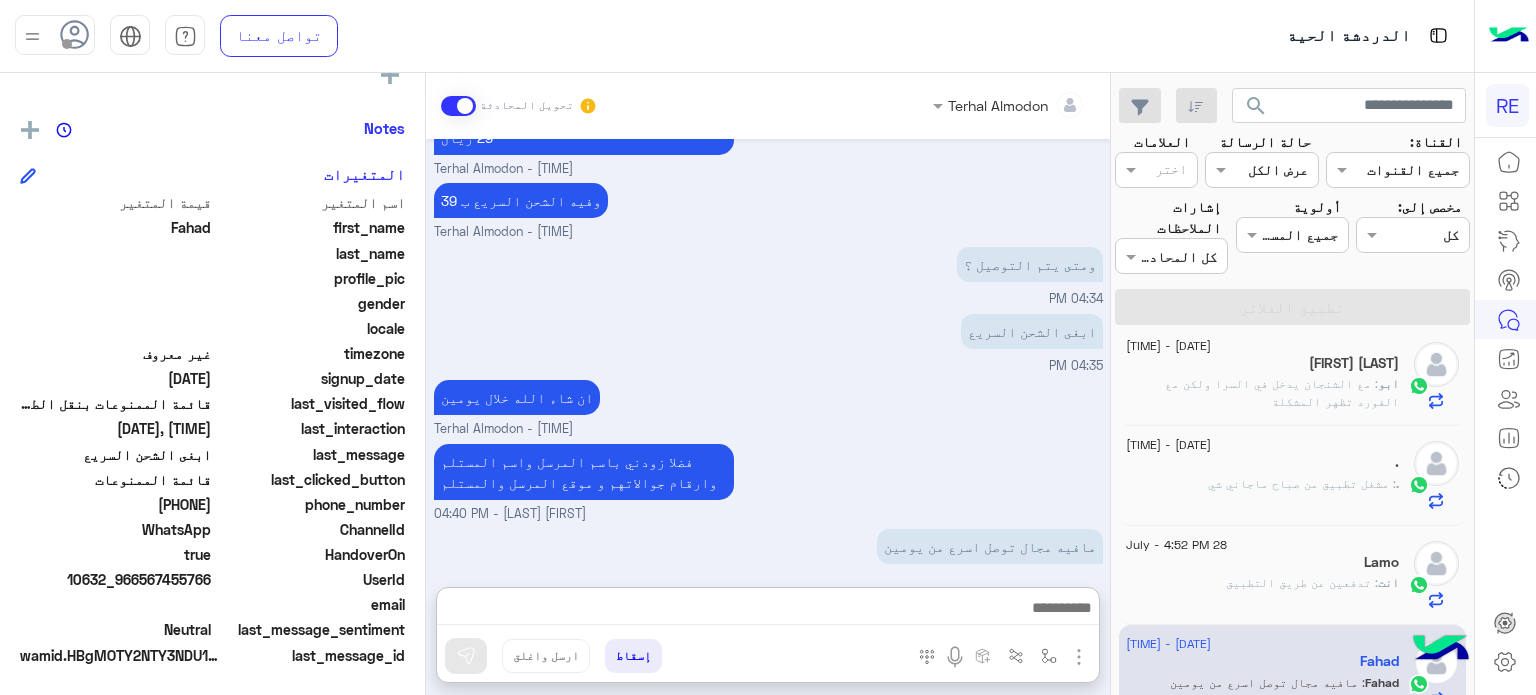 click on "ابغى الشحن السريع 04:35 PM" at bounding box center [768, 342] 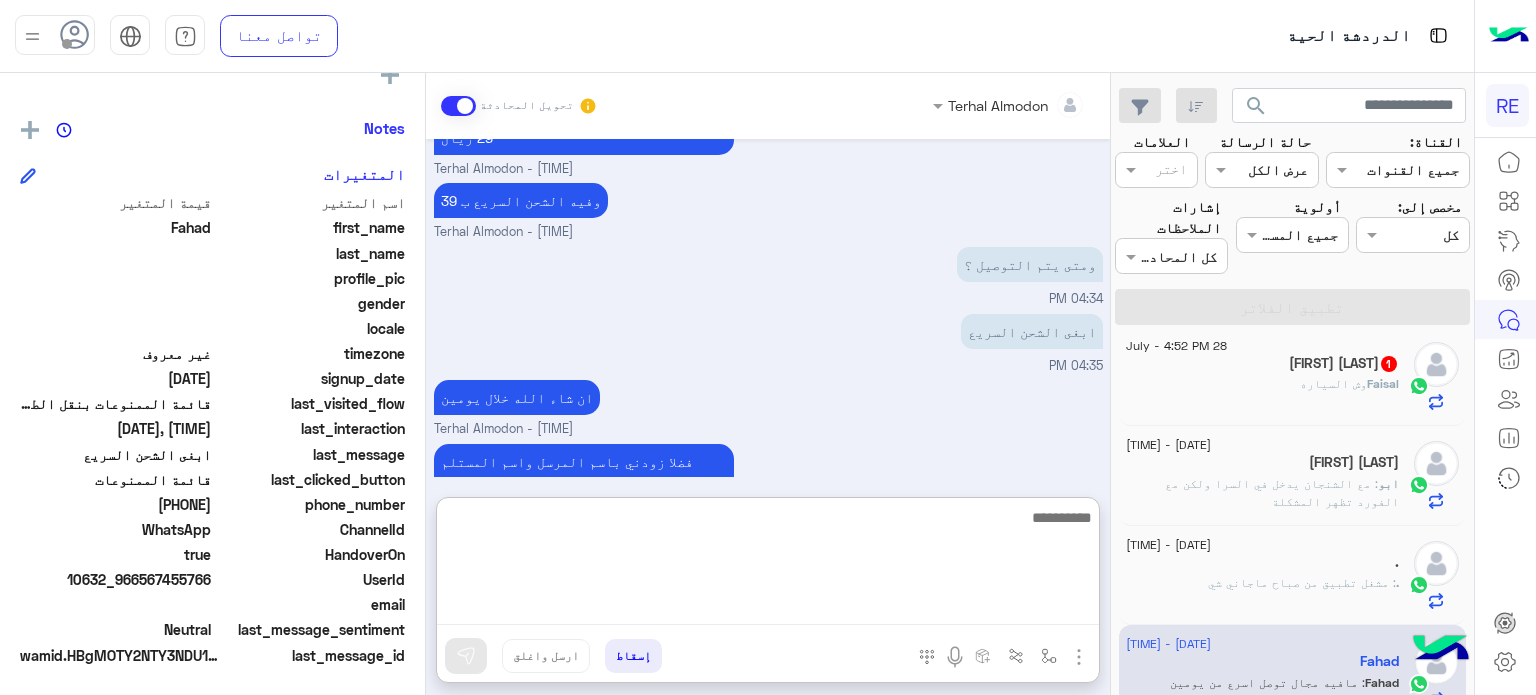 click at bounding box center (768, 565) 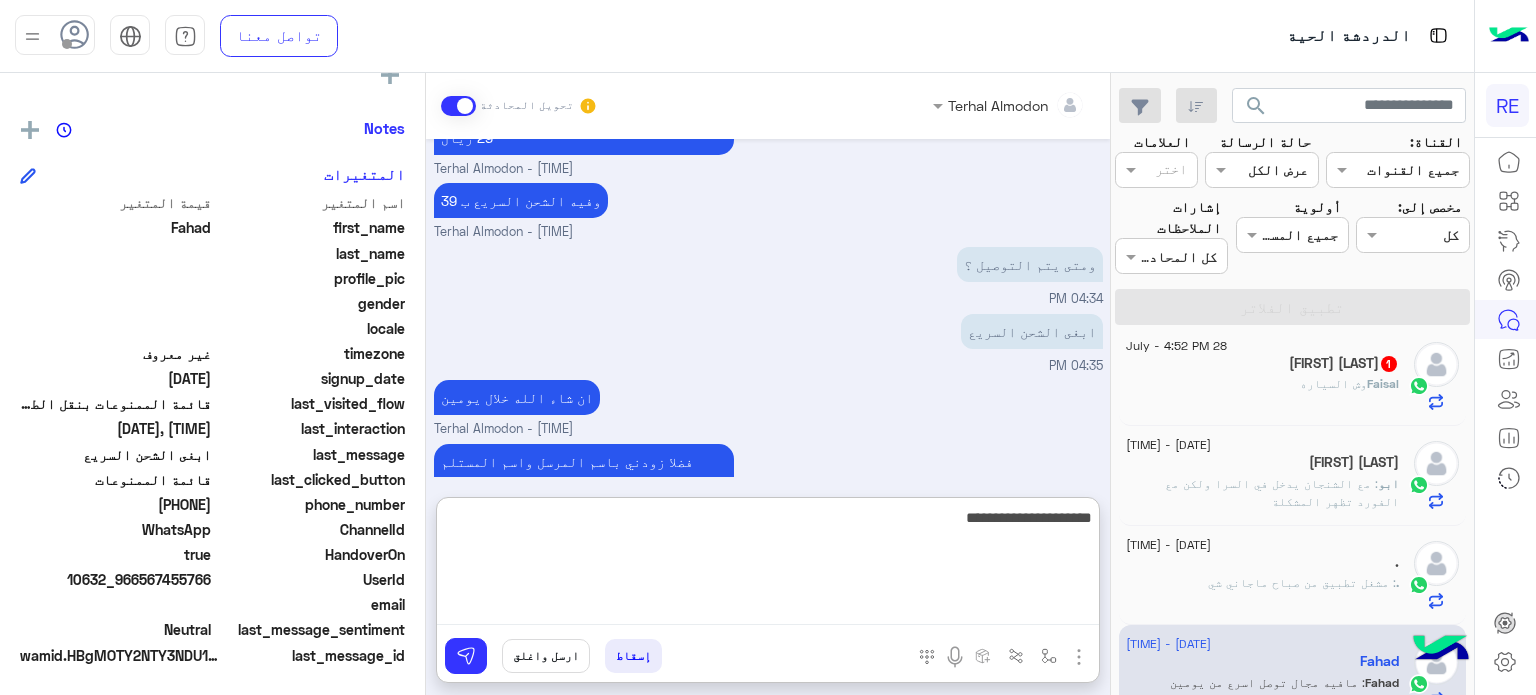 type on "**********" 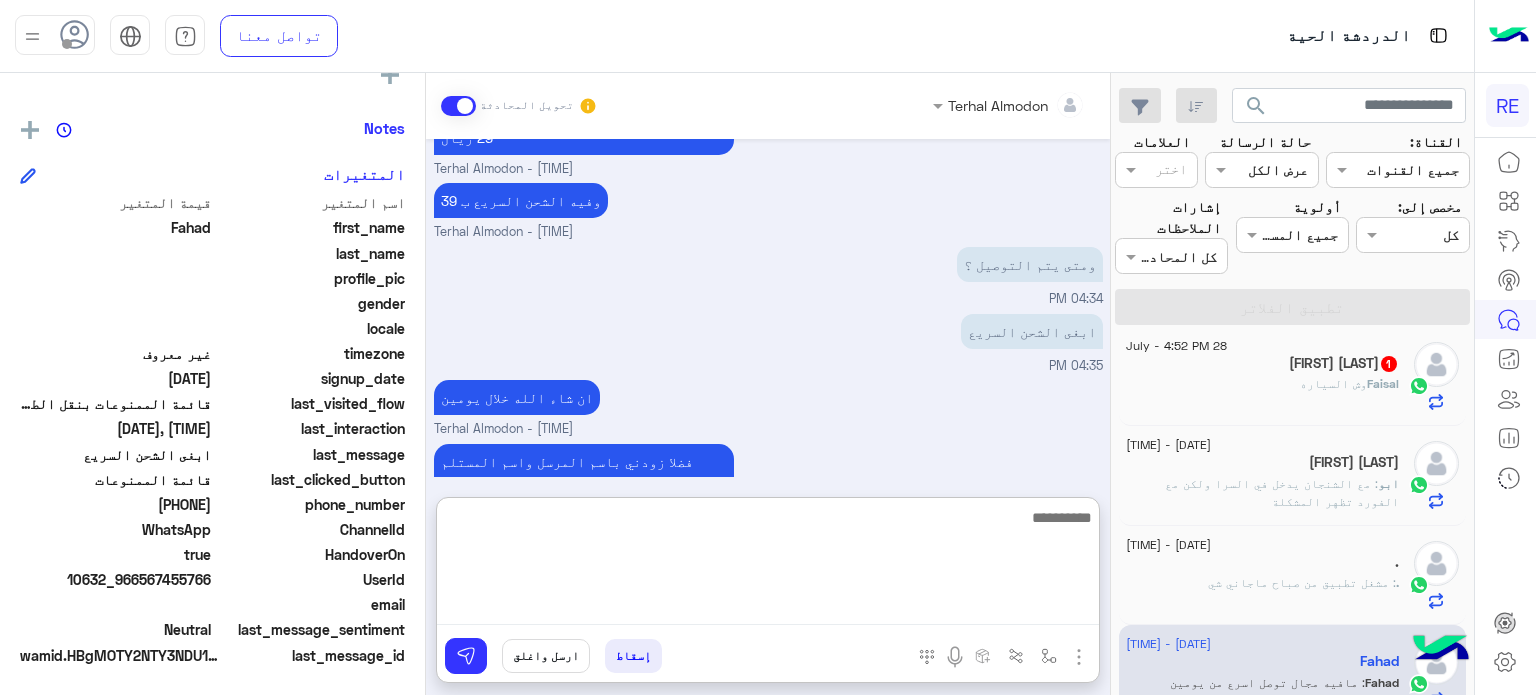 scroll, scrollTop: 423, scrollLeft: 0, axis: vertical 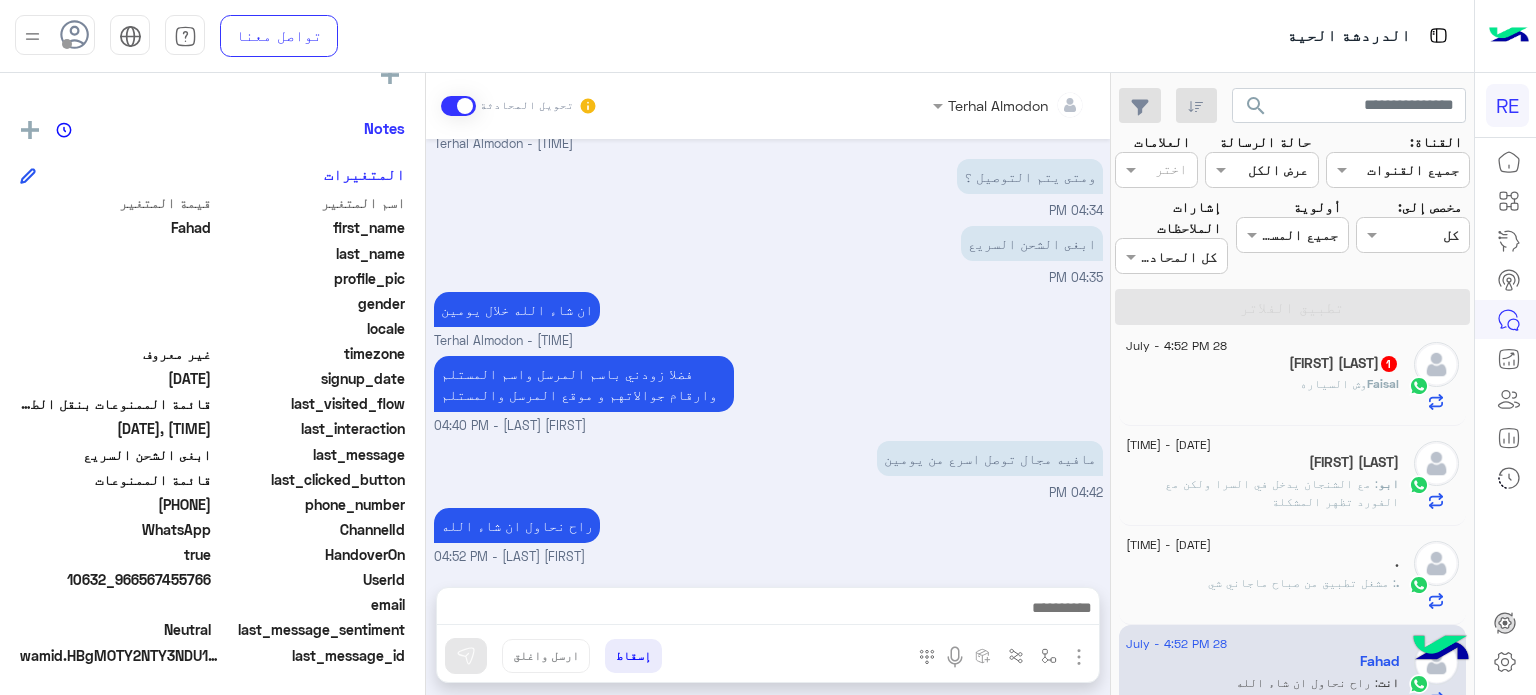 click on "[FIRST] : وش السياره" 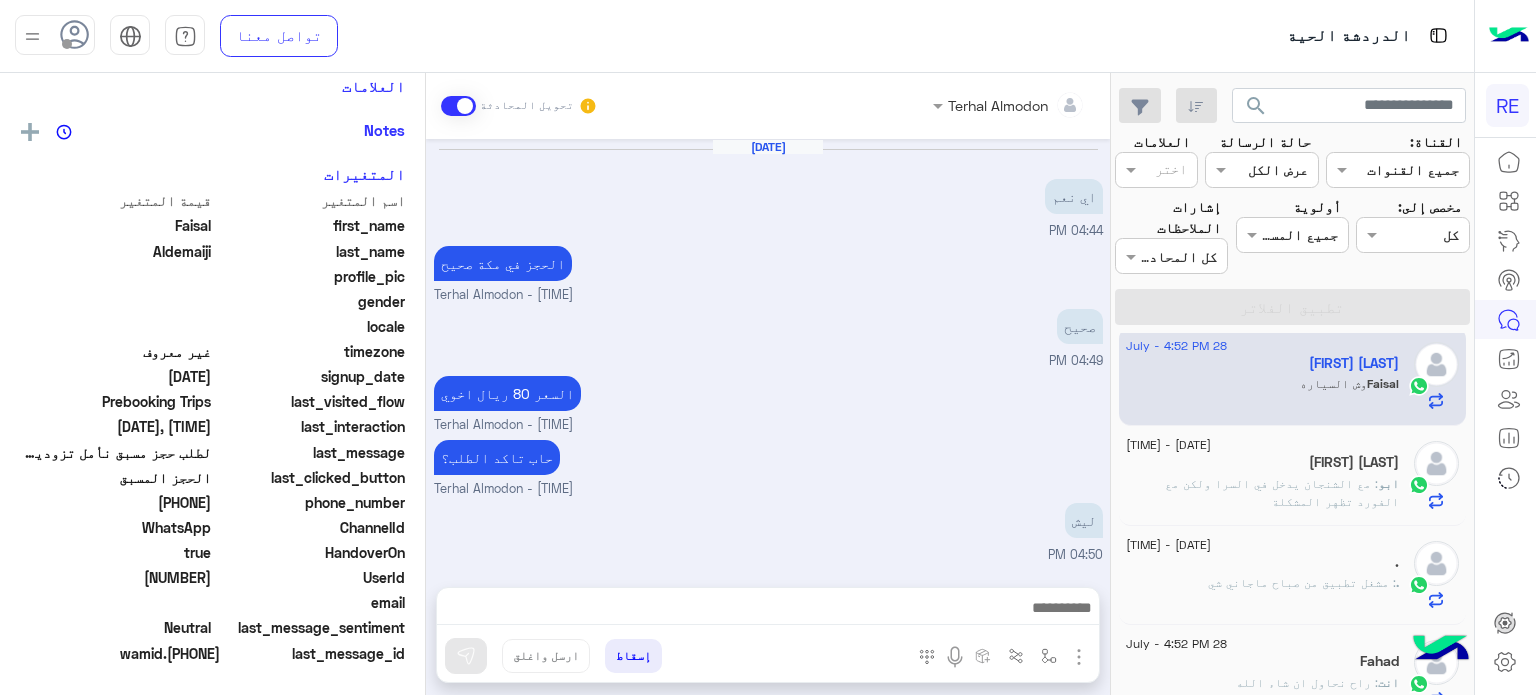 scroll, scrollTop: 337, scrollLeft: 0, axis: vertical 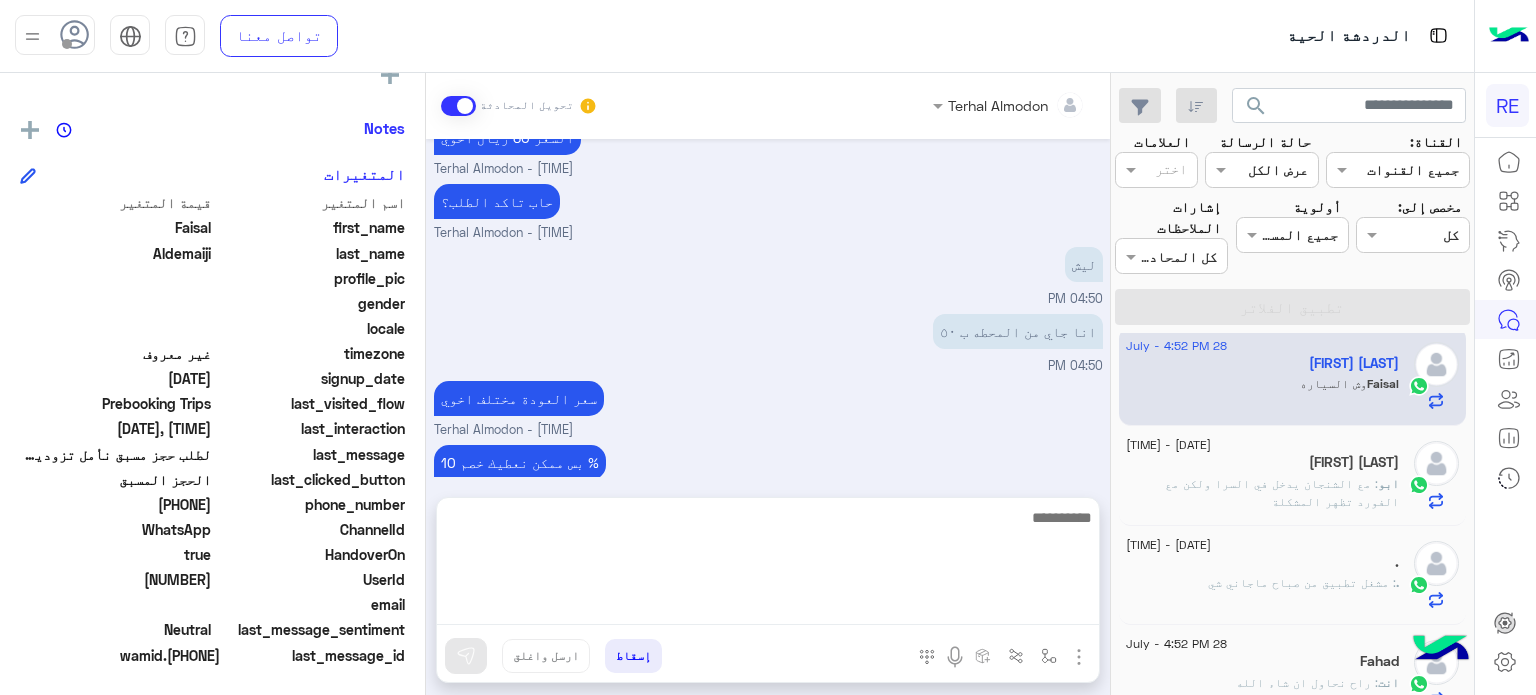 click at bounding box center (768, 565) 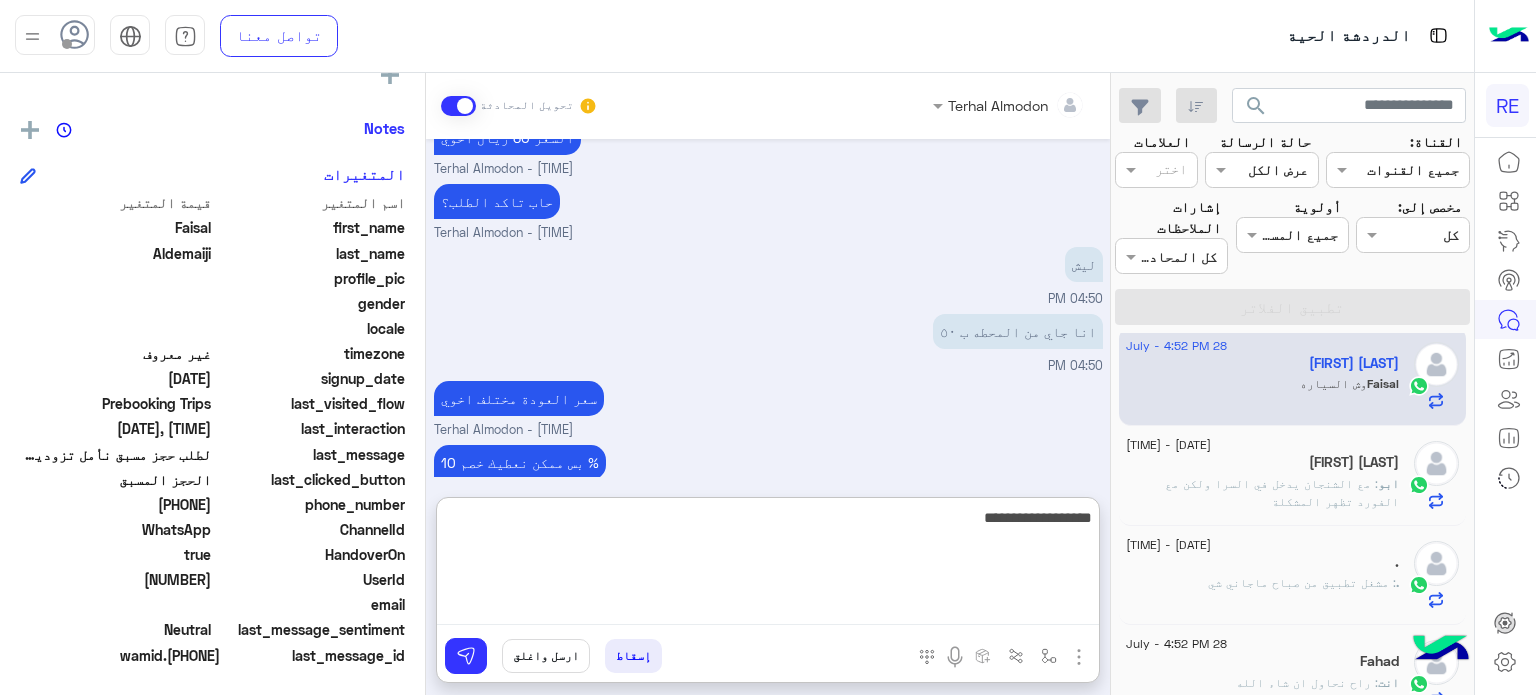 type on "**********" 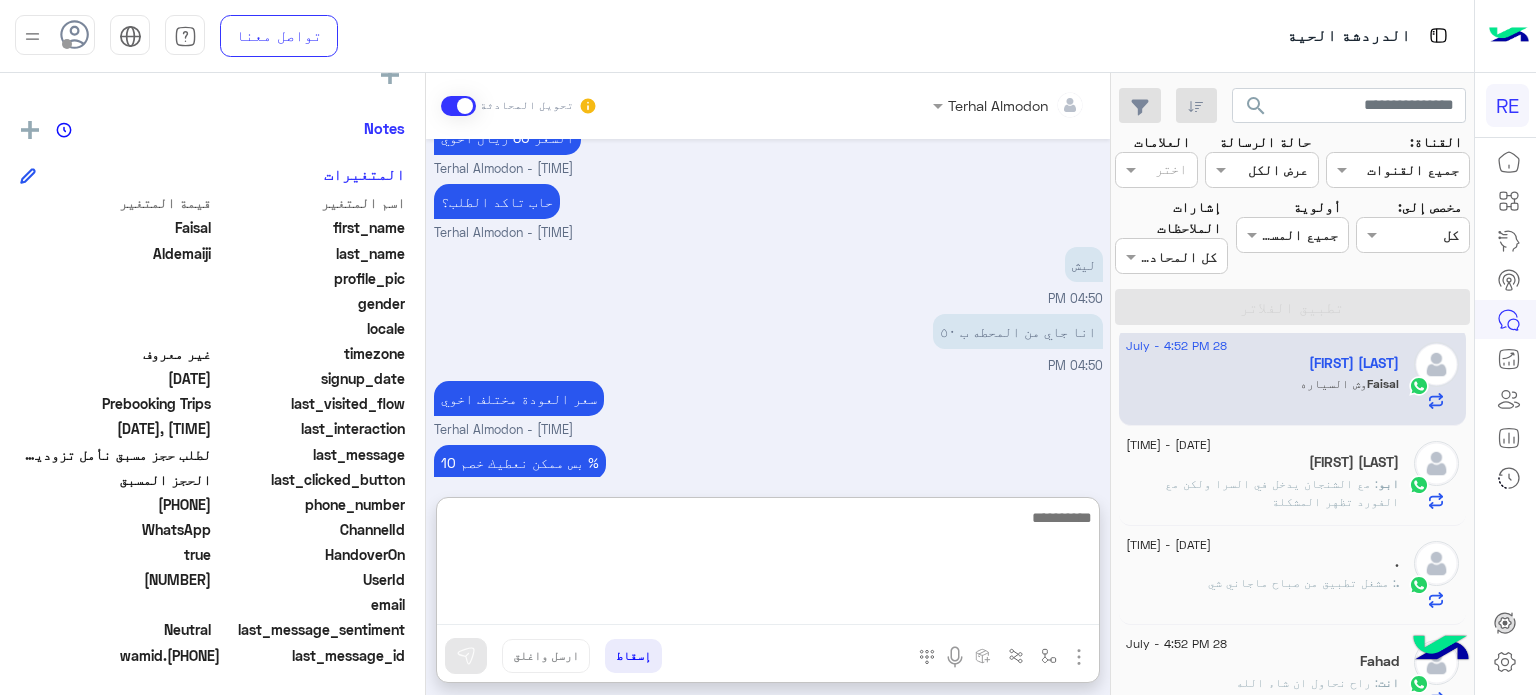 scroll, scrollTop: 411, scrollLeft: 0, axis: vertical 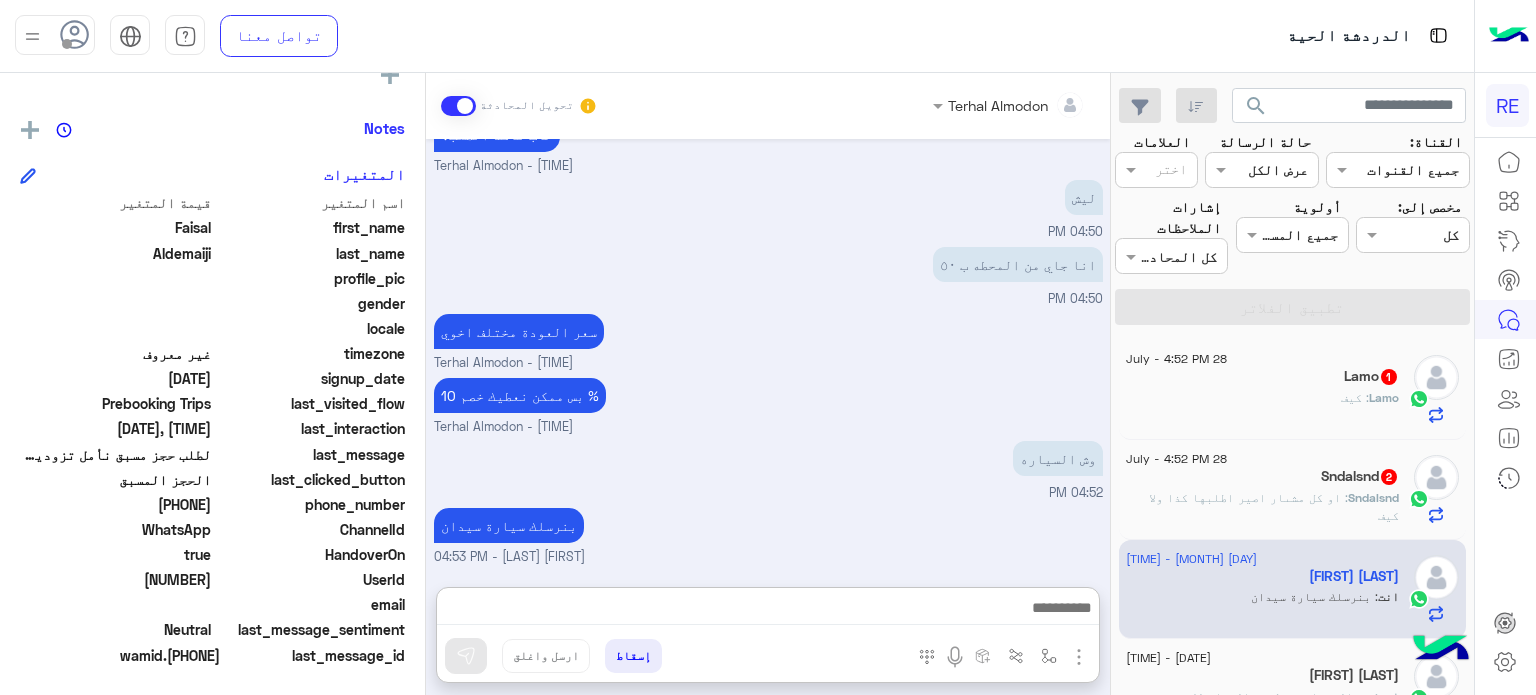 click on "Sndalsnd : او كل مشىار اصير اطلبها كذا ولا كيف" 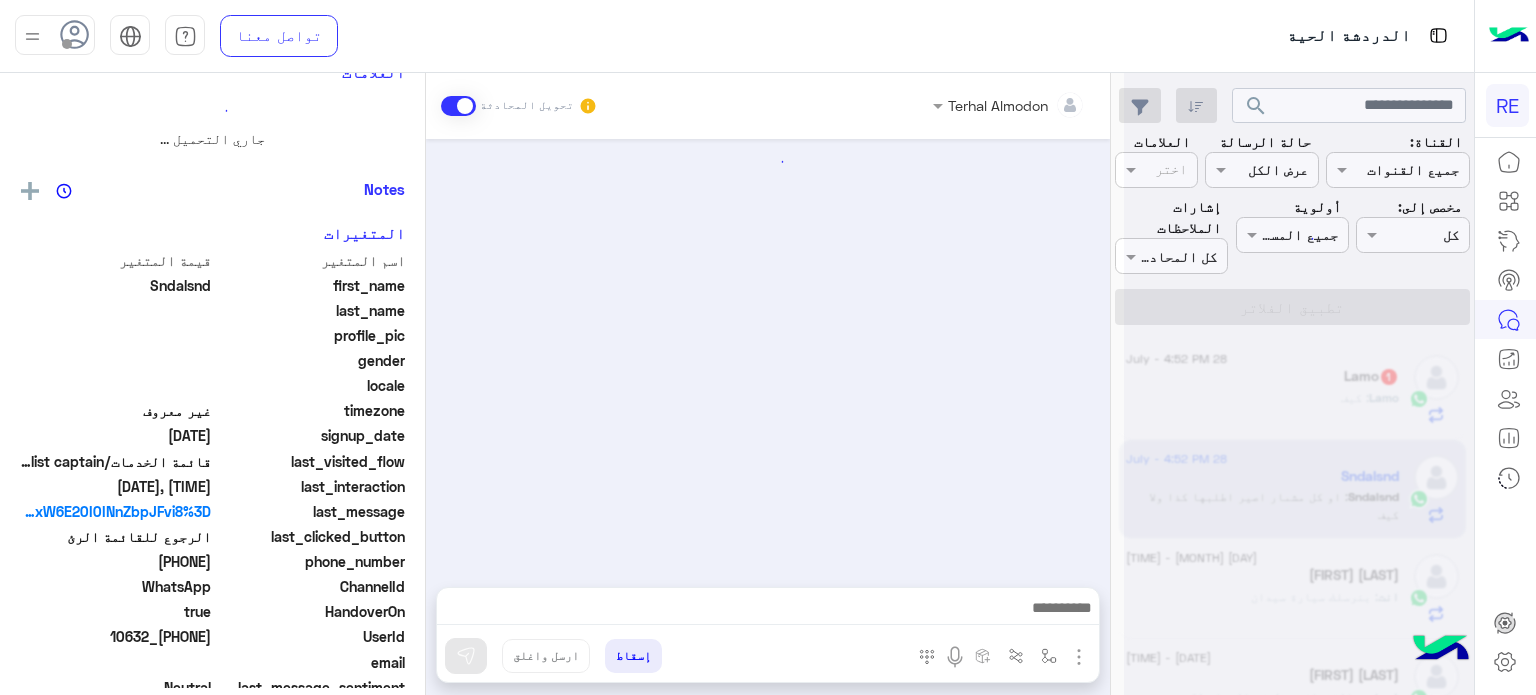 scroll, scrollTop: 0, scrollLeft: 0, axis: both 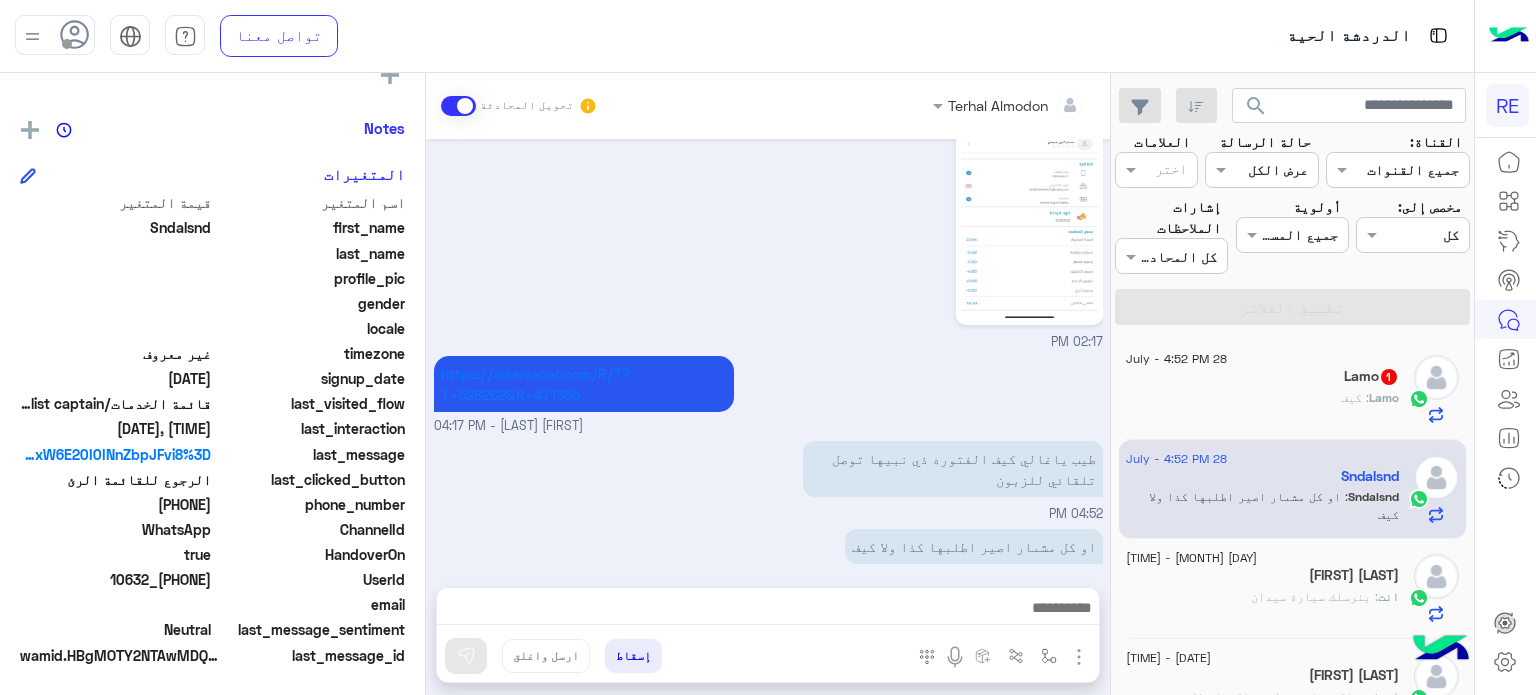 click on "Lamo   1" 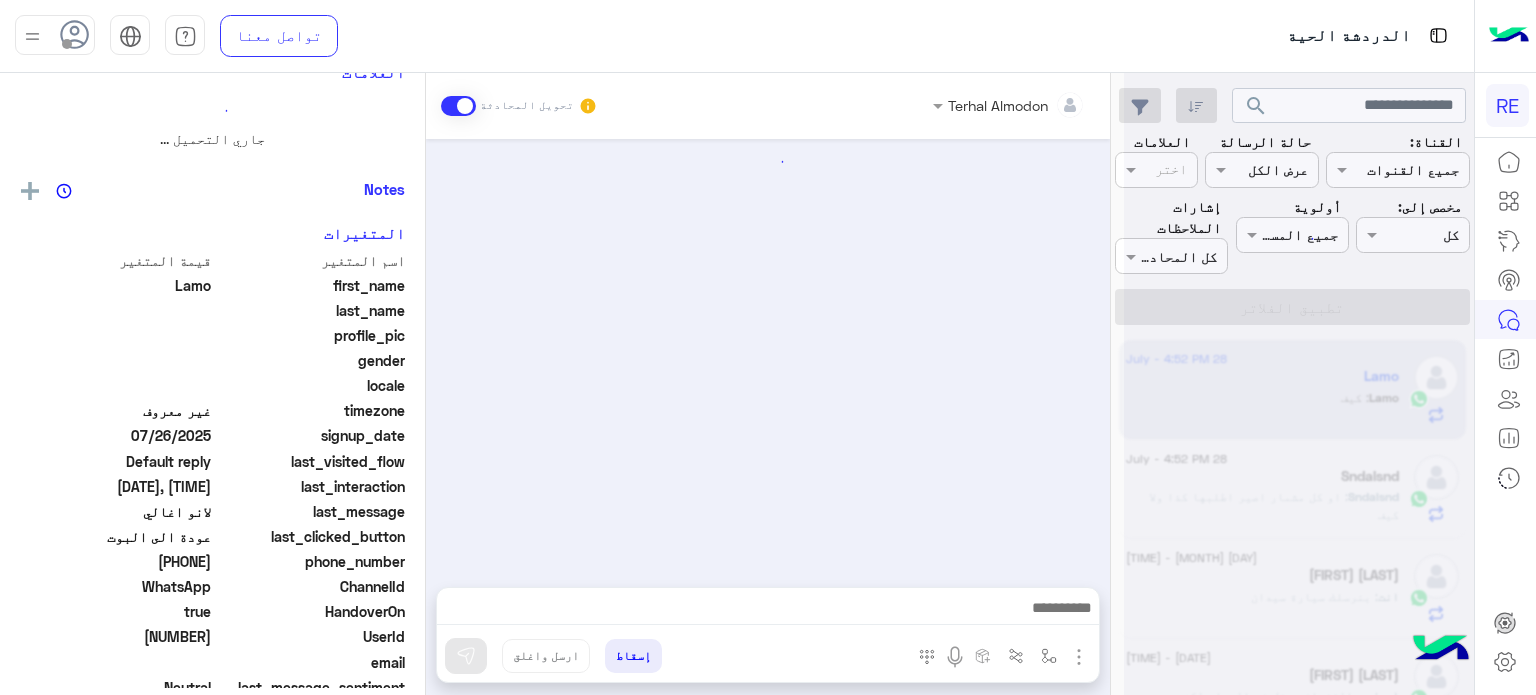 scroll, scrollTop: 0, scrollLeft: 0, axis: both 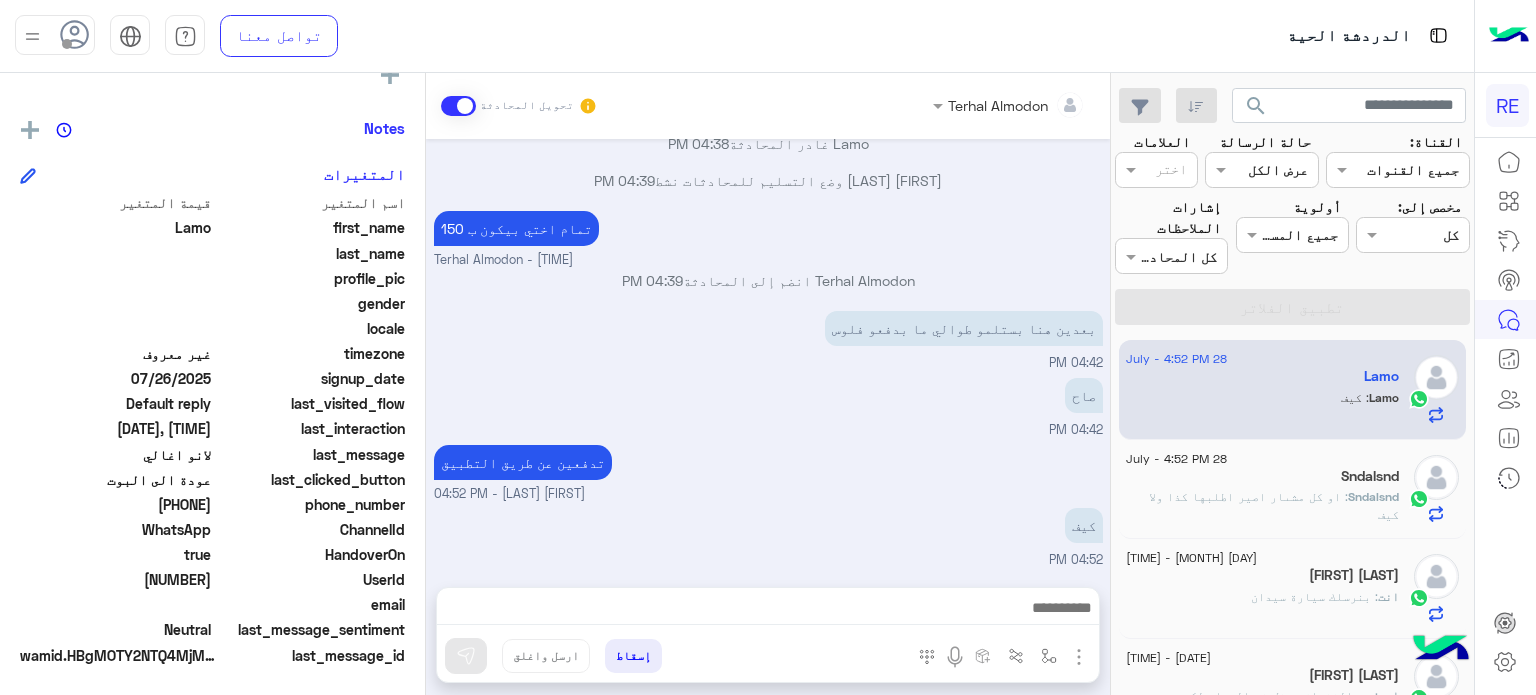 click at bounding box center [768, 613] 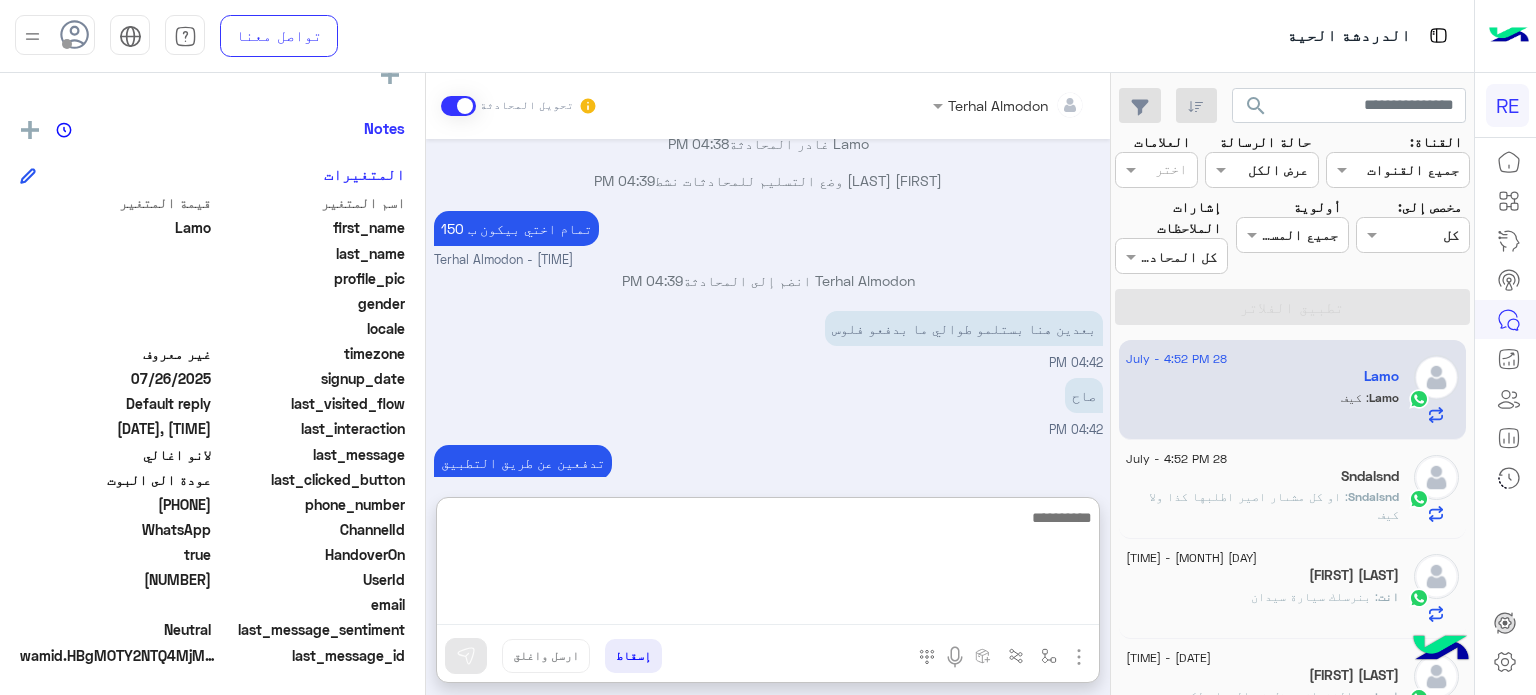 click at bounding box center (768, 565) 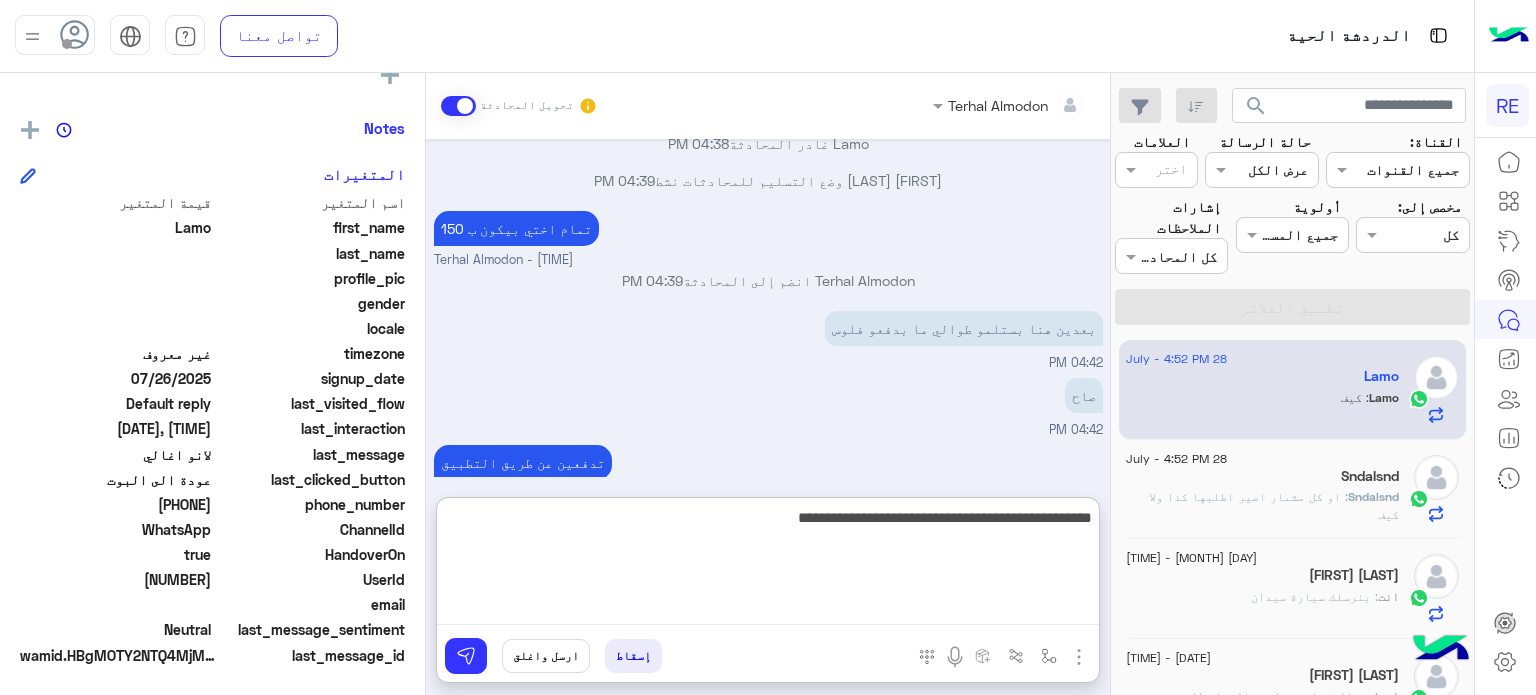 type on "**********" 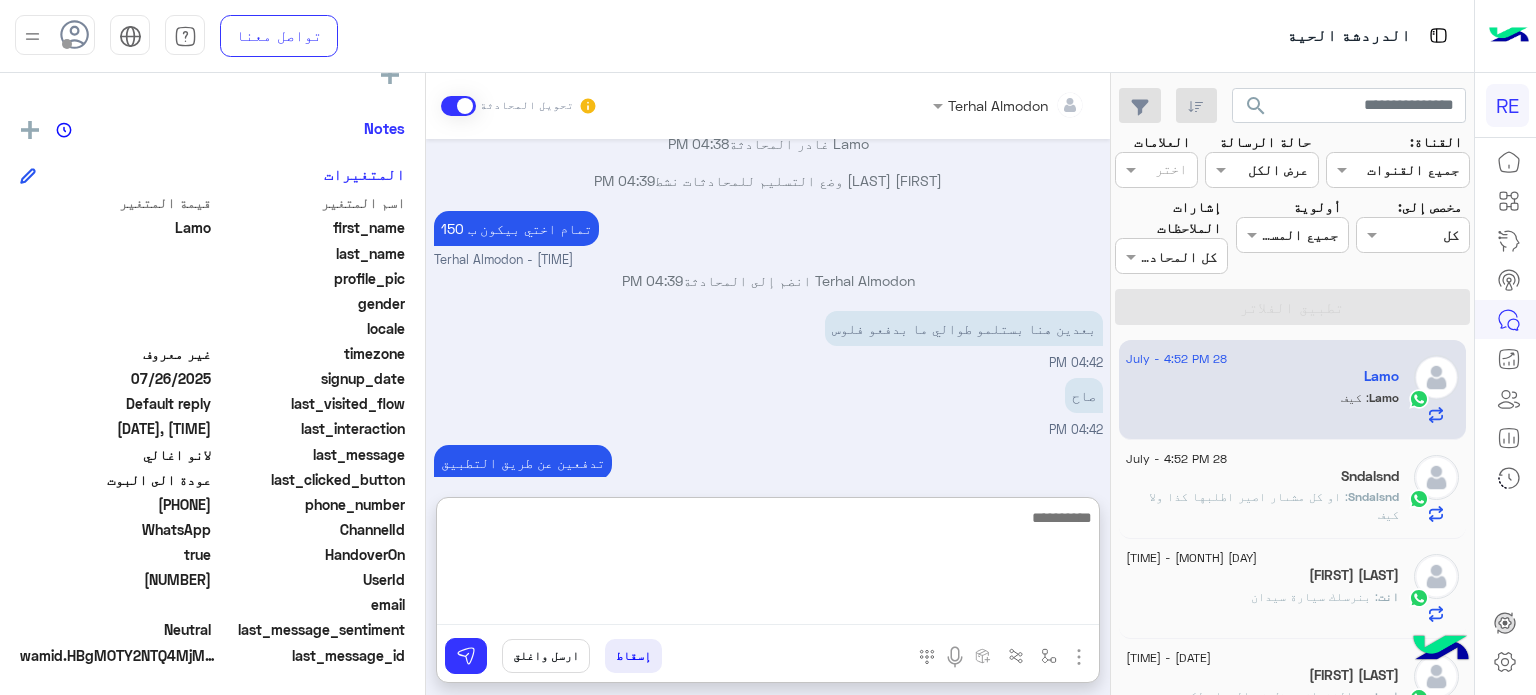 scroll, scrollTop: 776, scrollLeft: 0, axis: vertical 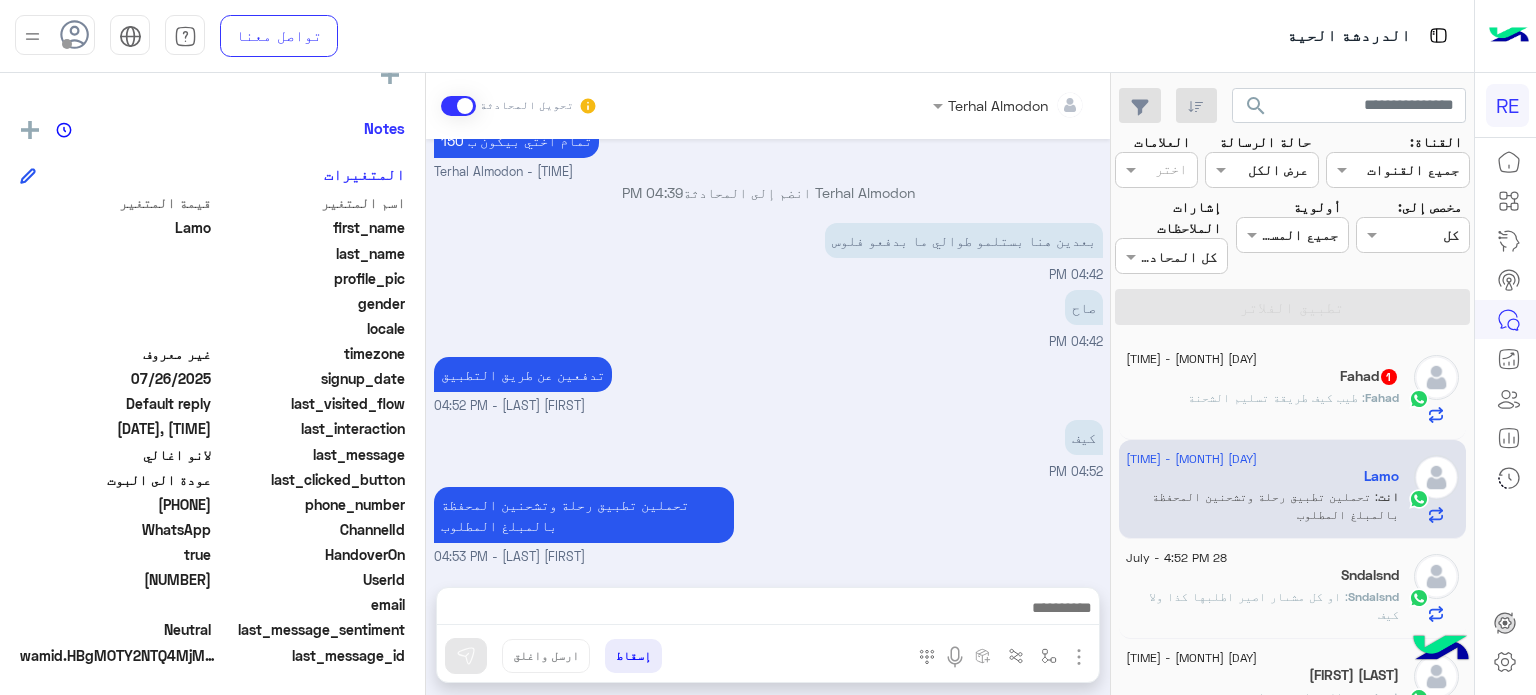 click on "[FIRST] 1" 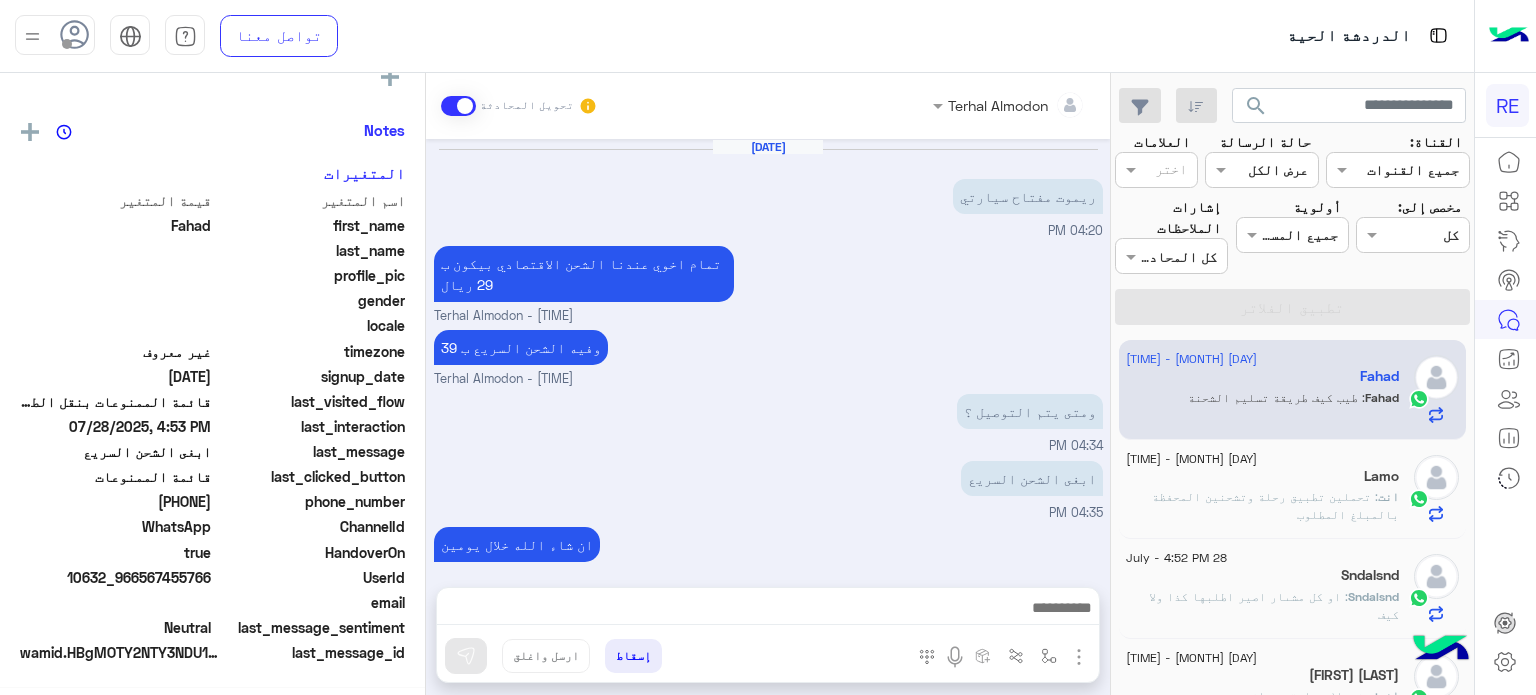 scroll, scrollTop: 376, scrollLeft: 0, axis: vertical 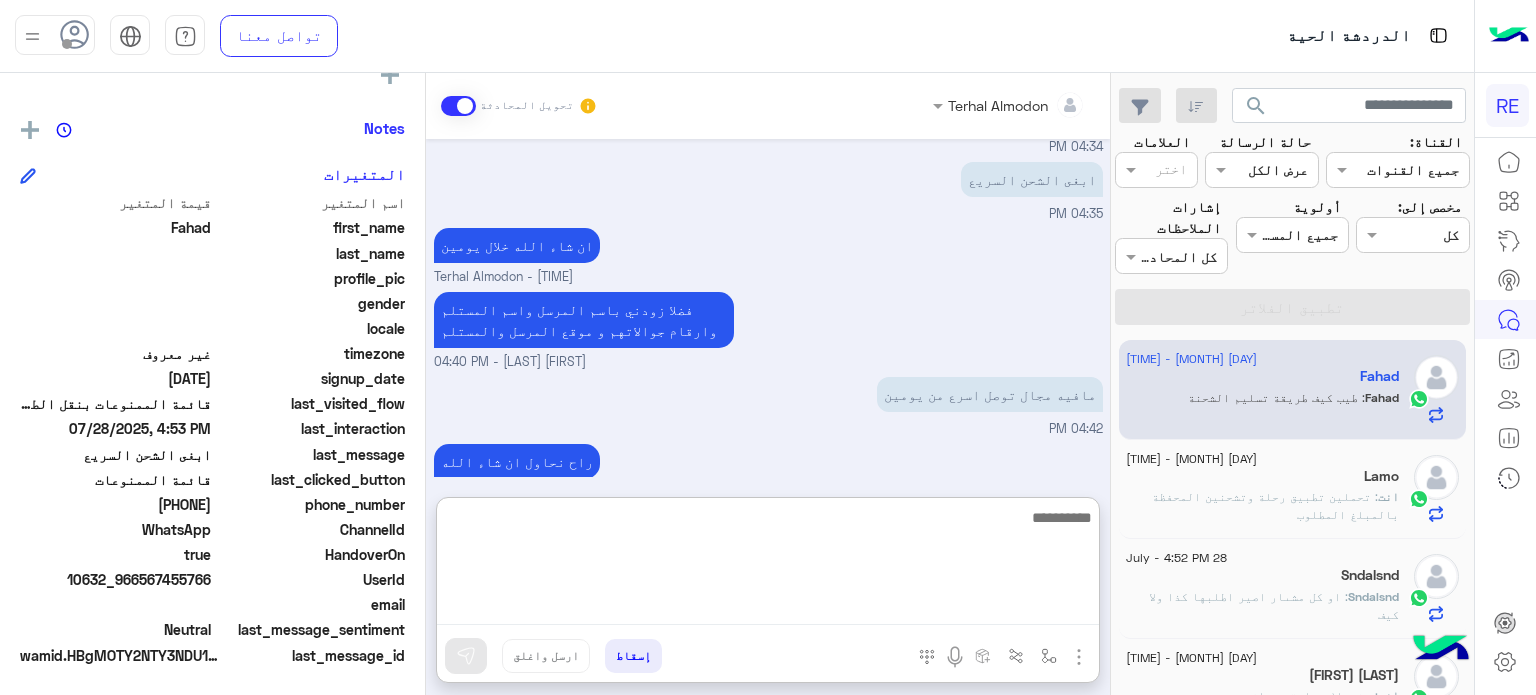click at bounding box center (768, 565) 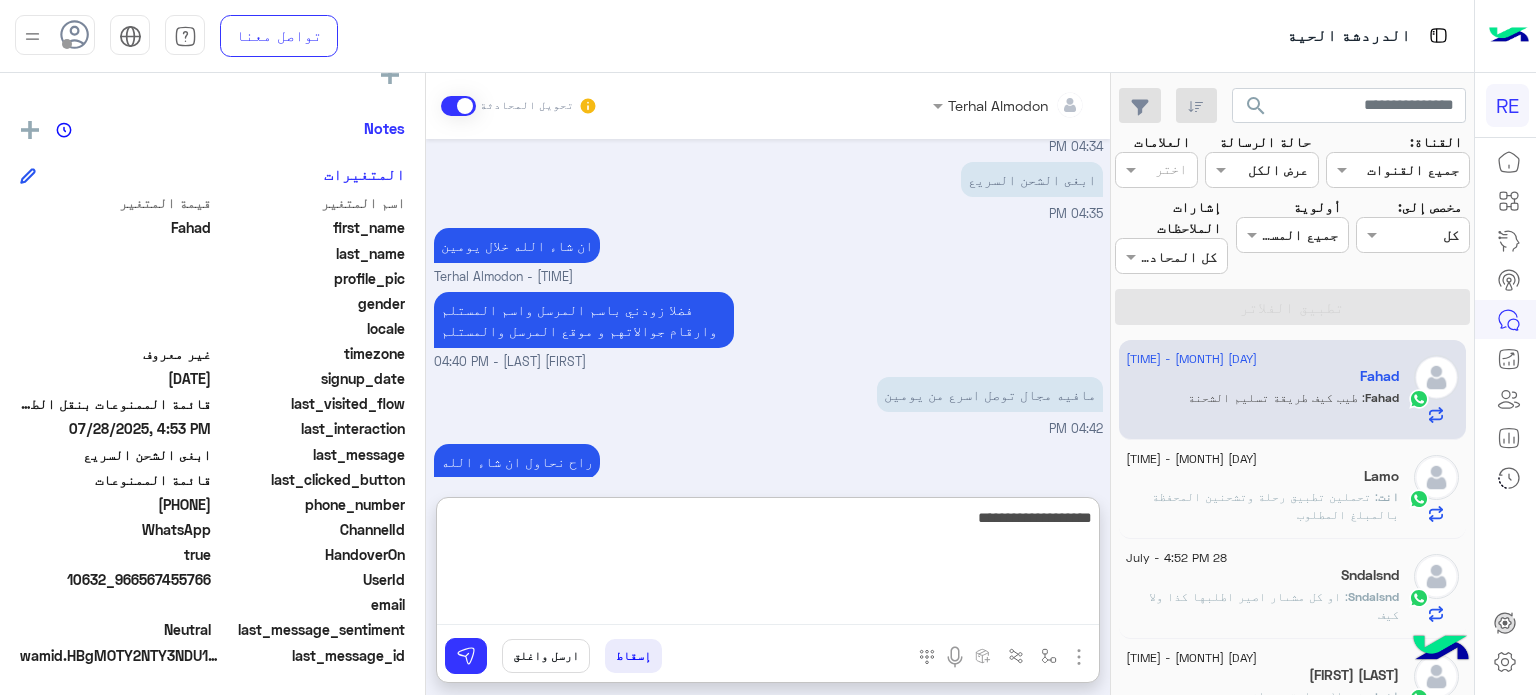 type on "**********" 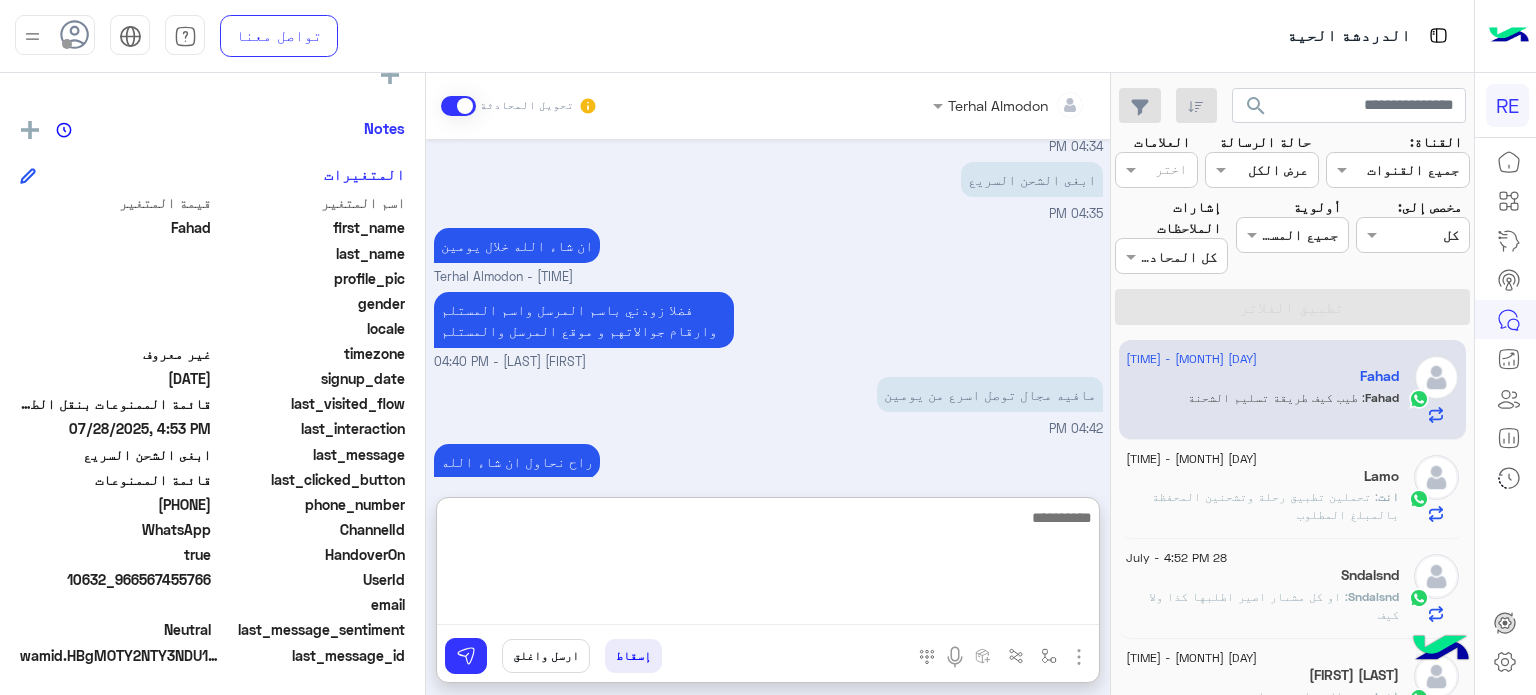 scroll, scrollTop: 452, scrollLeft: 0, axis: vertical 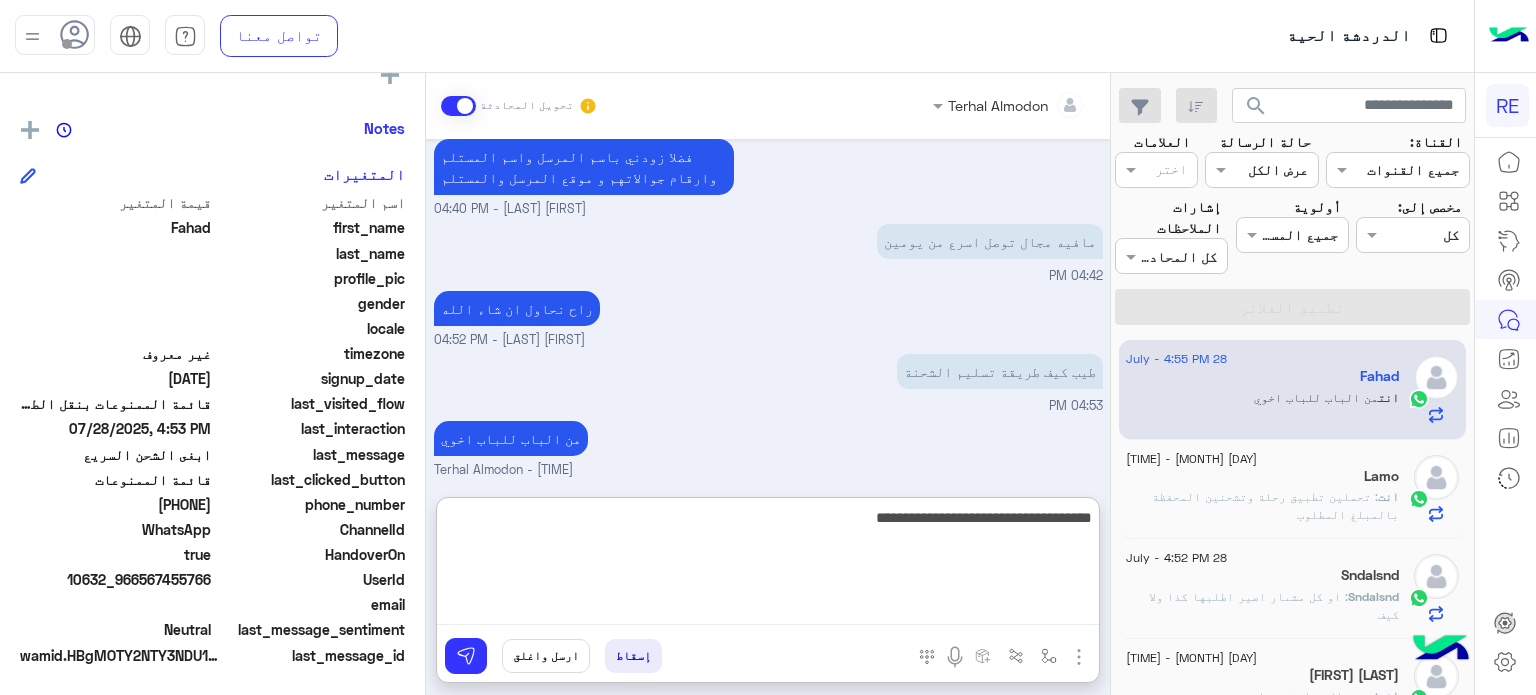 type on "**********" 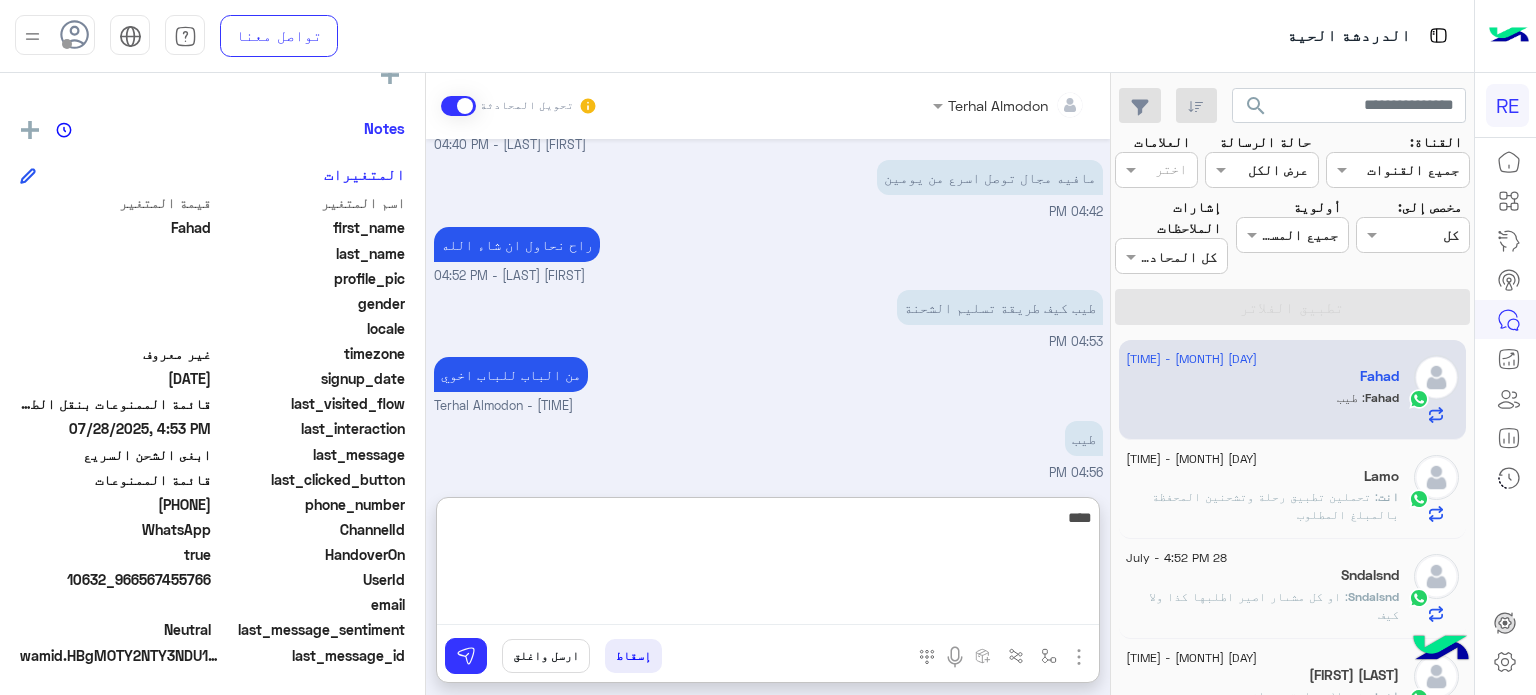 scroll, scrollTop: 583, scrollLeft: 0, axis: vertical 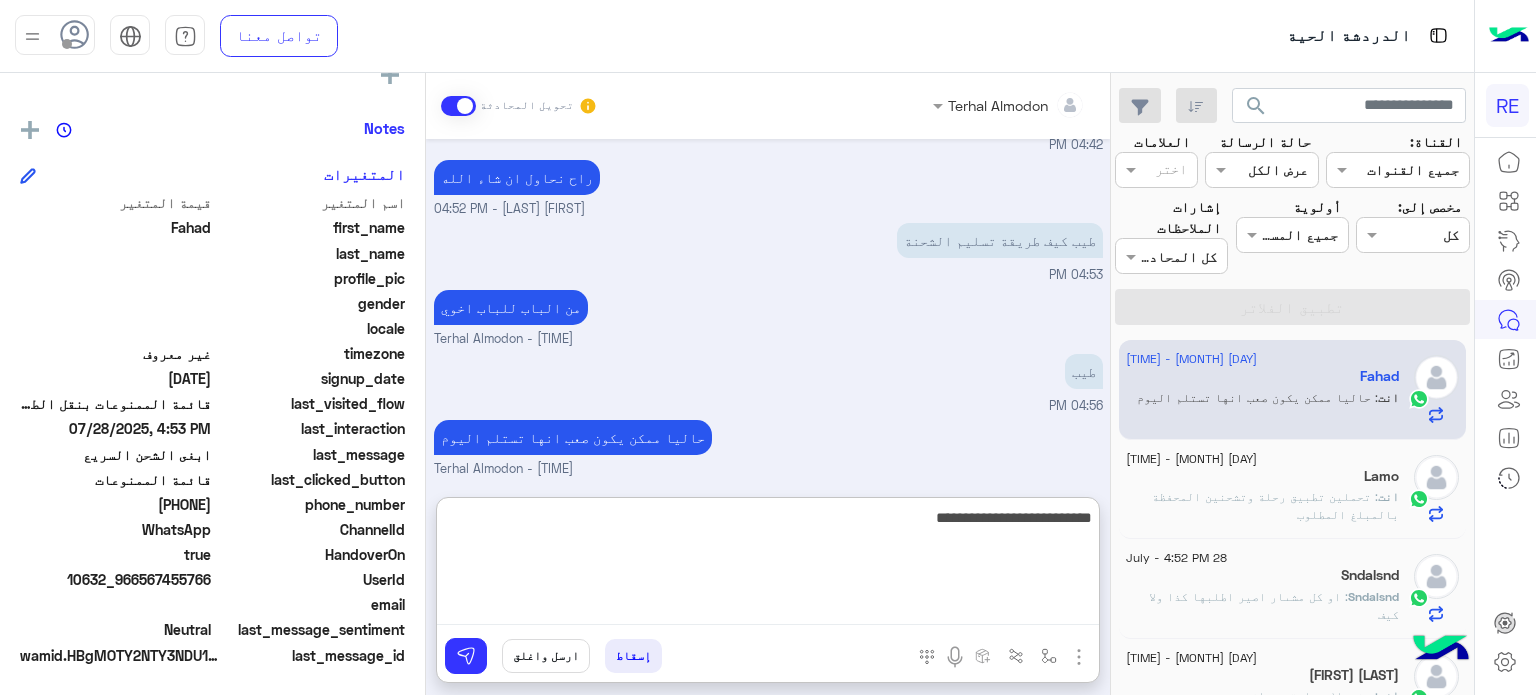 type on "**********" 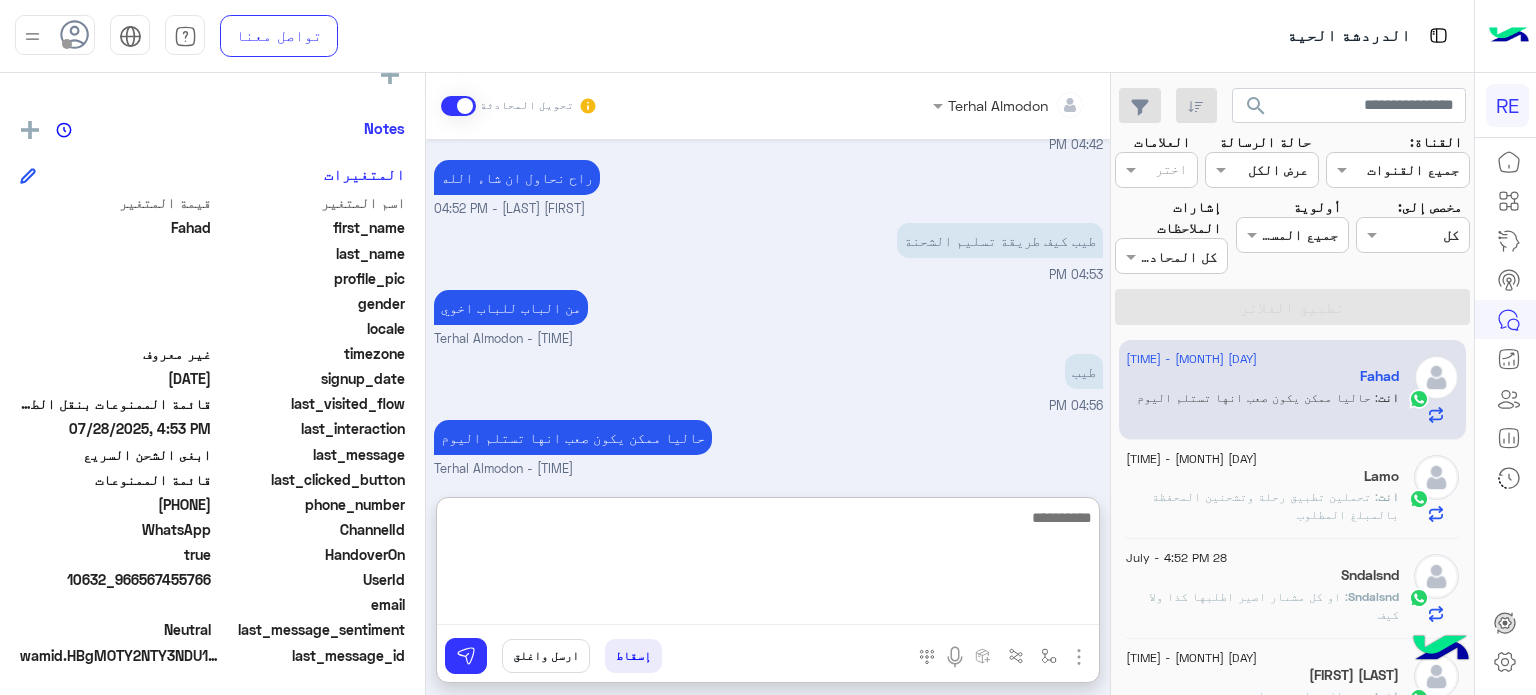 scroll, scrollTop: 646, scrollLeft: 0, axis: vertical 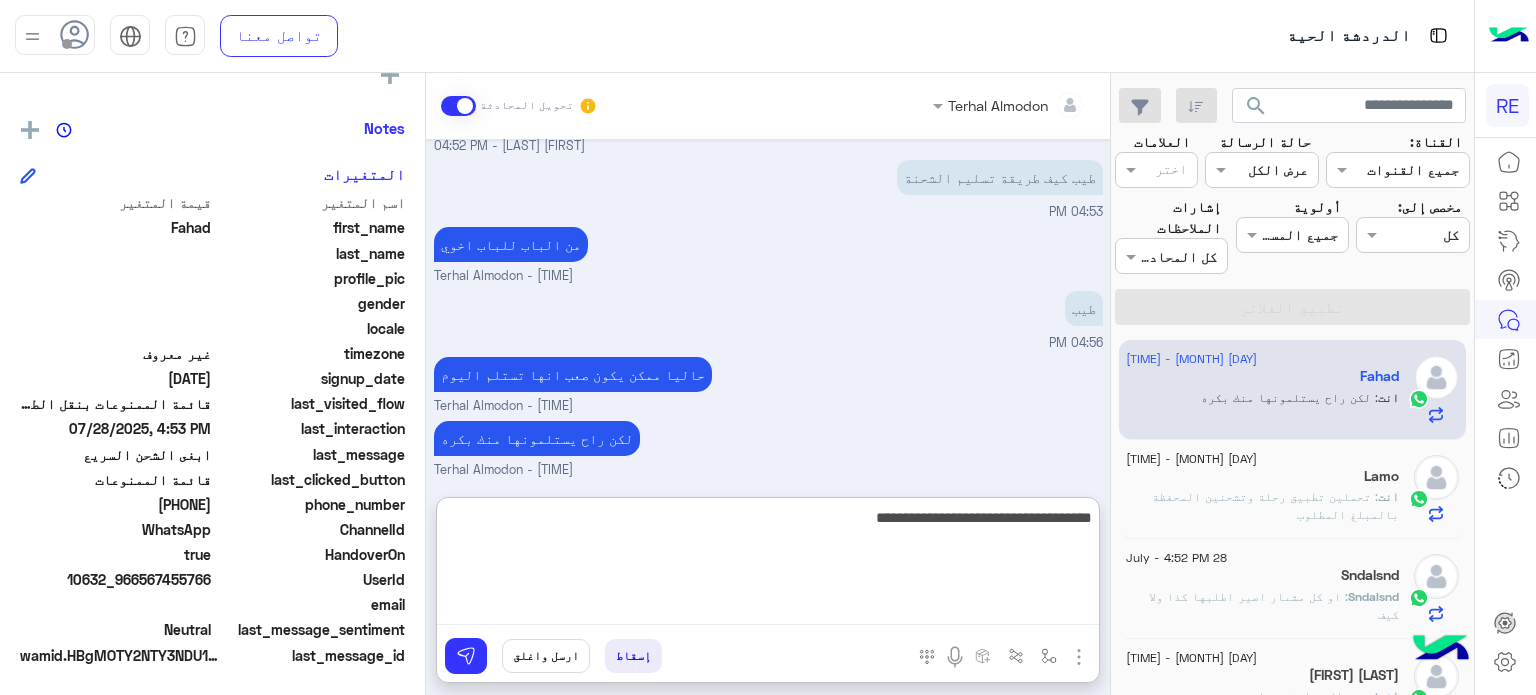 type on "**********" 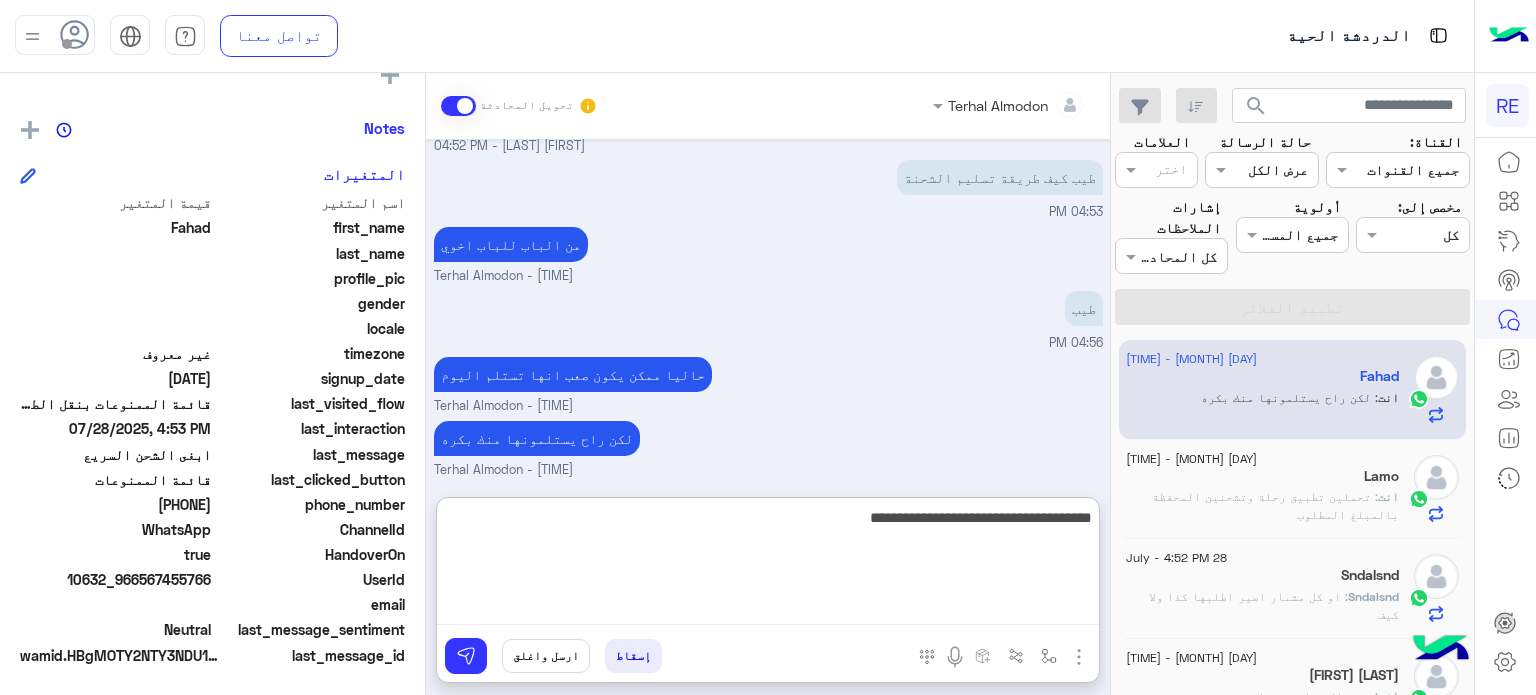 type 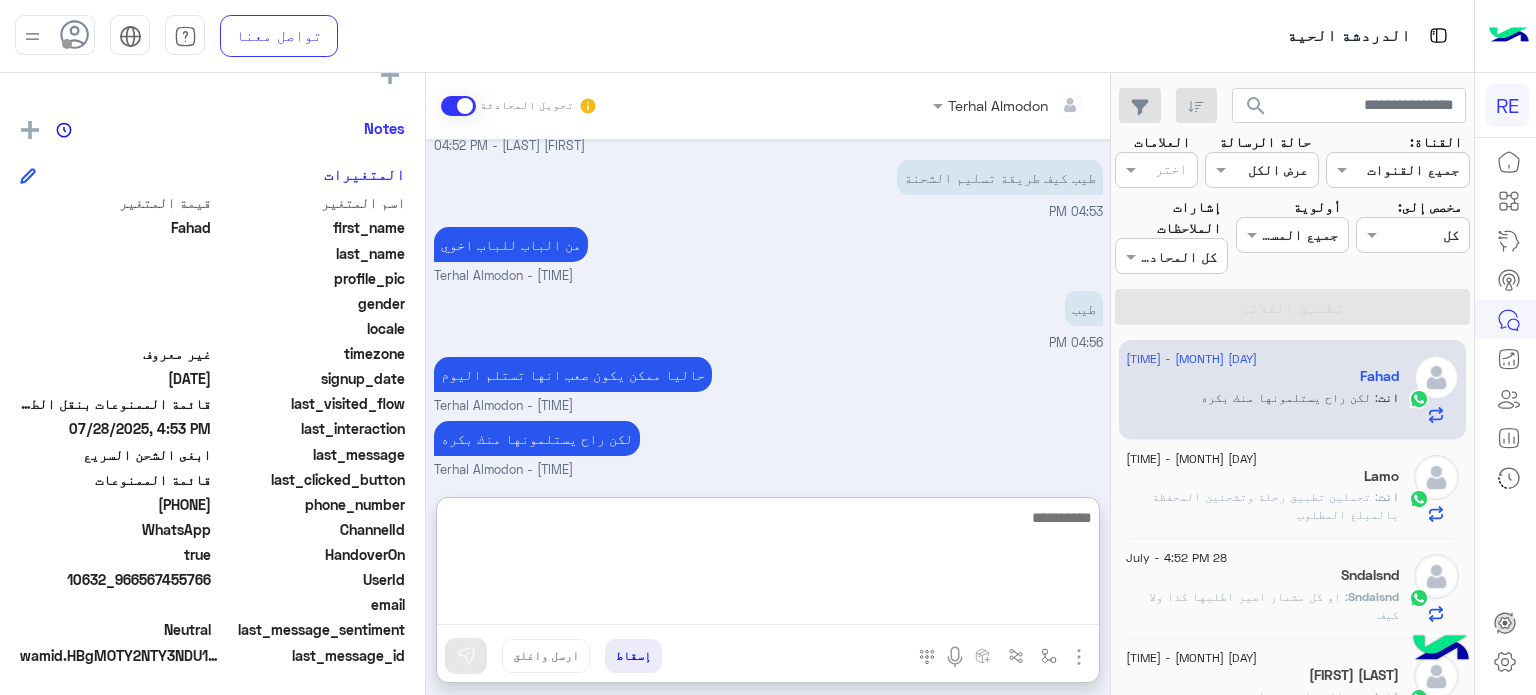scroll, scrollTop: 710, scrollLeft: 0, axis: vertical 